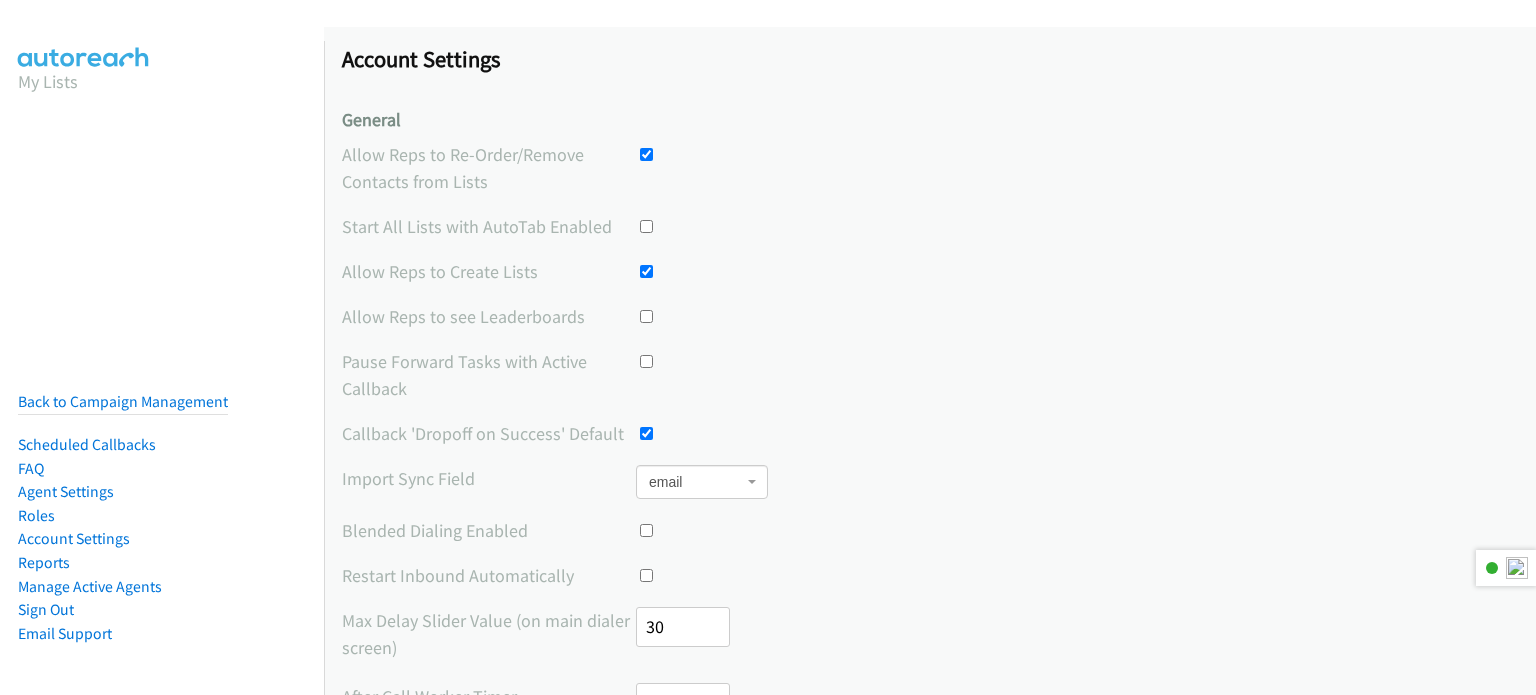 scroll, scrollTop: 0, scrollLeft: 0, axis: both 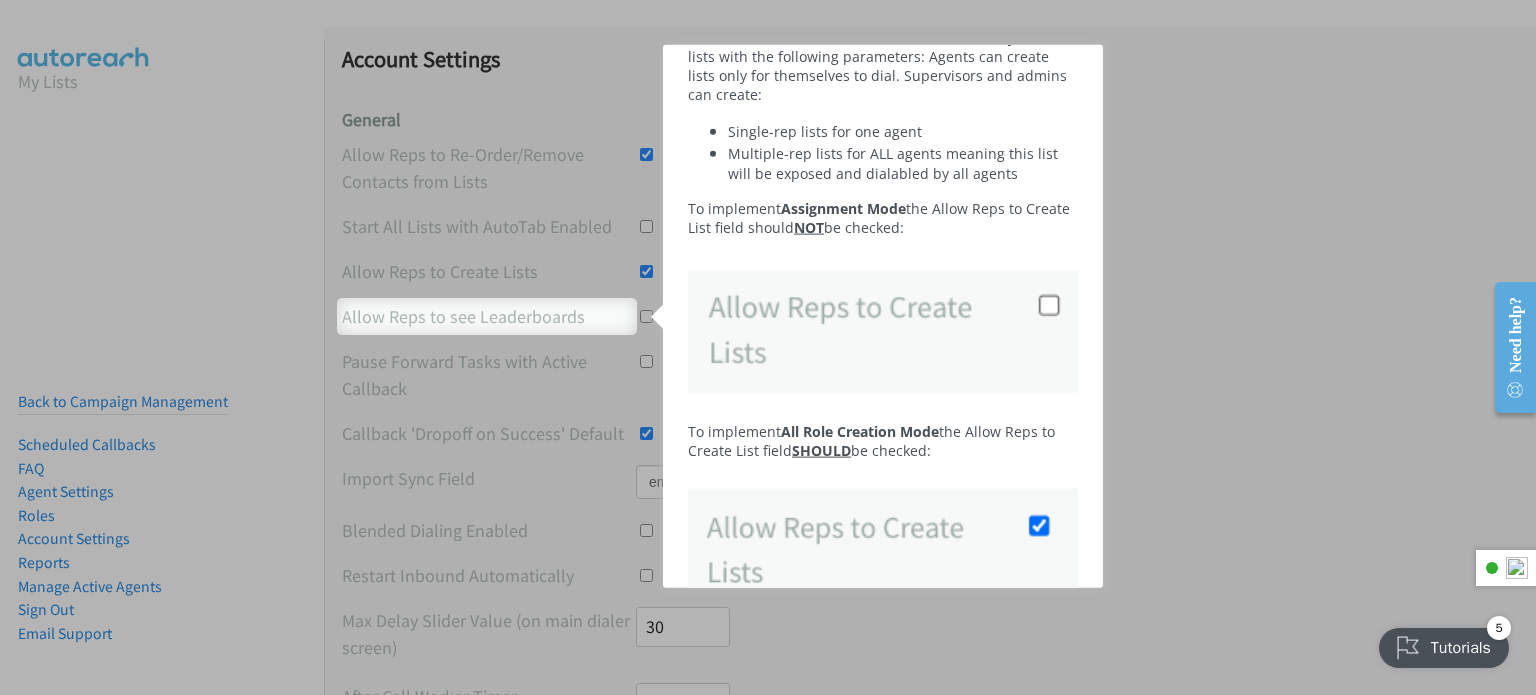 click at bounding box center (883, 331) 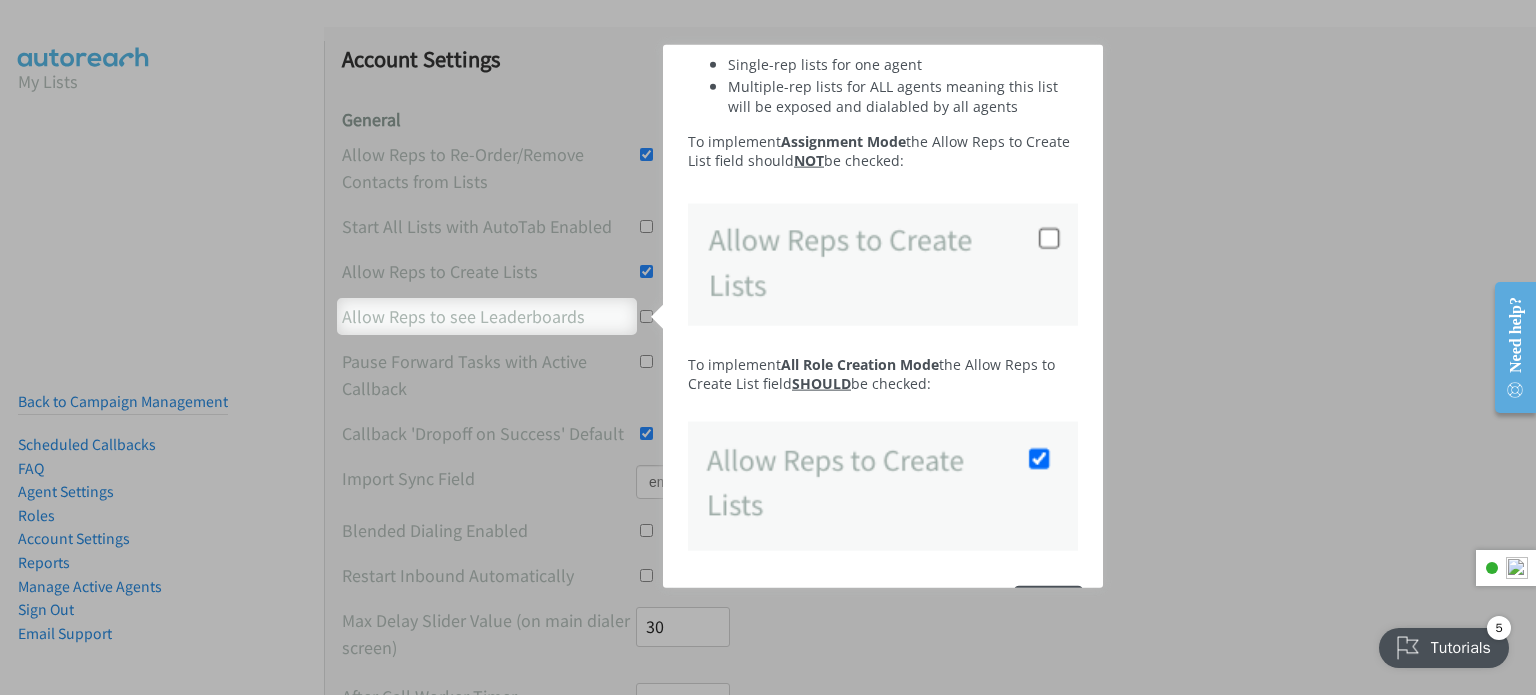 scroll, scrollTop: 315, scrollLeft: 0, axis: vertical 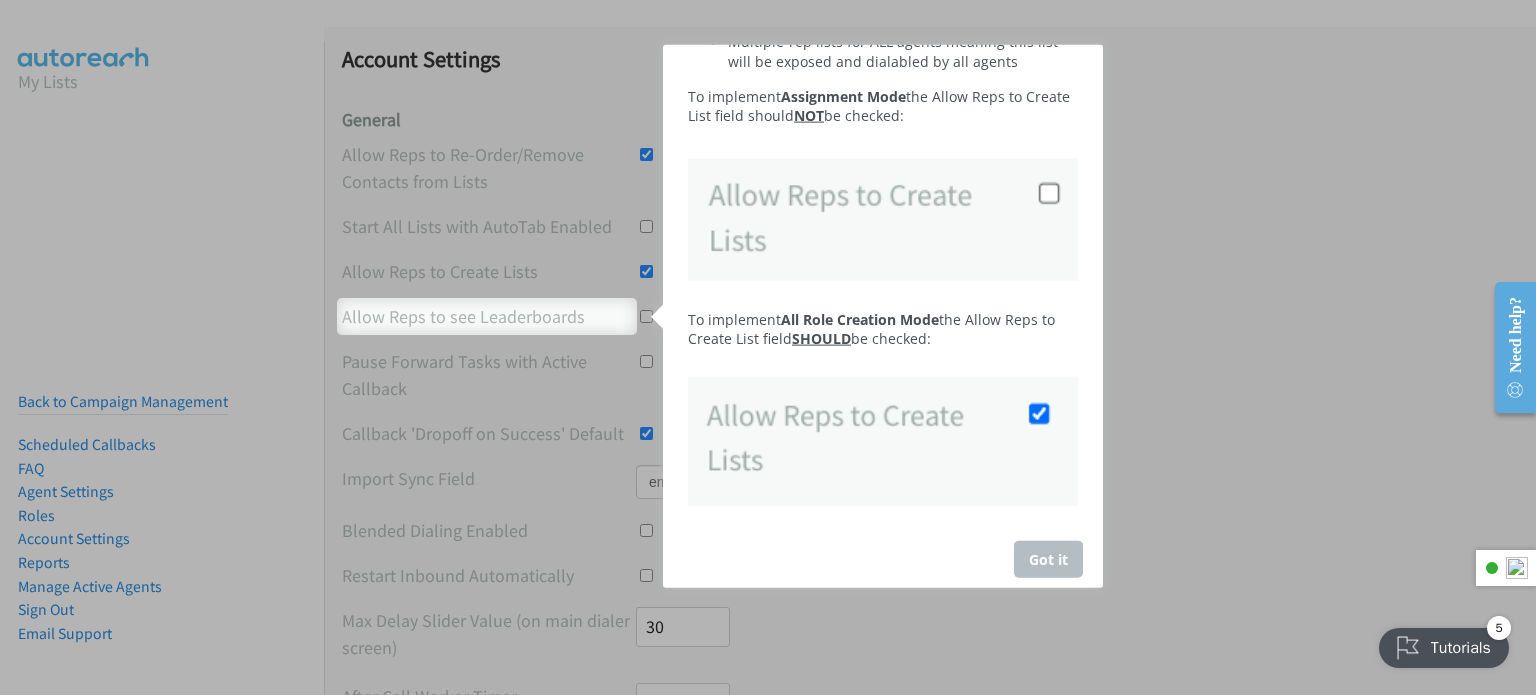 click on "Got it" at bounding box center [1048, 558] 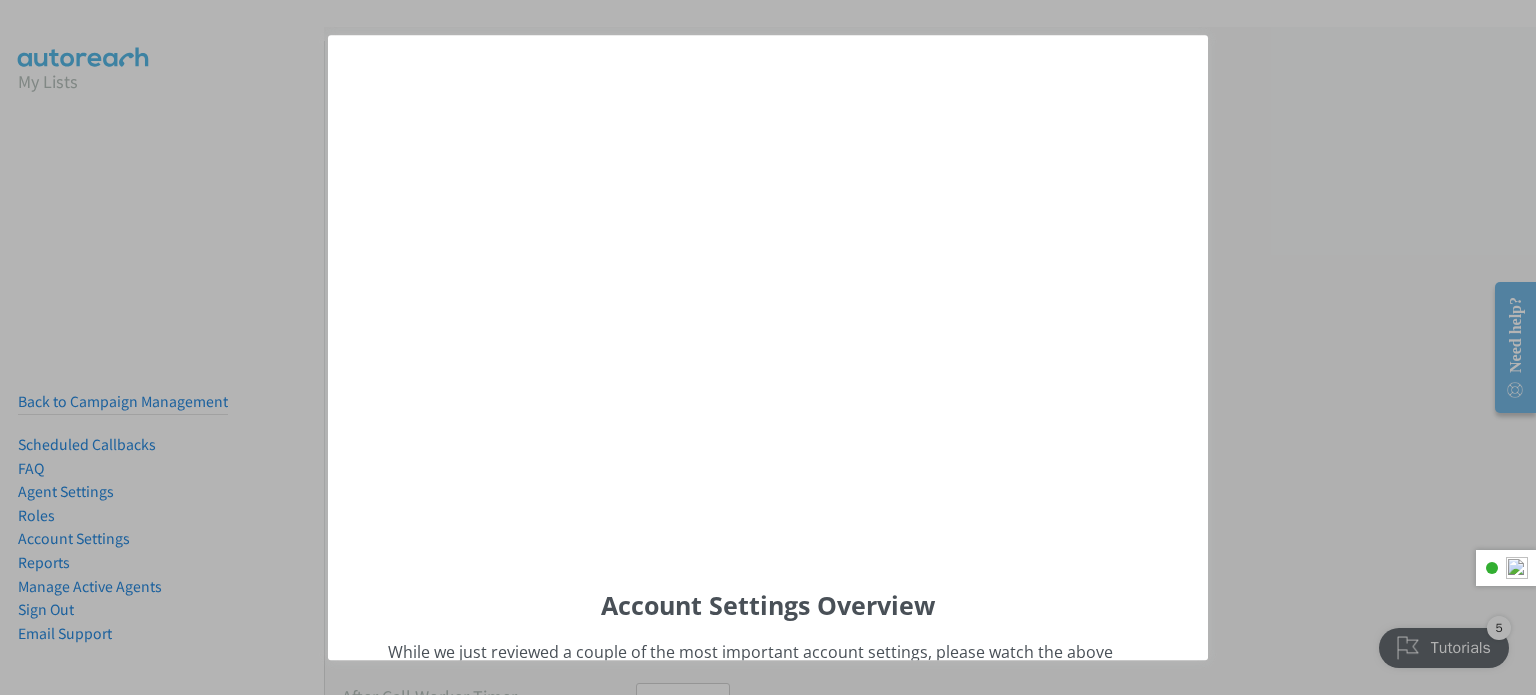 scroll, scrollTop: 0, scrollLeft: 0, axis: both 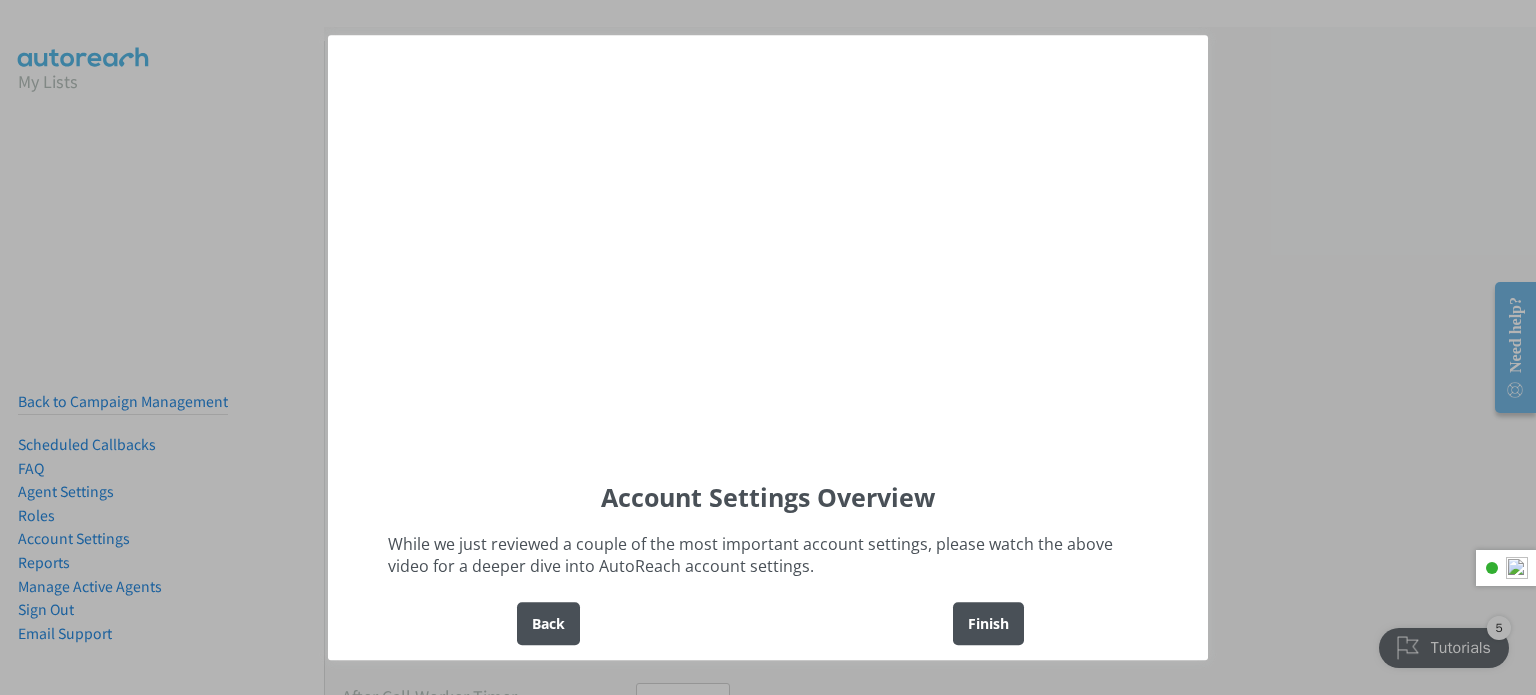click on "Account Settings Overview
While we just reviewed a couple of the most important account settings, please watch the above video for a deeper dive into AutoReach account settings.
Back
Finish" at bounding box center (768, 347) 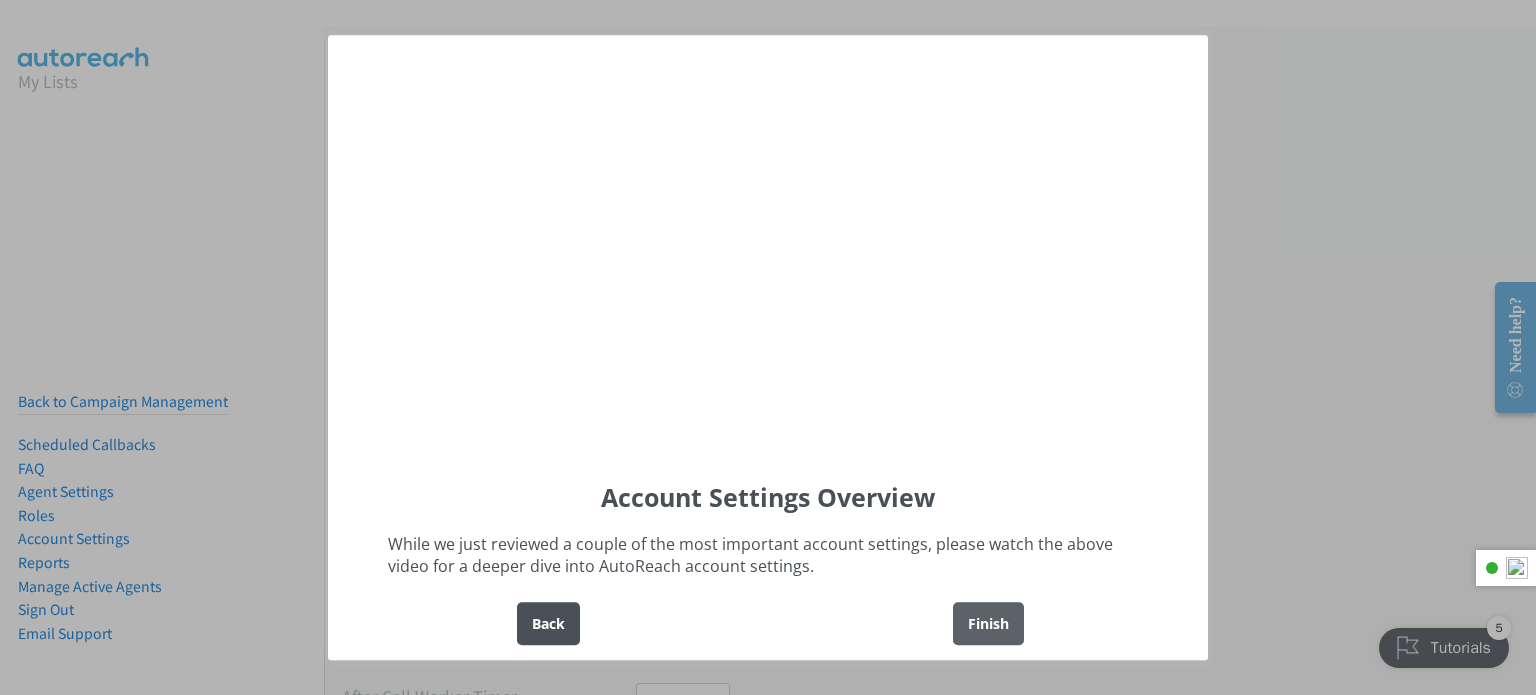 click on "Finish" at bounding box center (988, 623) 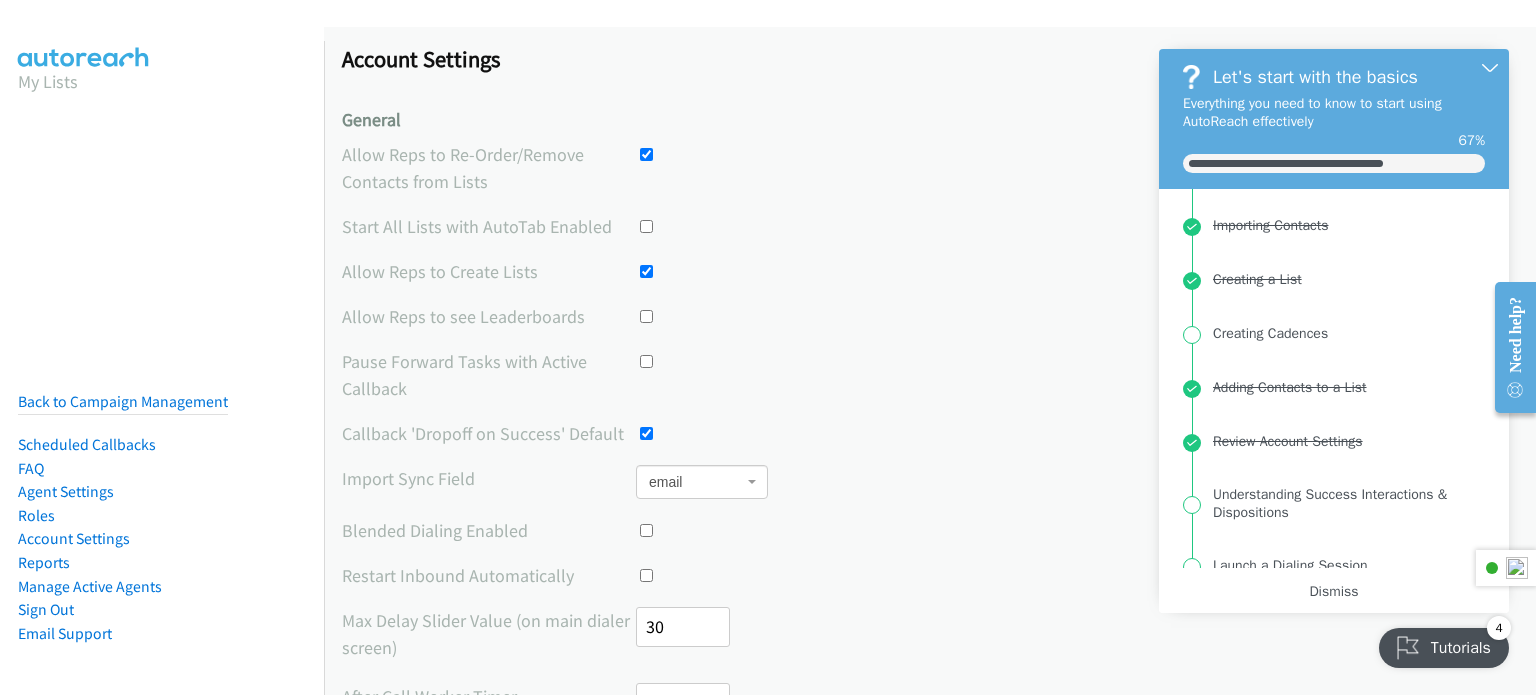 scroll, scrollTop: 305, scrollLeft: 0, axis: vertical 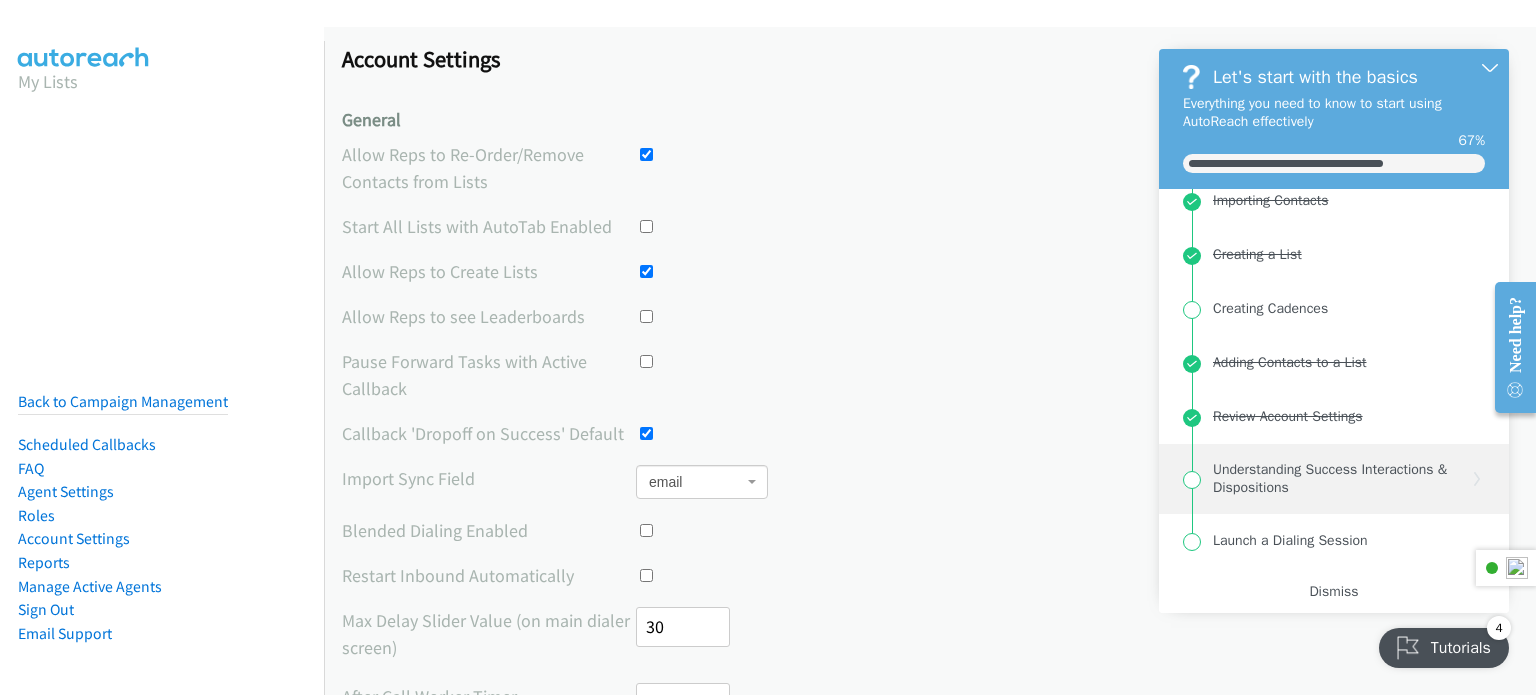 click on "Understanding Success Interactions & Dispositions" at bounding box center (1340, 479) 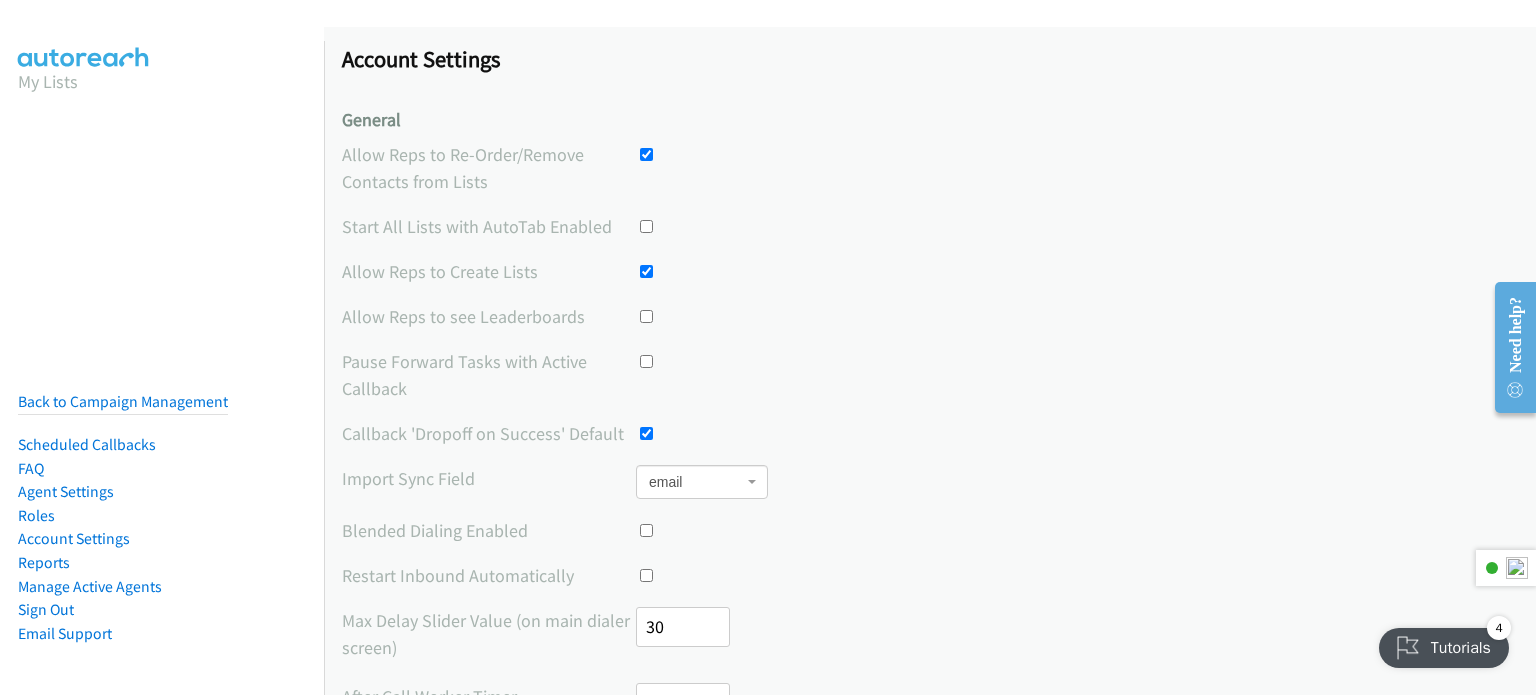 scroll, scrollTop: 110, scrollLeft: 0, axis: vertical 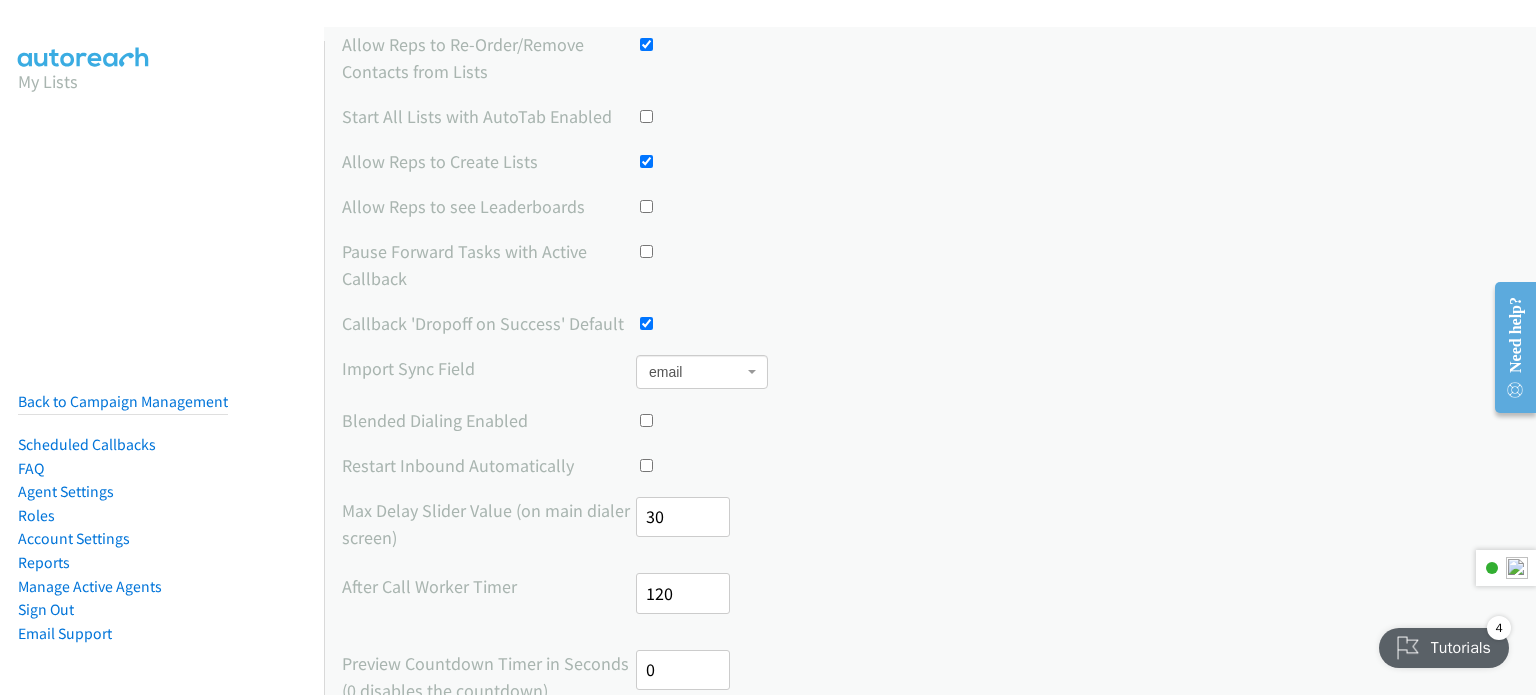 click on "Tutorials" at bounding box center (1444, 648) 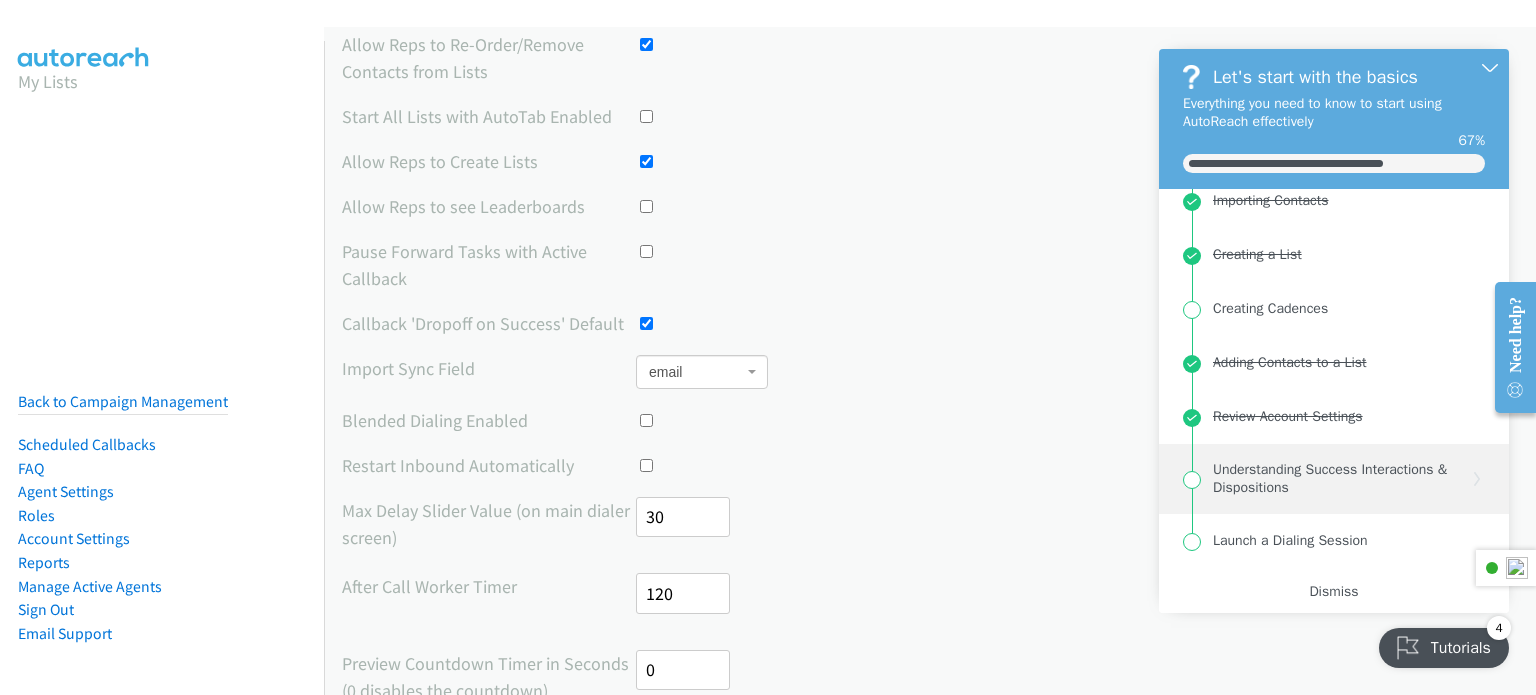 click on "Understanding Success Interactions & Dispositions" at bounding box center [1340, 479] 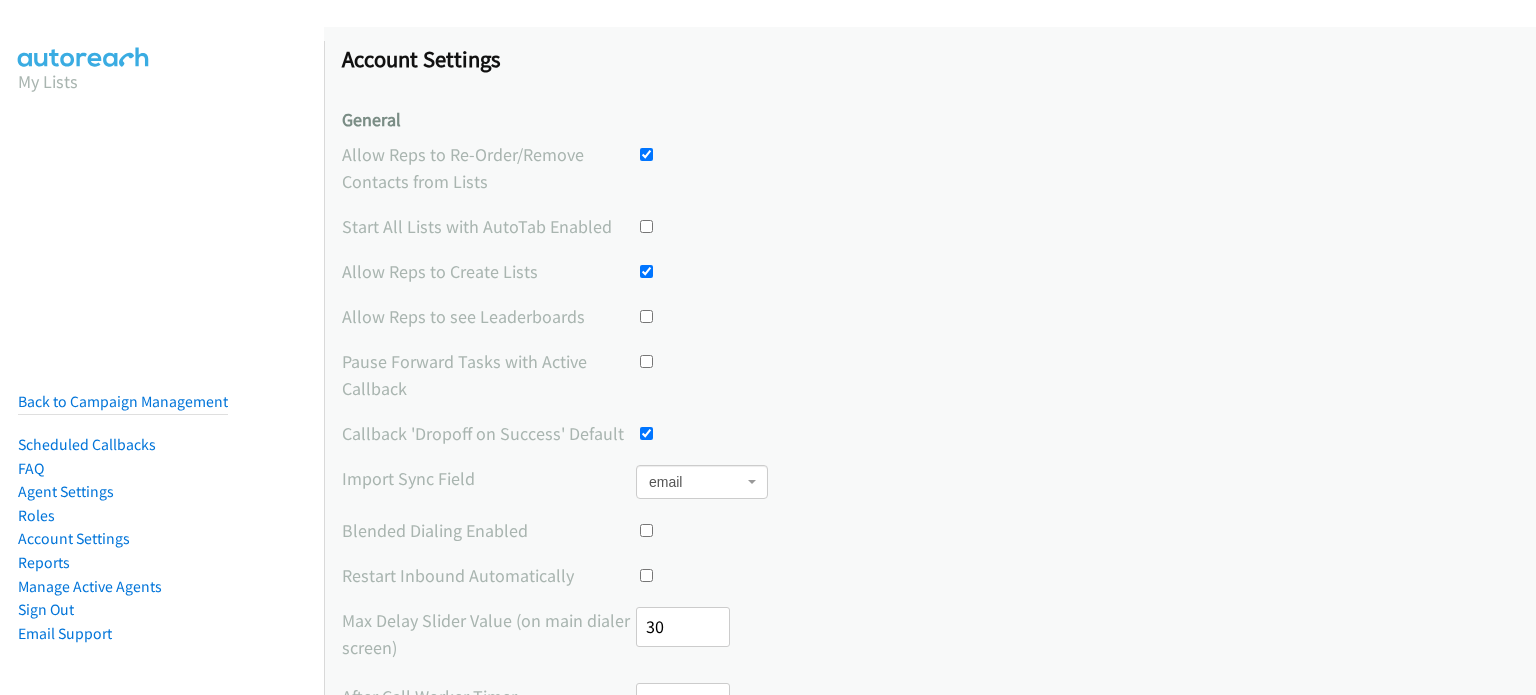 scroll, scrollTop: 0, scrollLeft: 0, axis: both 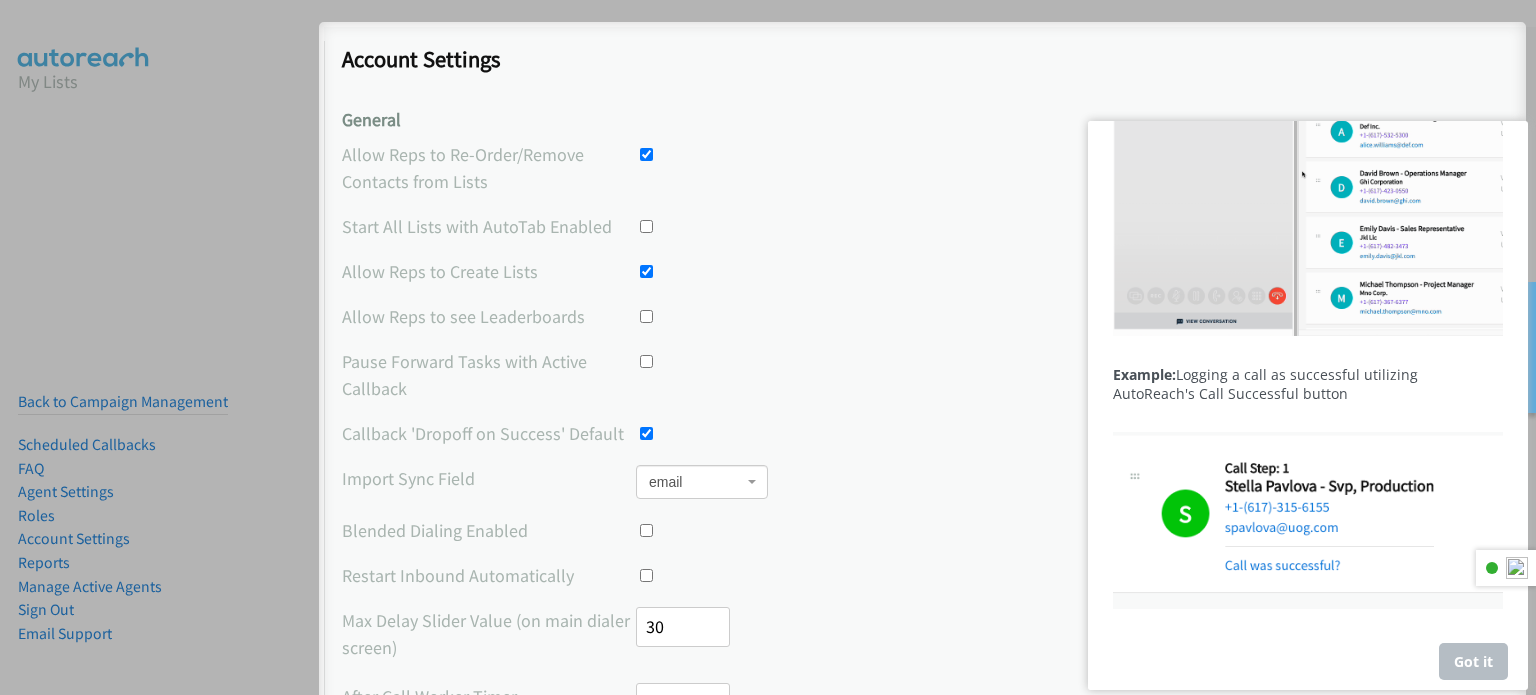 click on "Got it" at bounding box center (1473, 661) 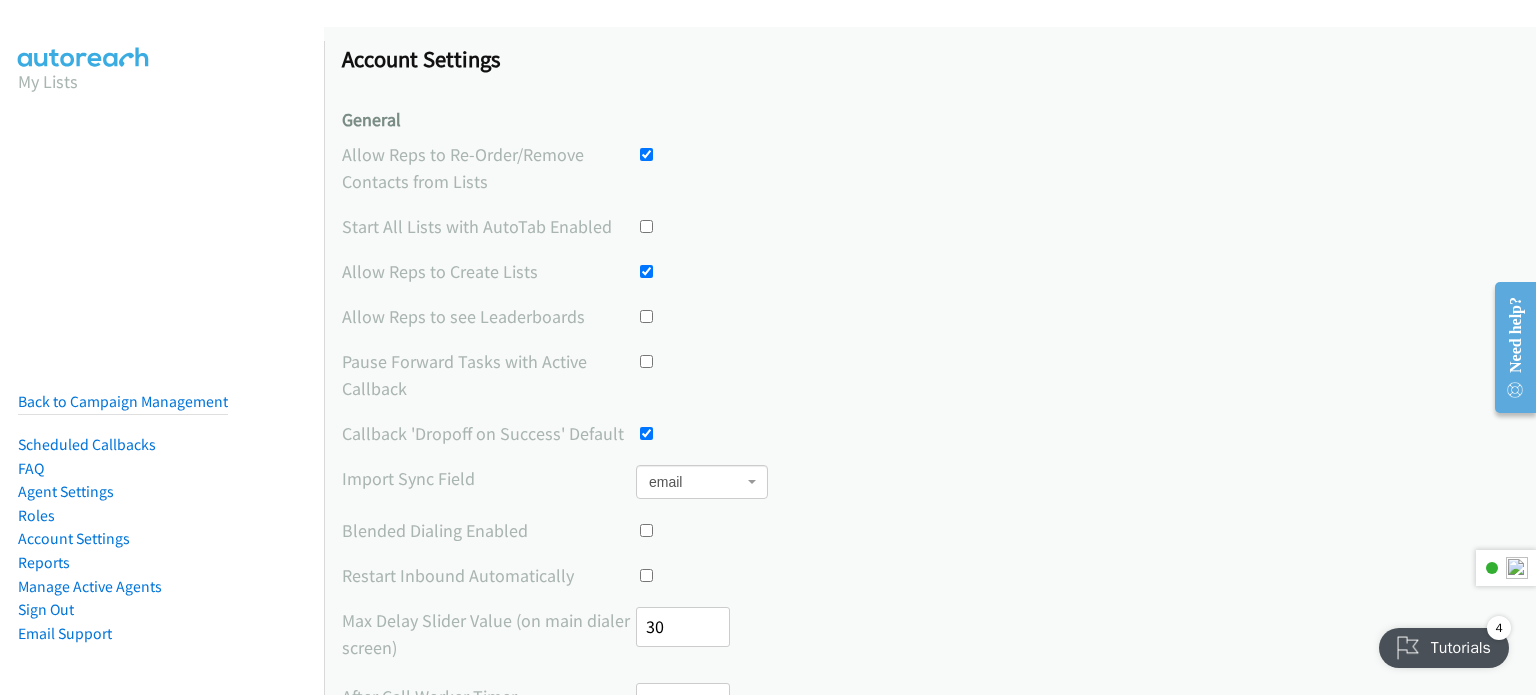 click on "Tutorials" at bounding box center [1444, 648] 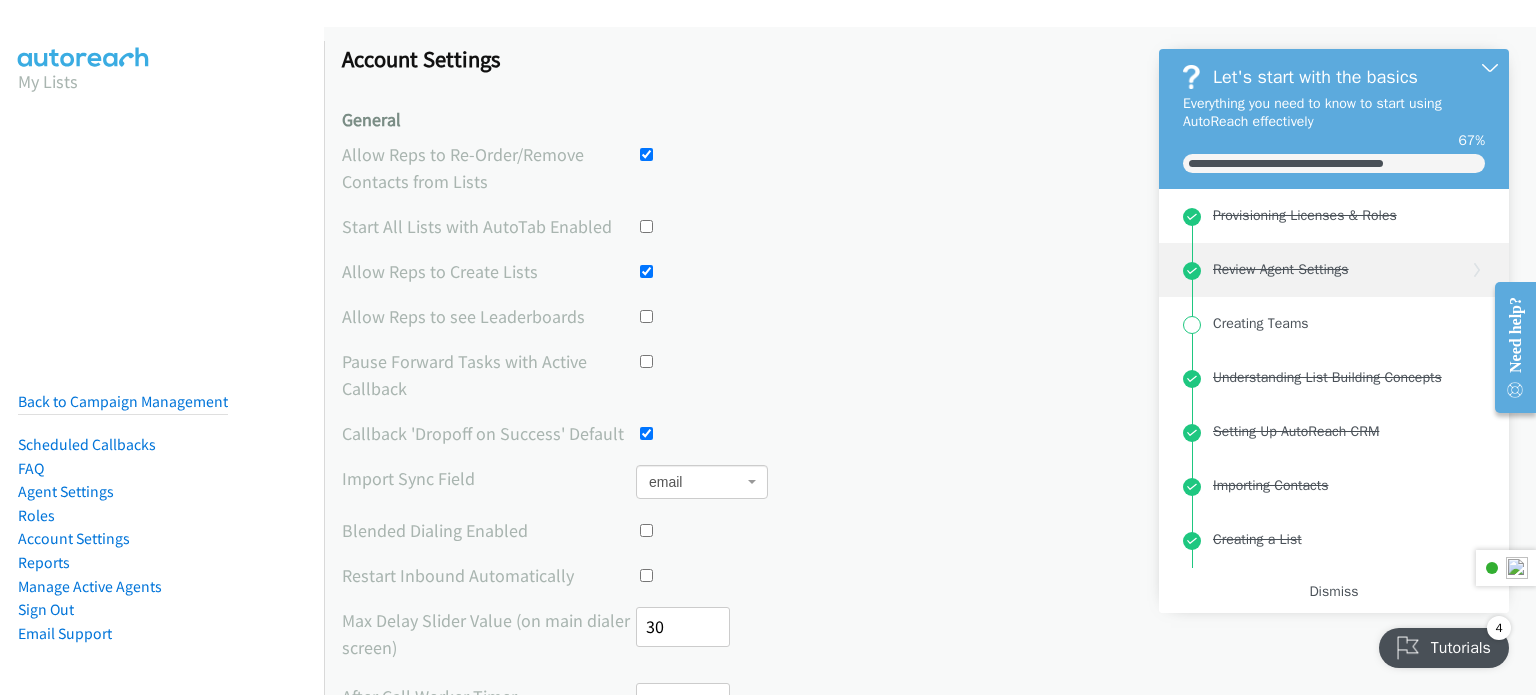 scroll, scrollTop: 305, scrollLeft: 0, axis: vertical 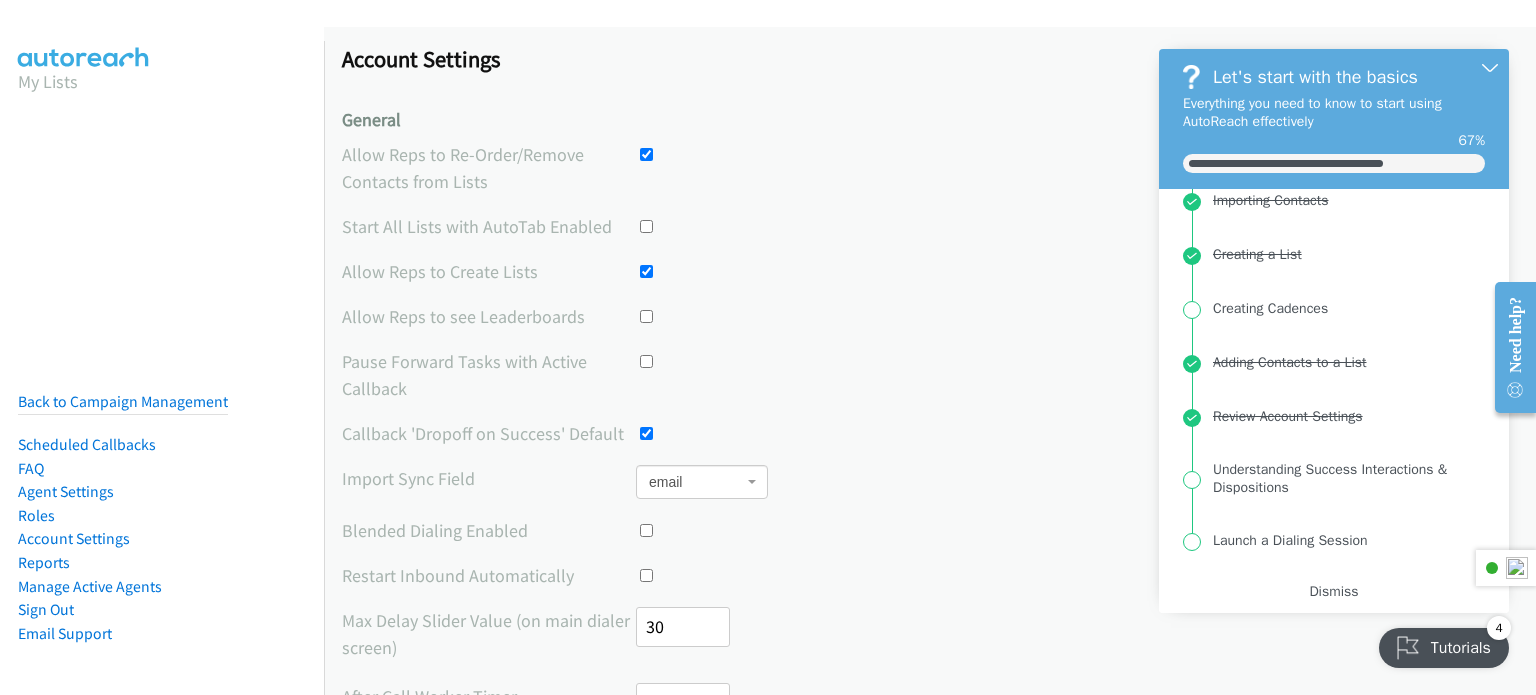 click at bounding box center (1077, 316) 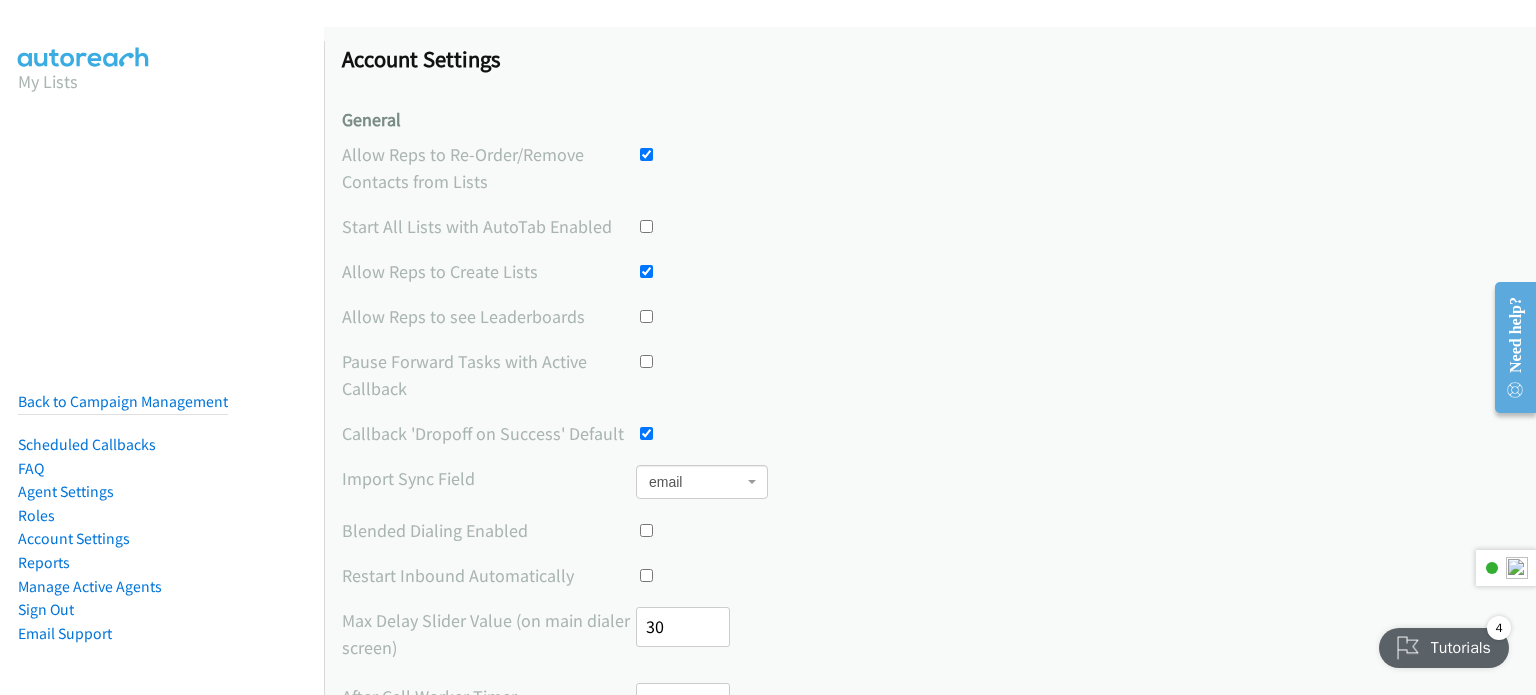 click on "Tutorials" at bounding box center (1444, 648) 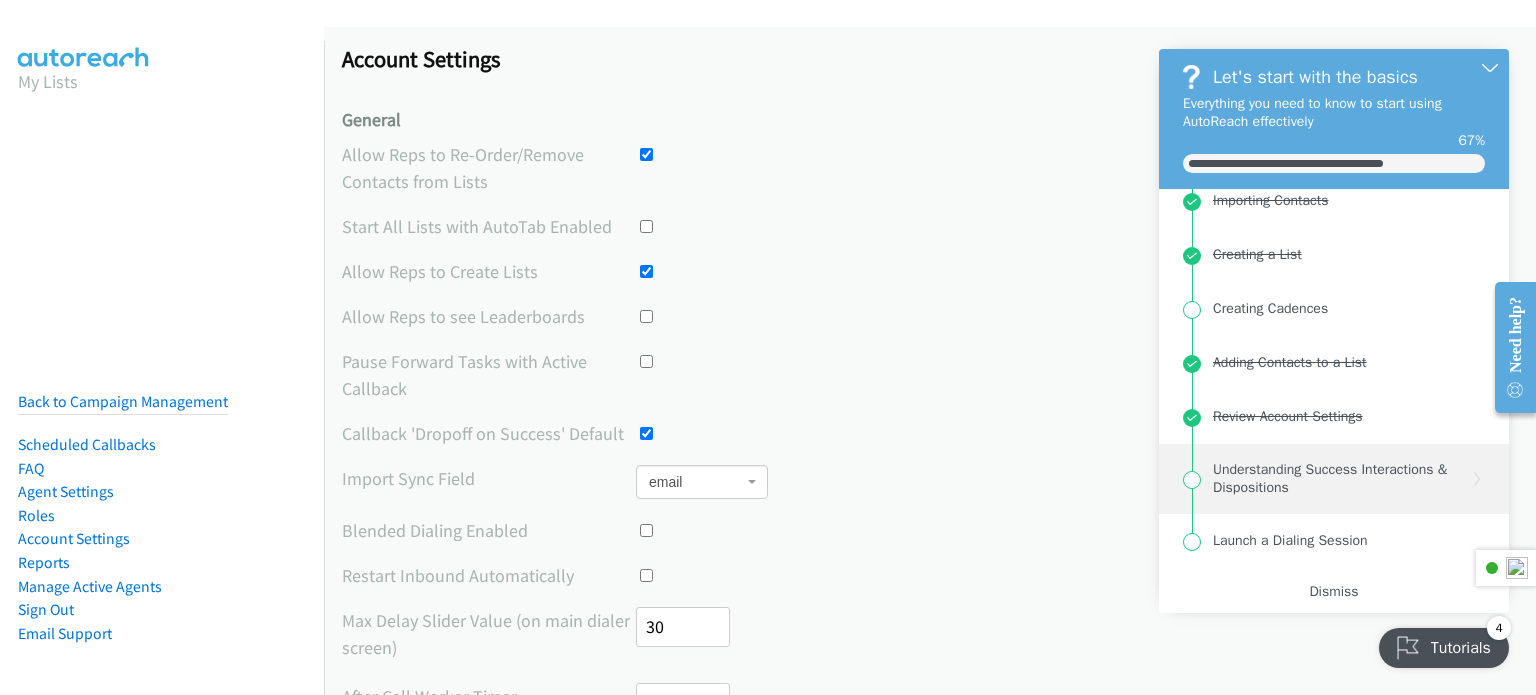 click on "Understanding Success Interactions & Dispositions" at bounding box center (1334, 479) 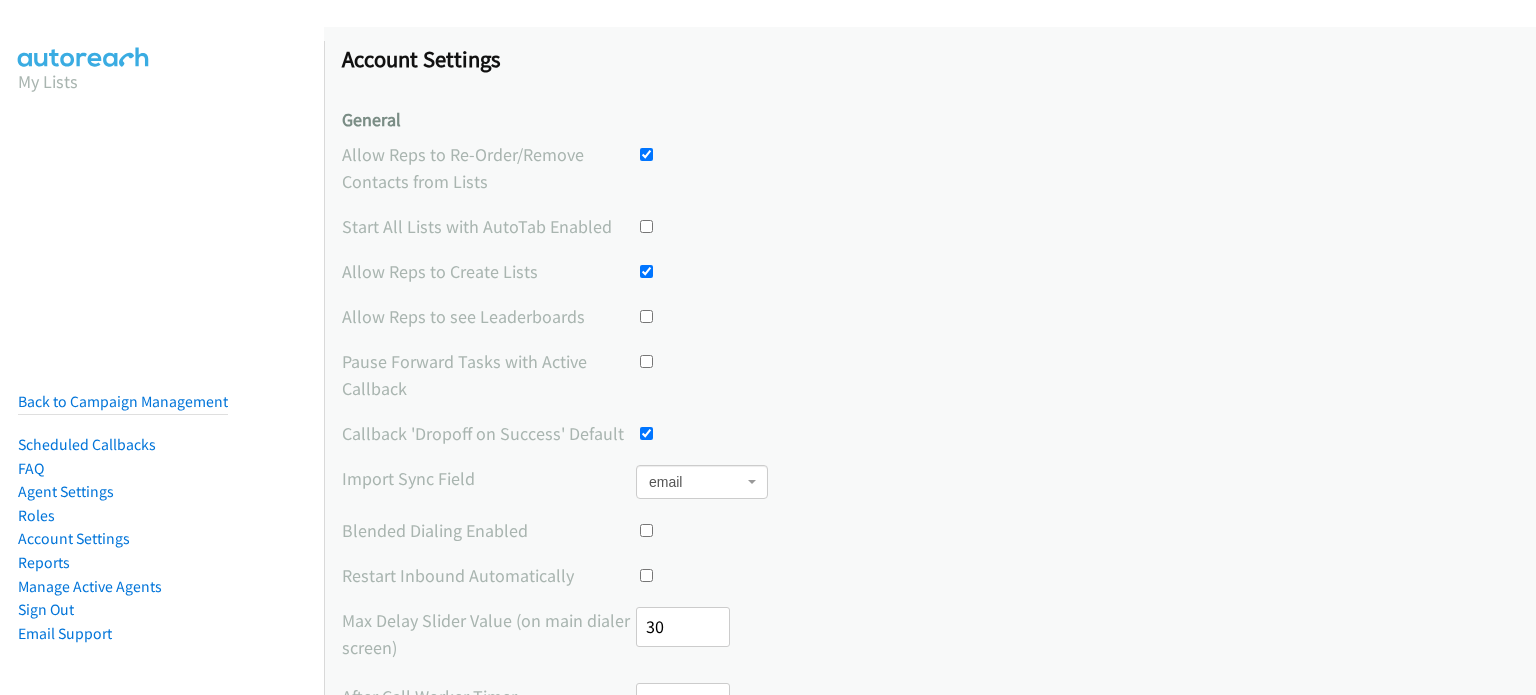 scroll, scrollTop: 0, scrollLeft: 0, axis: both 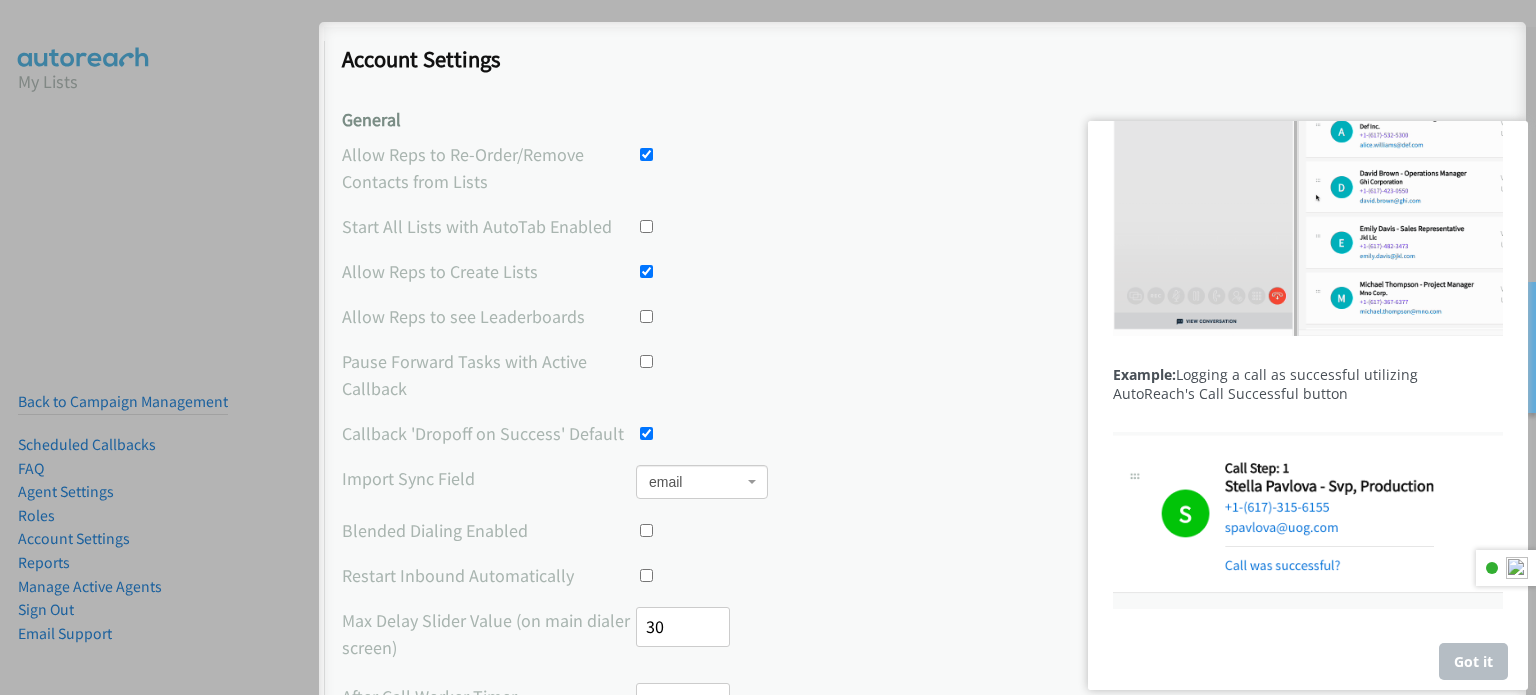 click on "Got it" at bounding box center (1473, 661) 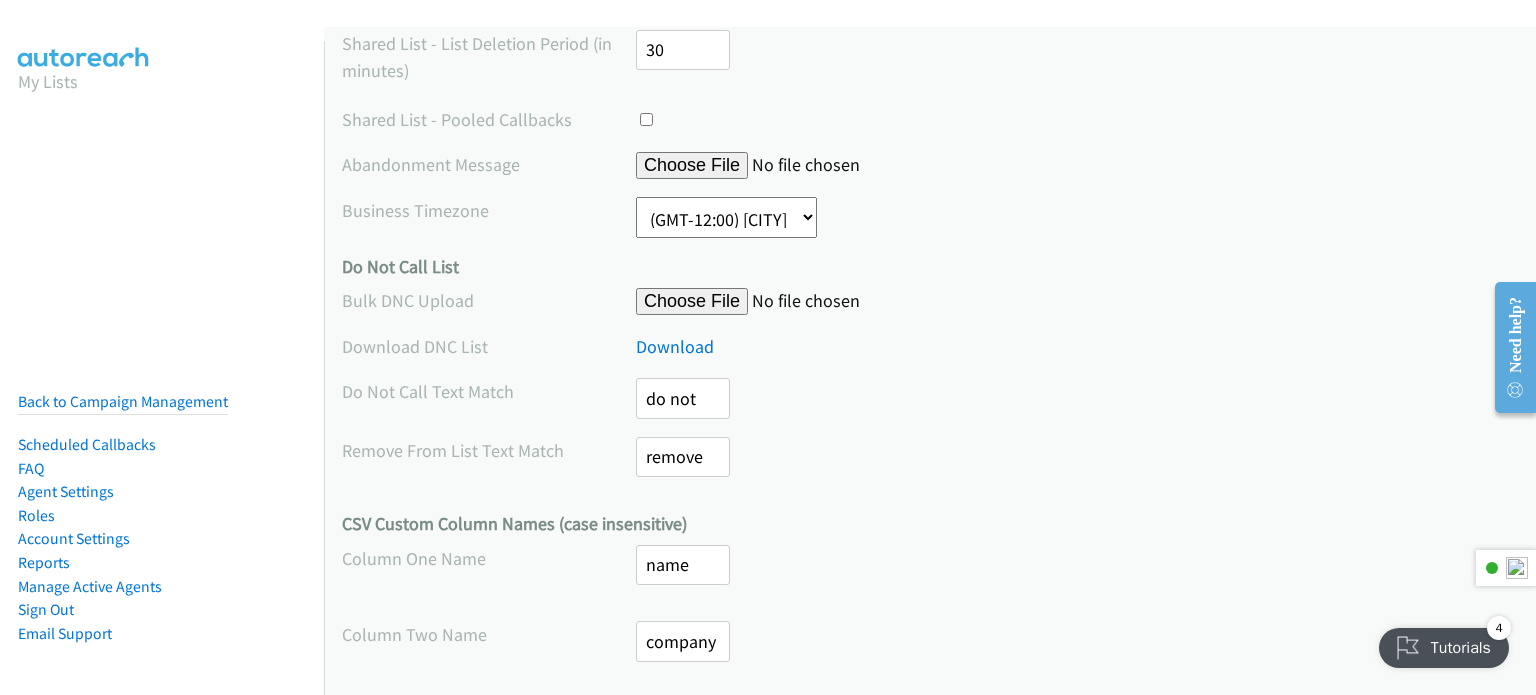 scroll, scrollTop: 1096, scrollLeft: 0, axis: vertical 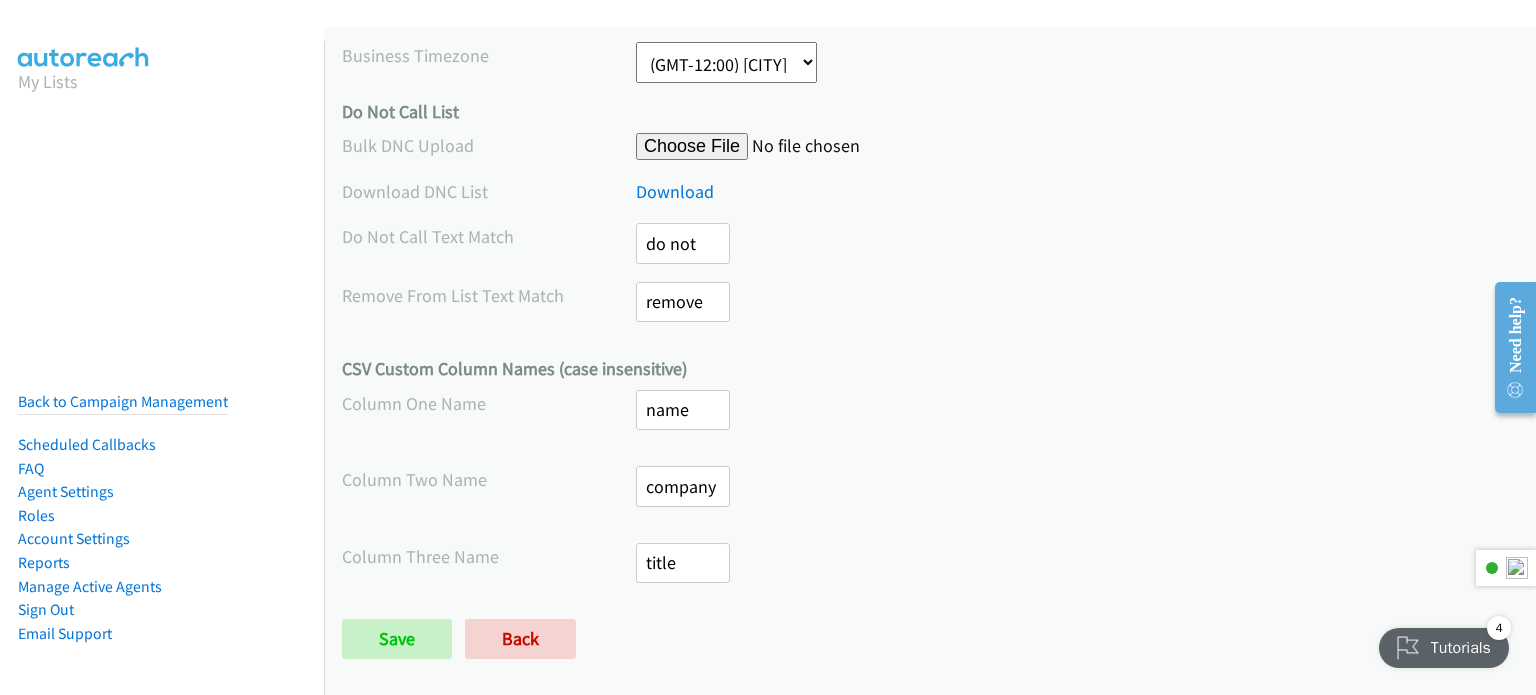 click on "Tutorials" at bounding box center (1444, 648) 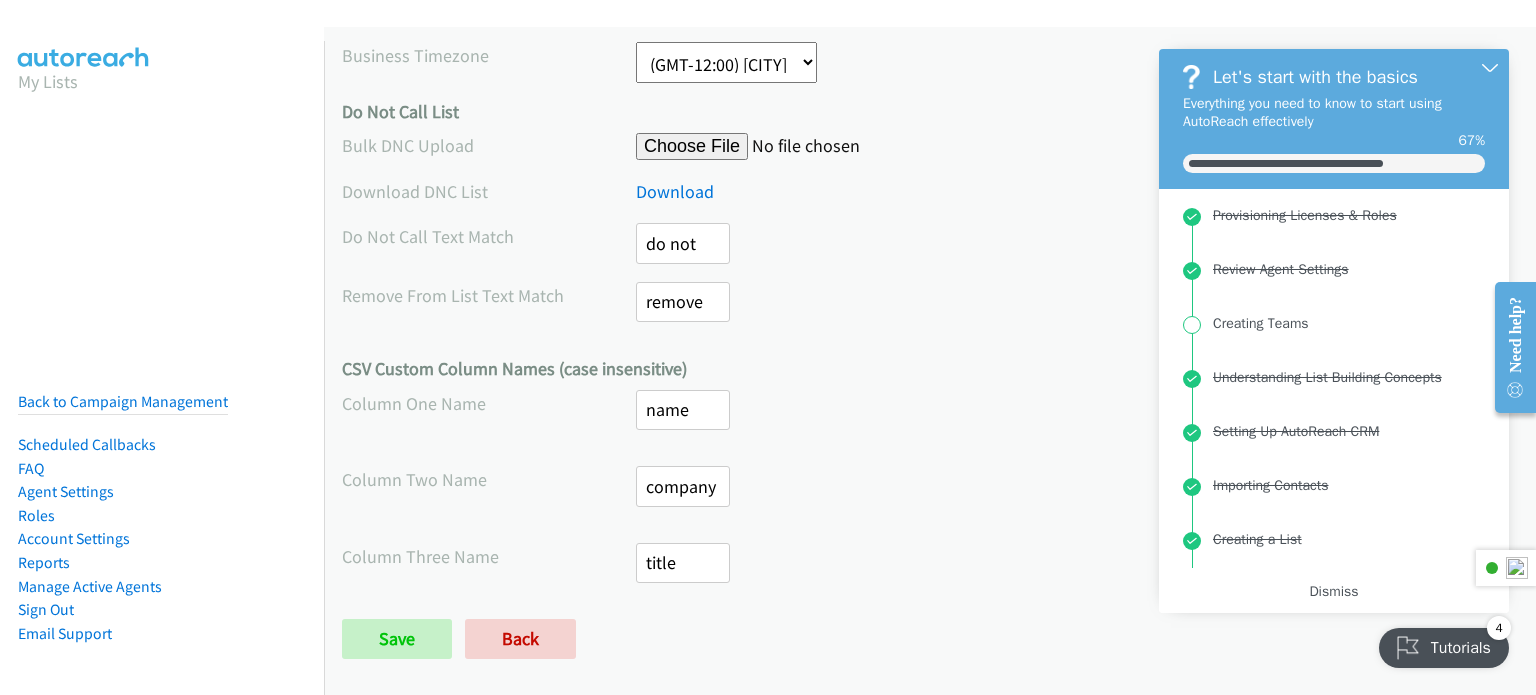 click on "CSV Custom Column Names (case insensitive)" at bounding box center (930, 369) 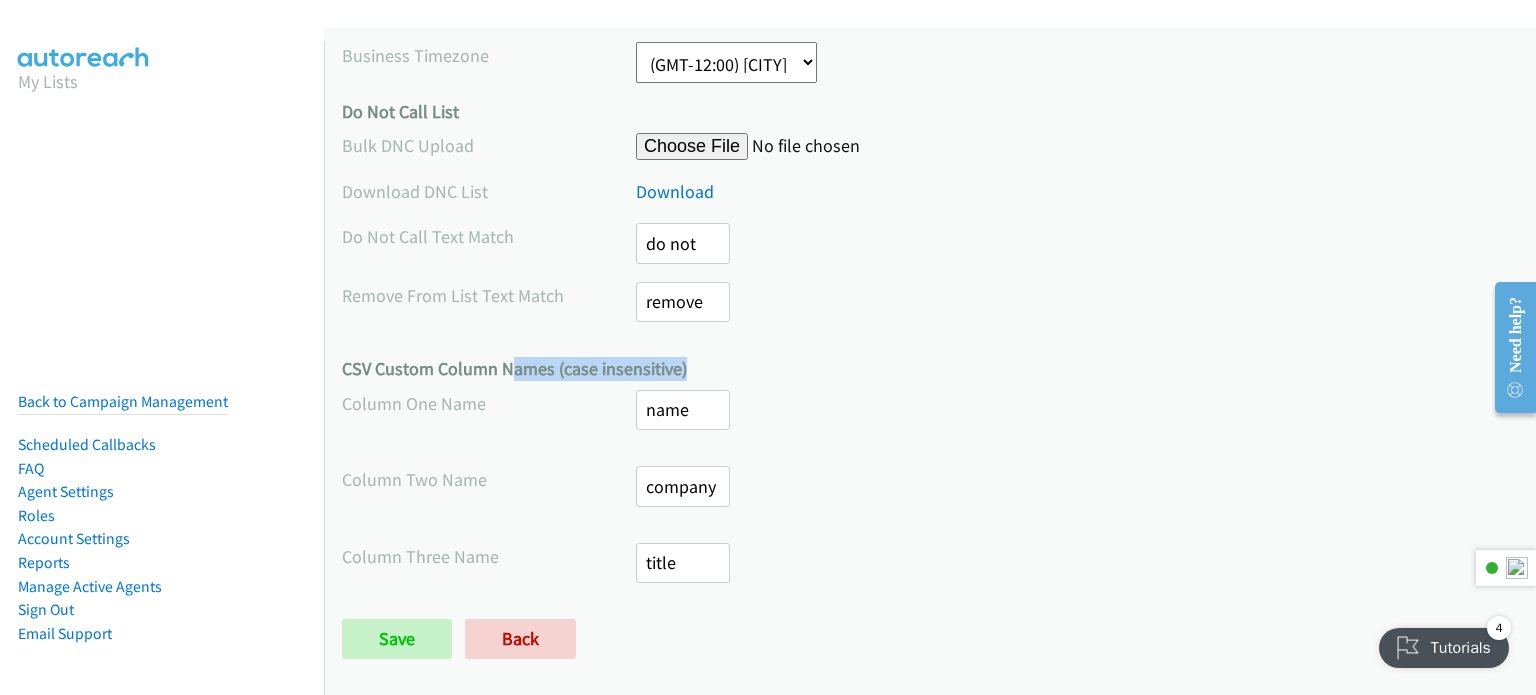 drag, startPoint x: 521, startPoint y: 351, endPoint x: 595, endPoint y: 349, distance: 74.02702 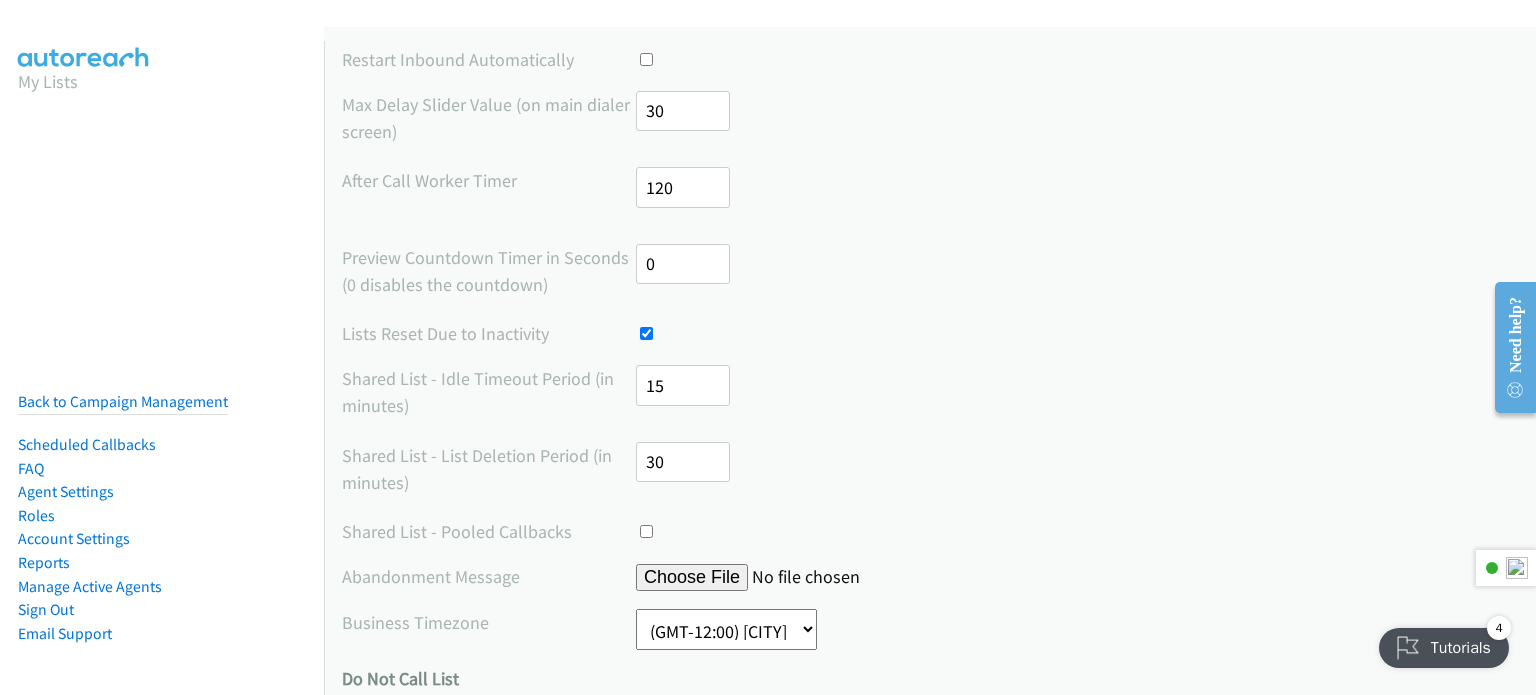 scroll, scrollTop: 1096, scrollLeft: 0, axis: vertical 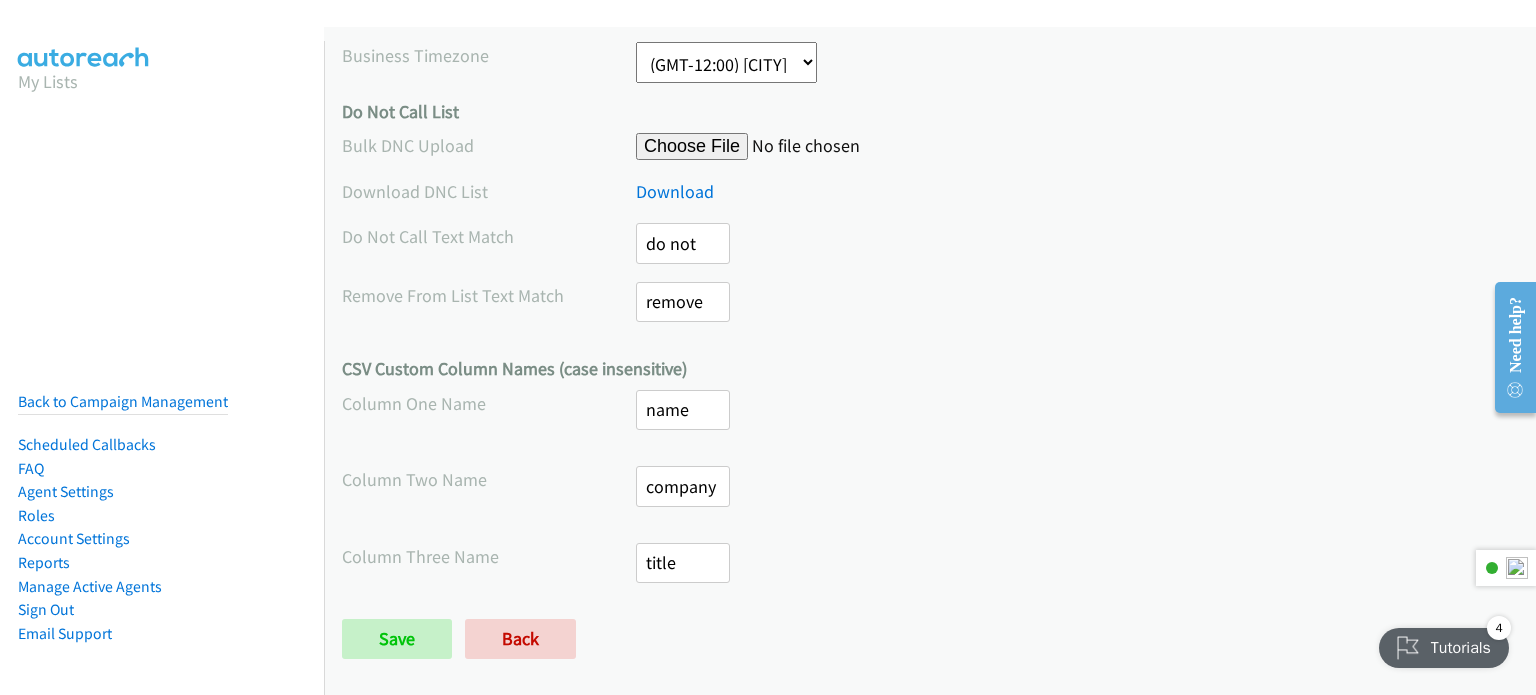 click on "Tutorials" at bounding box center (1444, 648) 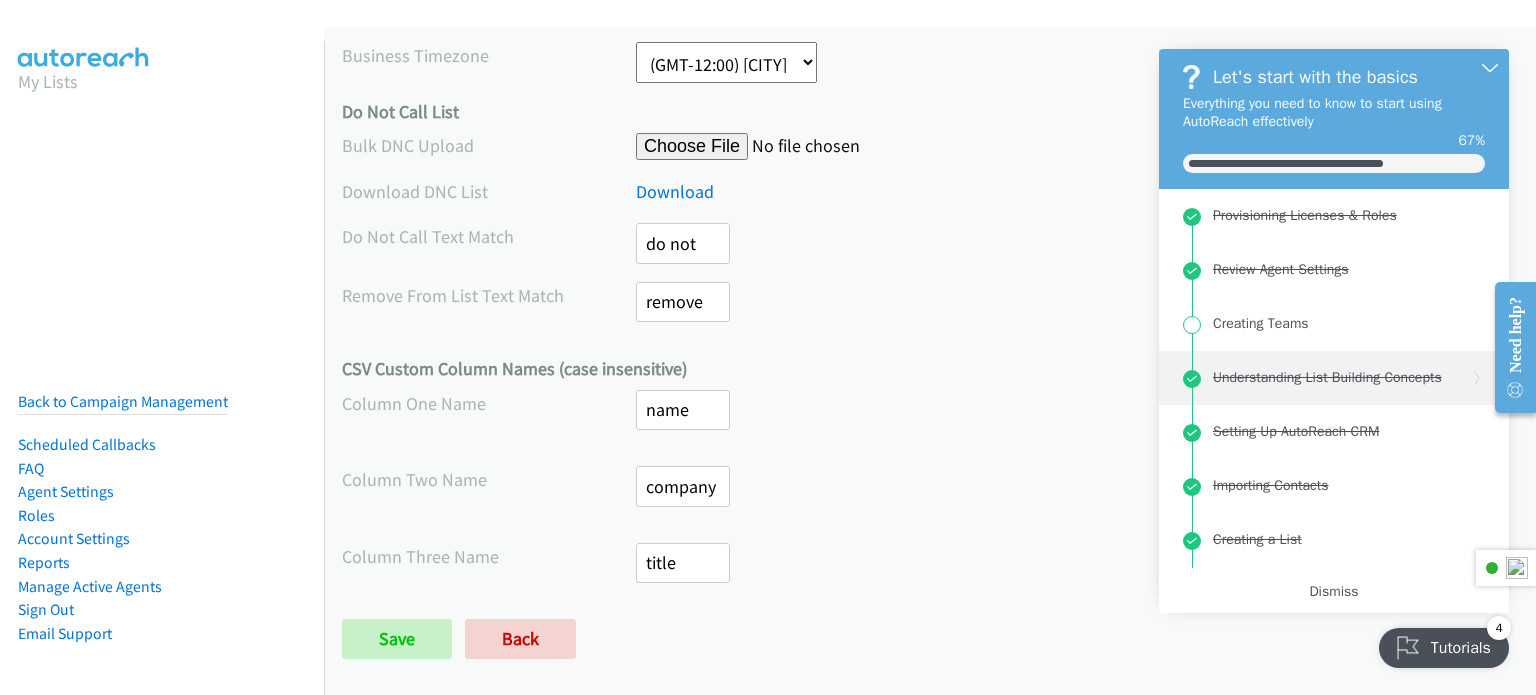 scroll, scrollTop: 305, scrollLeft: 0, axis: vertical 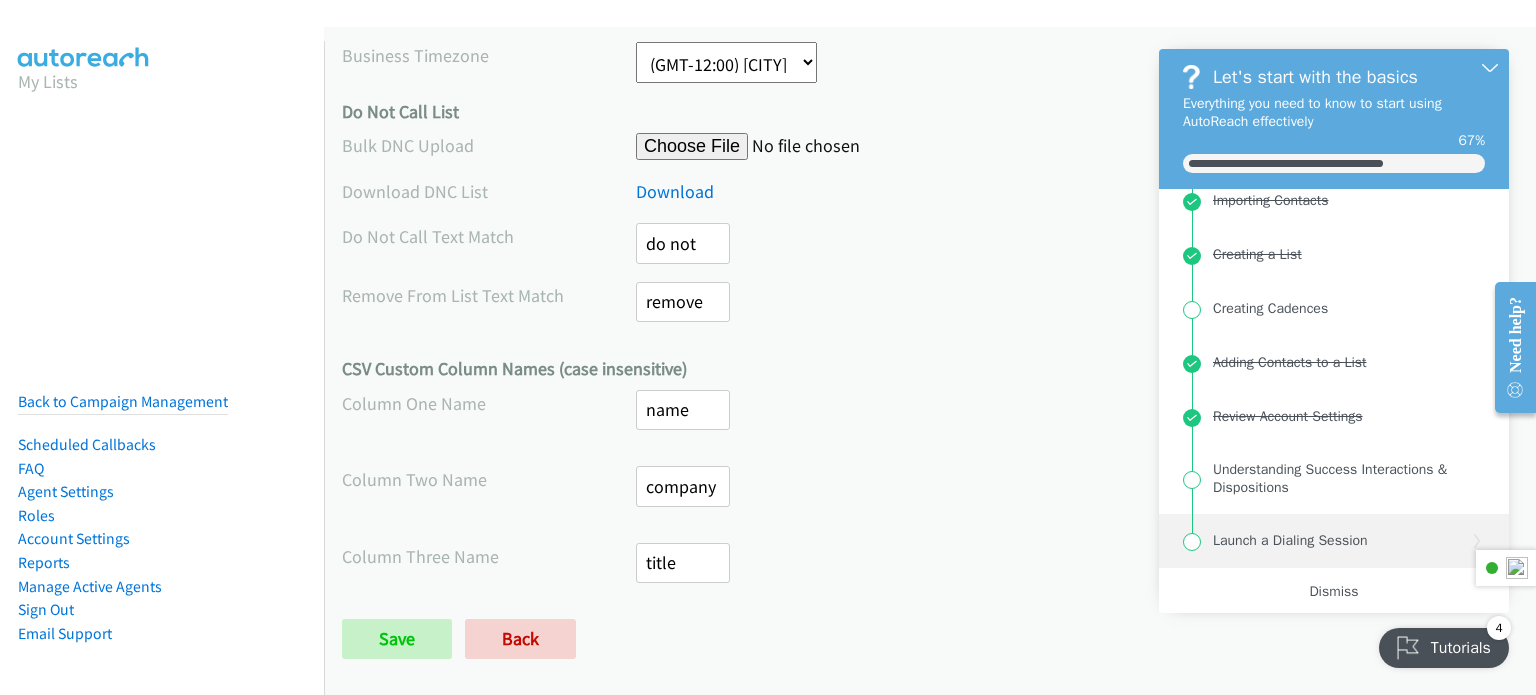 click on "Launch a Dialing Session" at bounding box center (1290, 541) 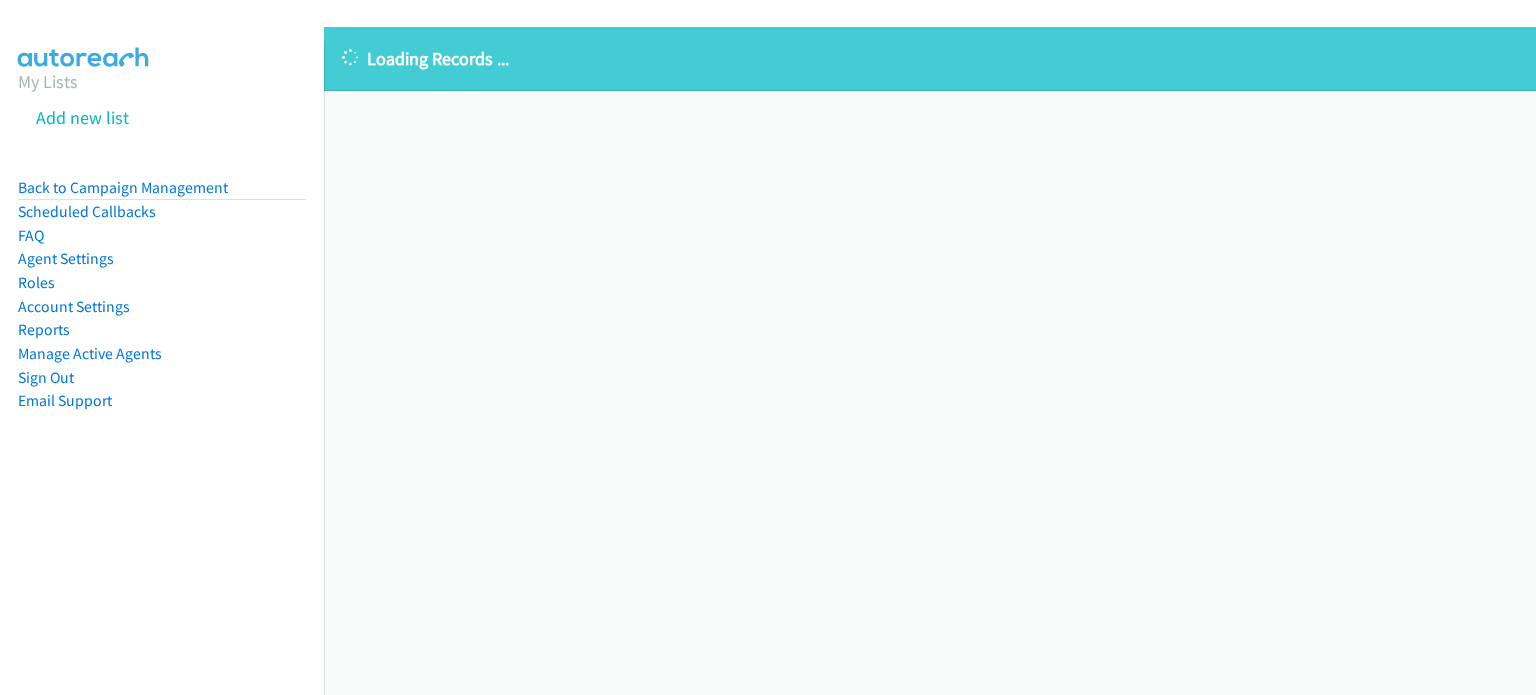 scroll, scrollTop: 0, scrollLeft: 0, axis: both 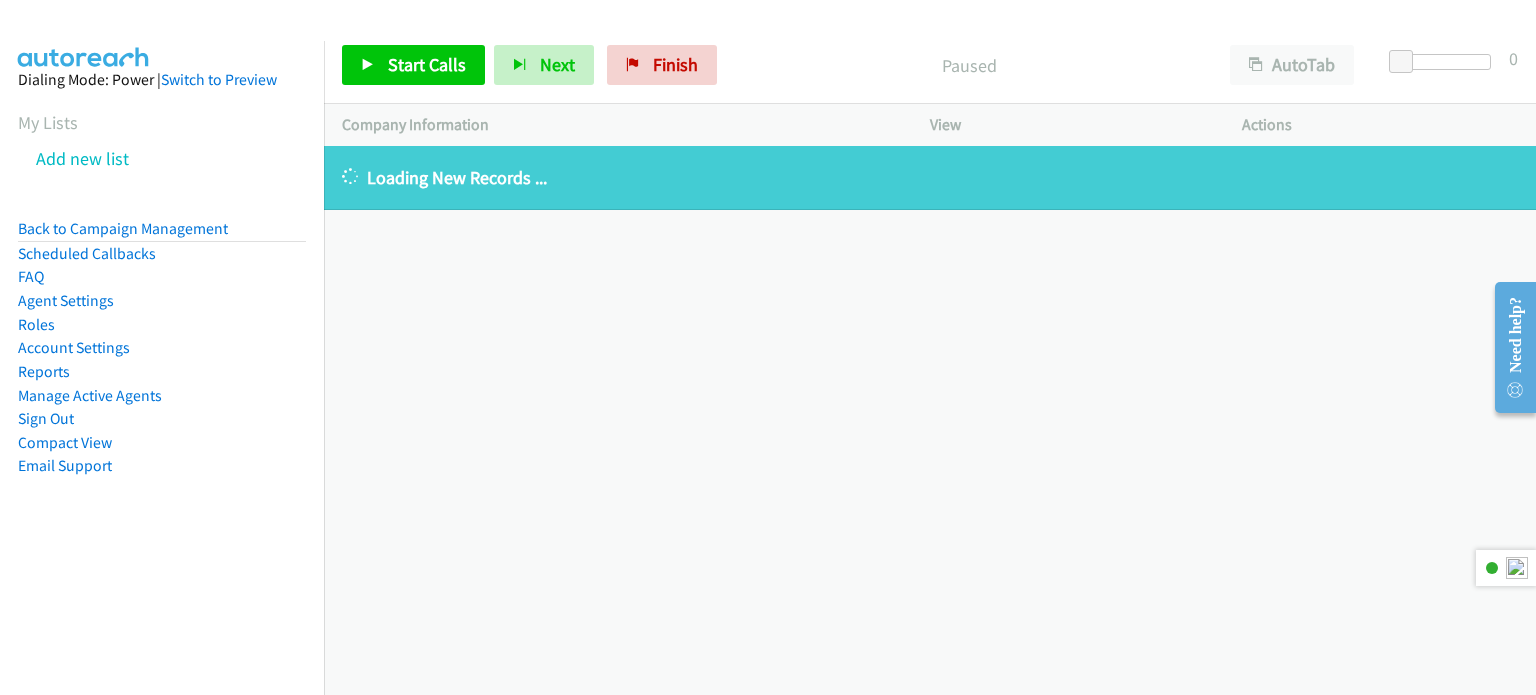 click on "Company Information" at bounding box center [618, 125] 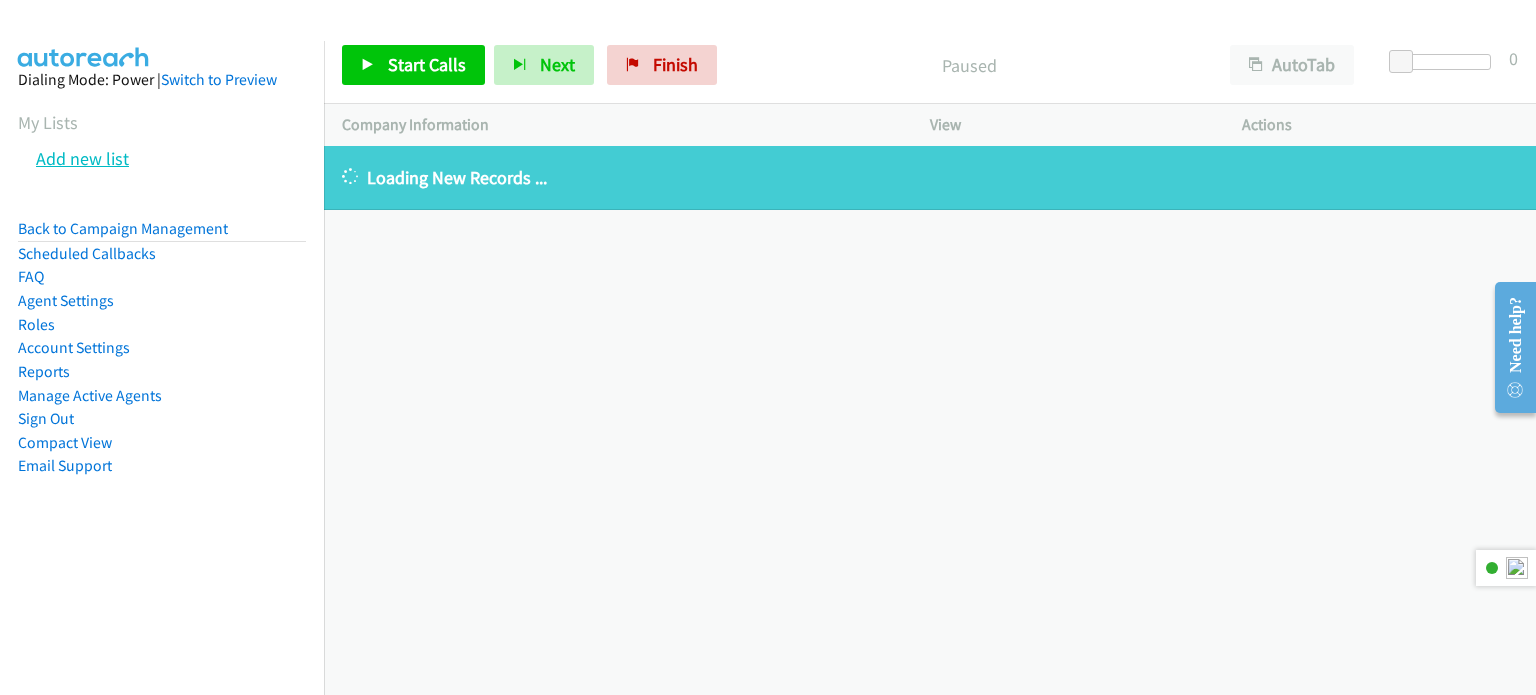 click on "Add new list" at bounding box center (82, 158) 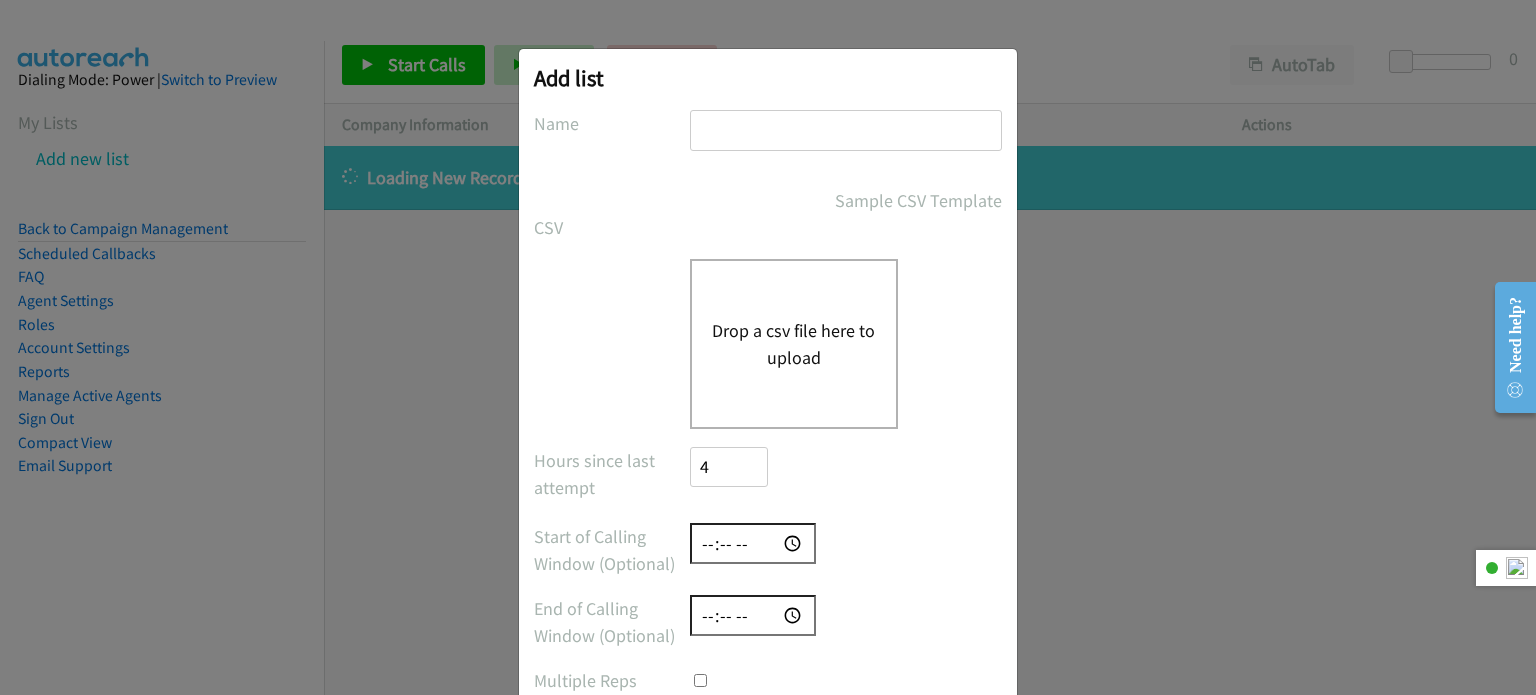scroll, scrollTop: 119, scrollLeft: 0, axis: vertical 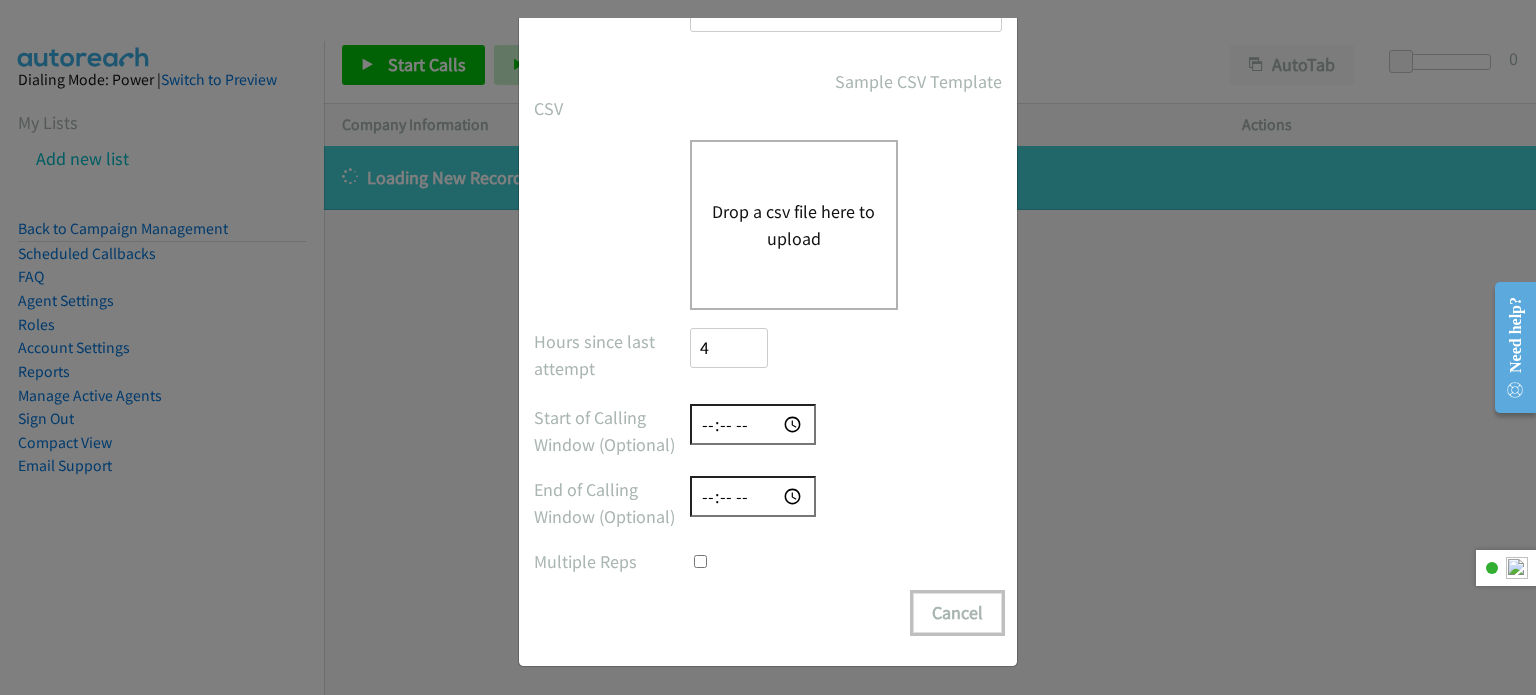click on "Cancel" at bounding box center [957, 613] 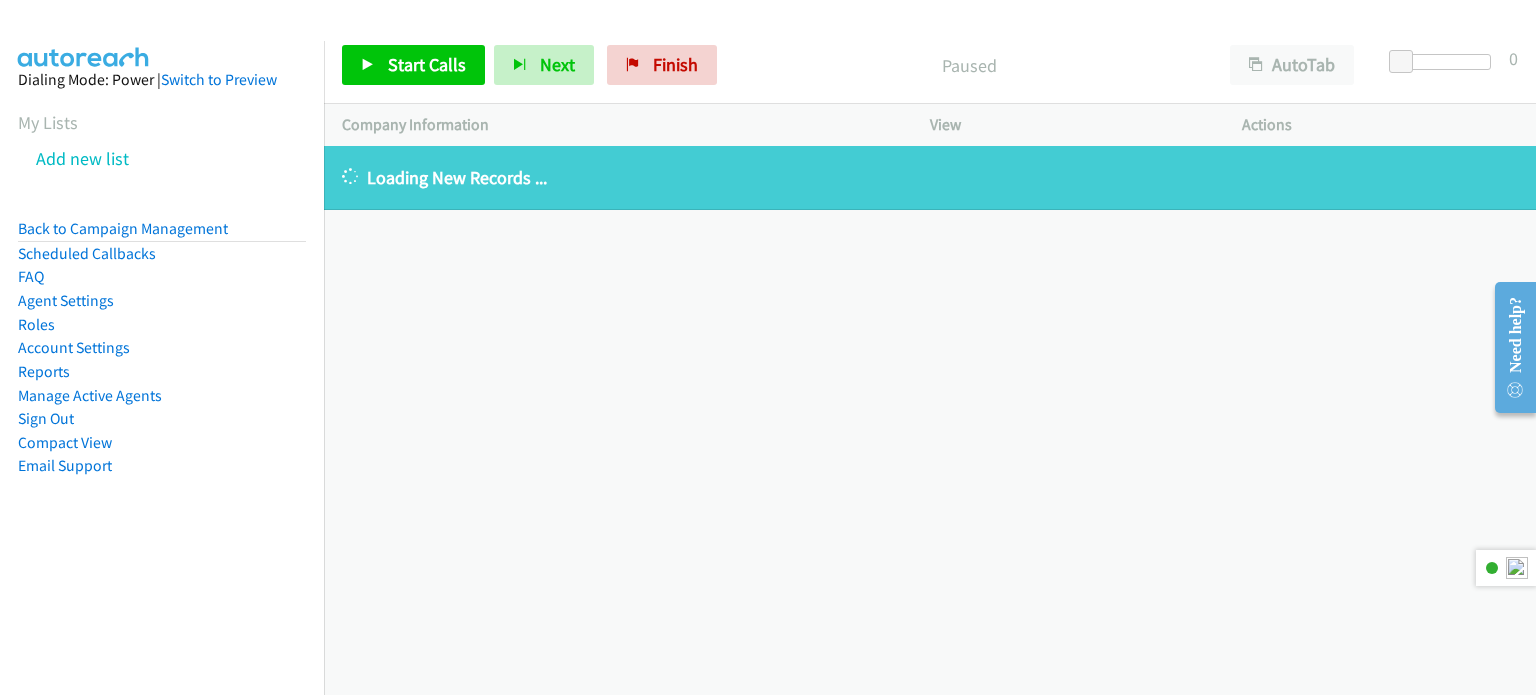 click on "Loading New Records ..." at bounding box center [930, 177] 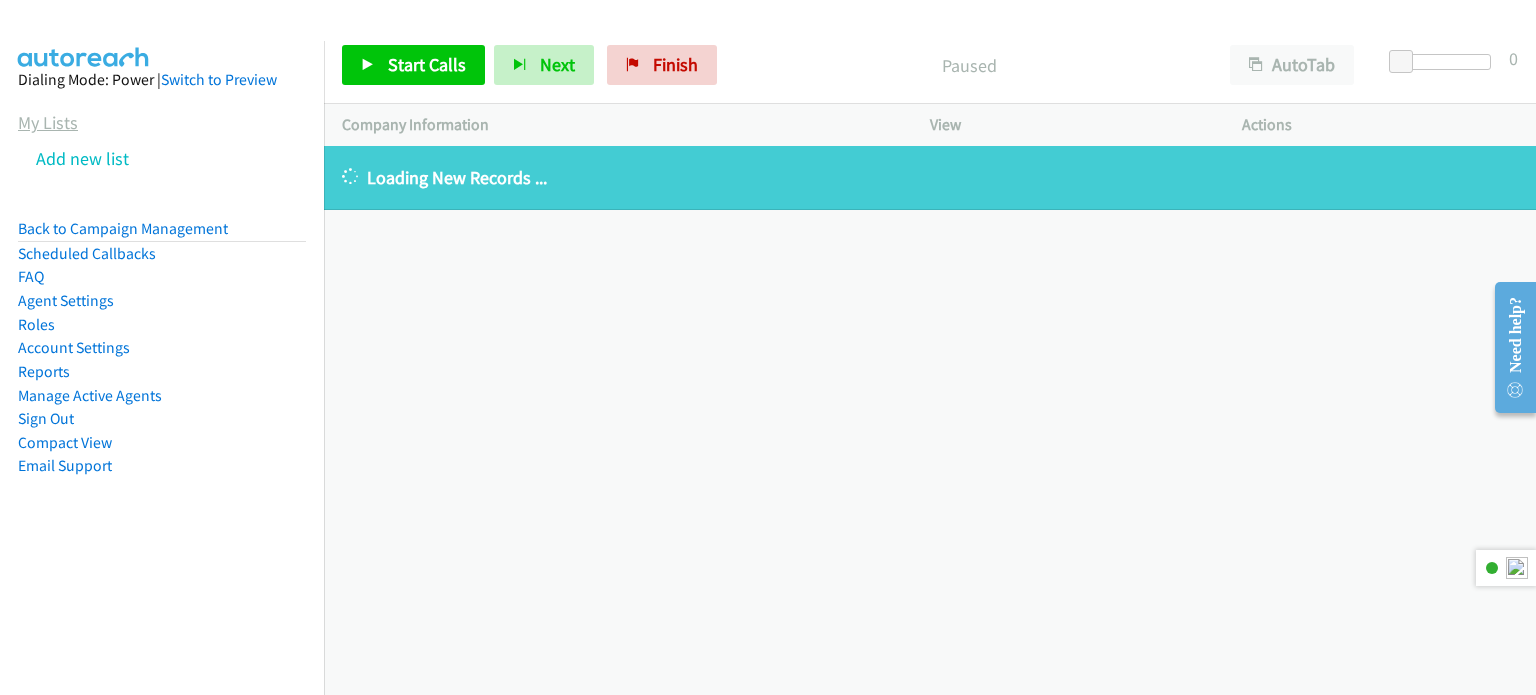 click on "My Lists" at bounding box center (48, 122) 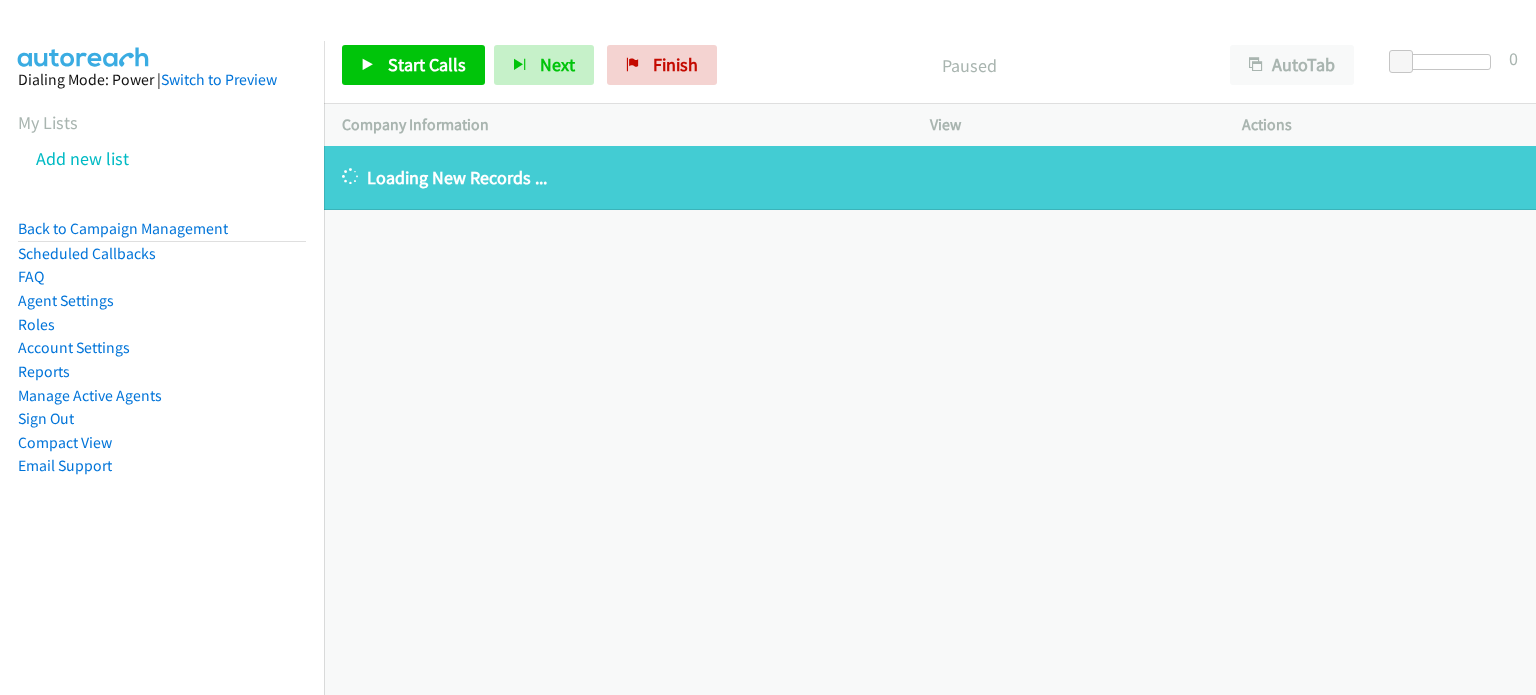 scroll, scrollTop: 0, scrollLeft: 0, axis: both 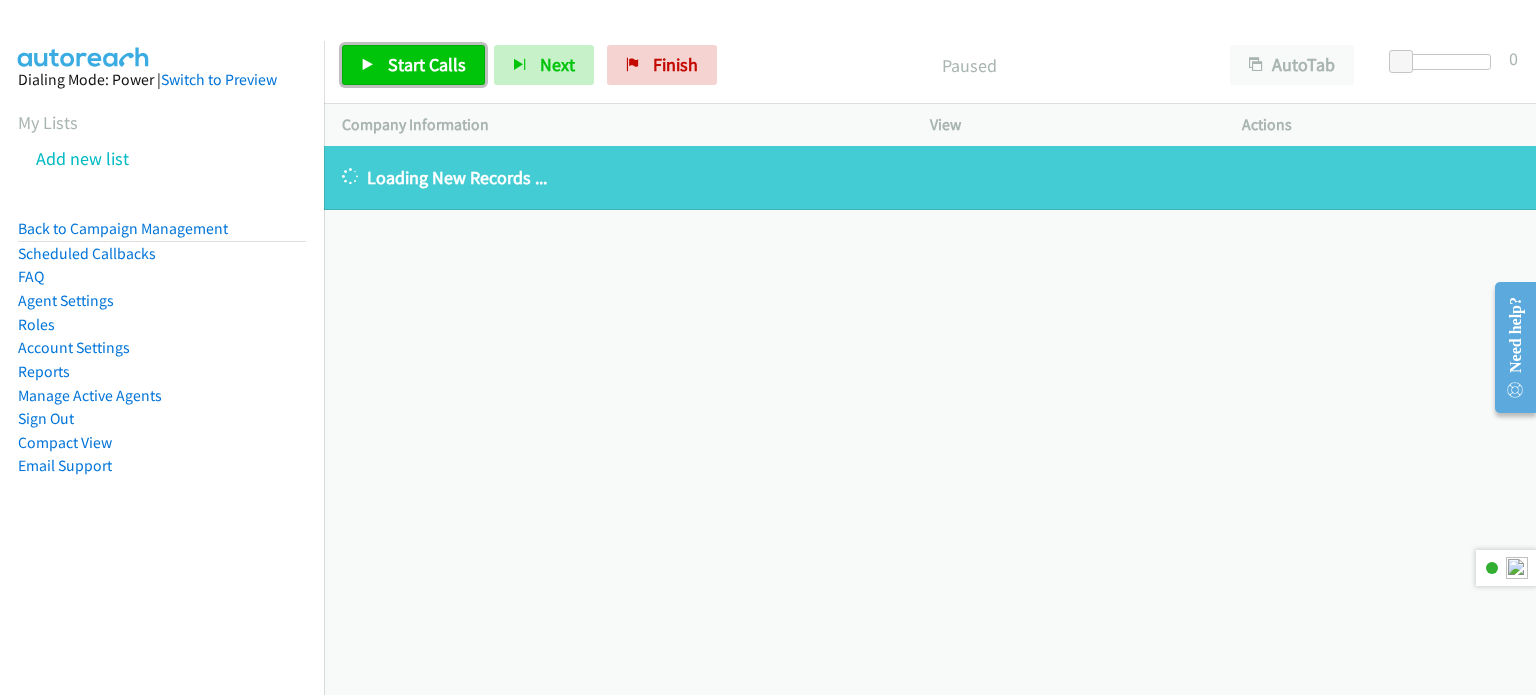 click on "Start Calls" at bounding box center (427, 64) 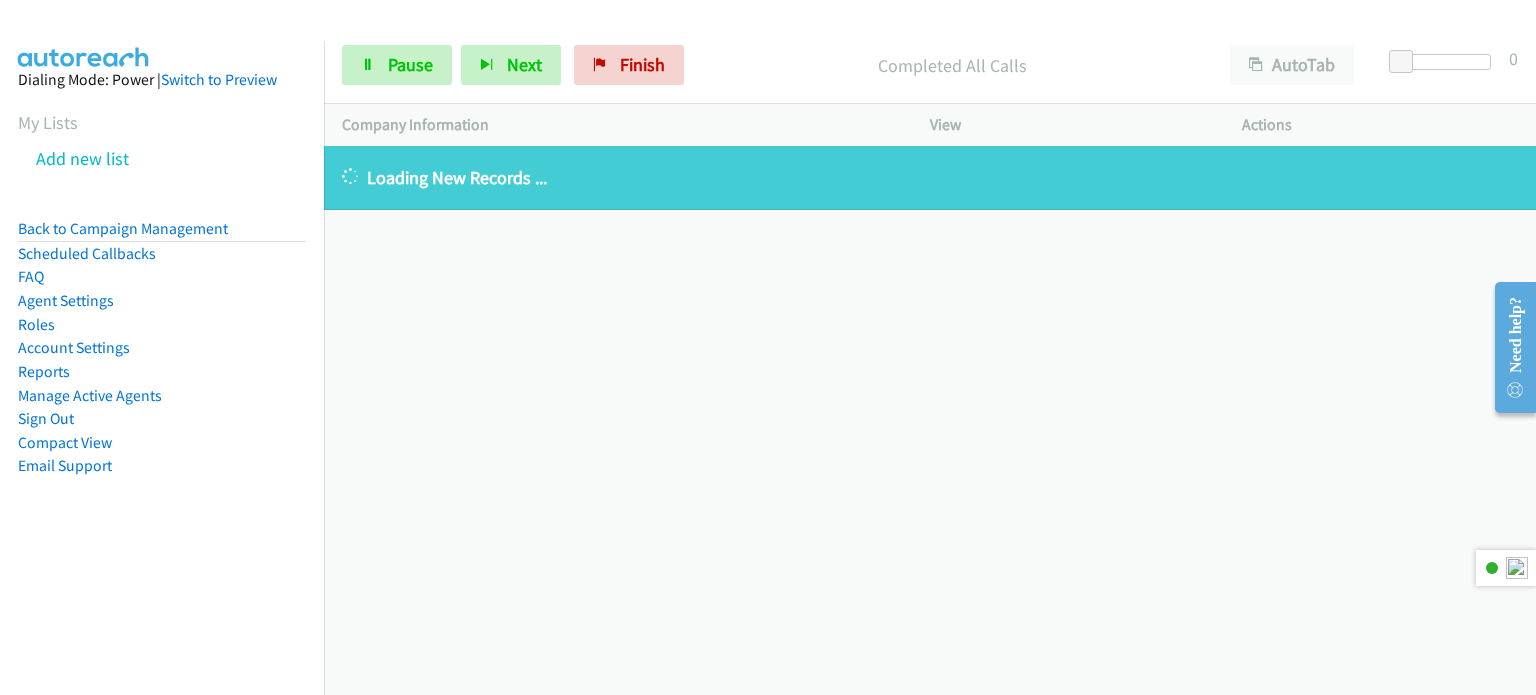 click on "Loading New Records ..." at bounding box center (930, 177) 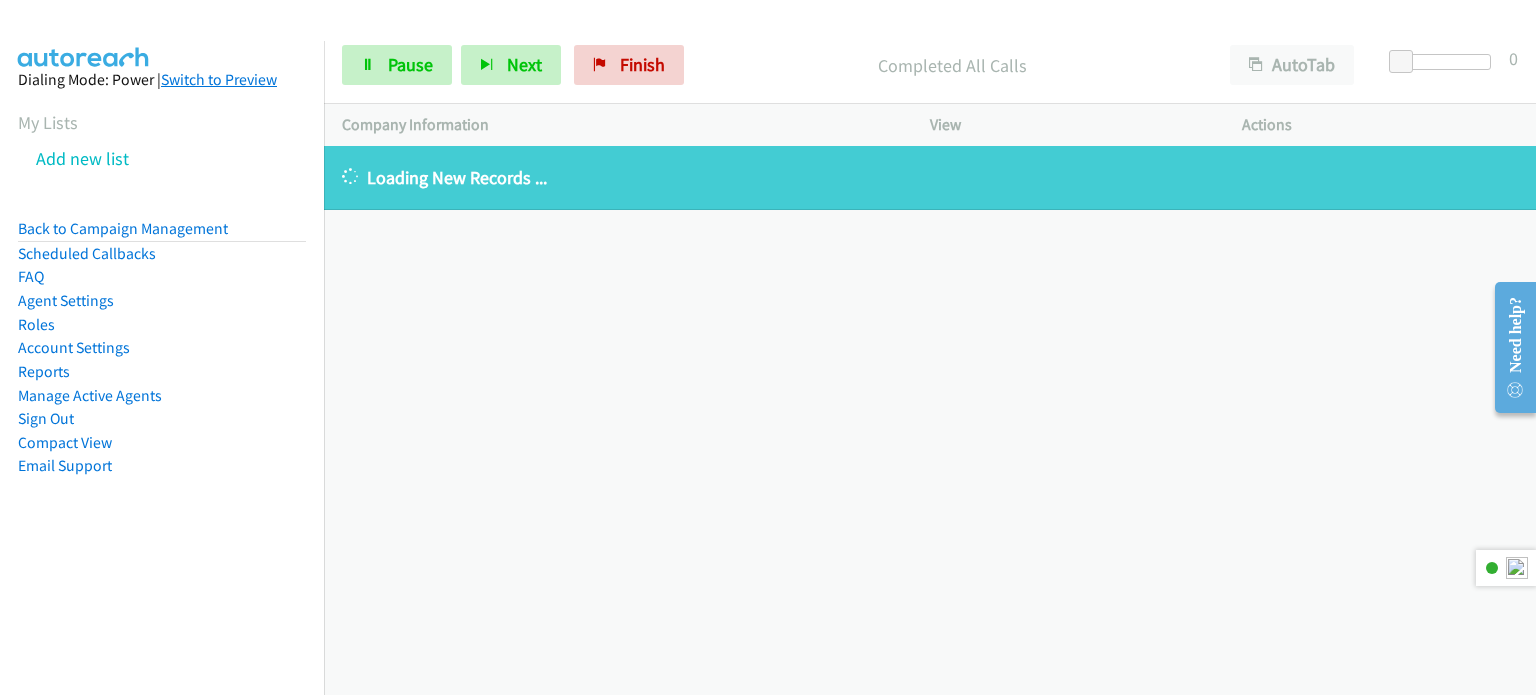 click on "Switch to Preview" at bounding box center (219, 79) 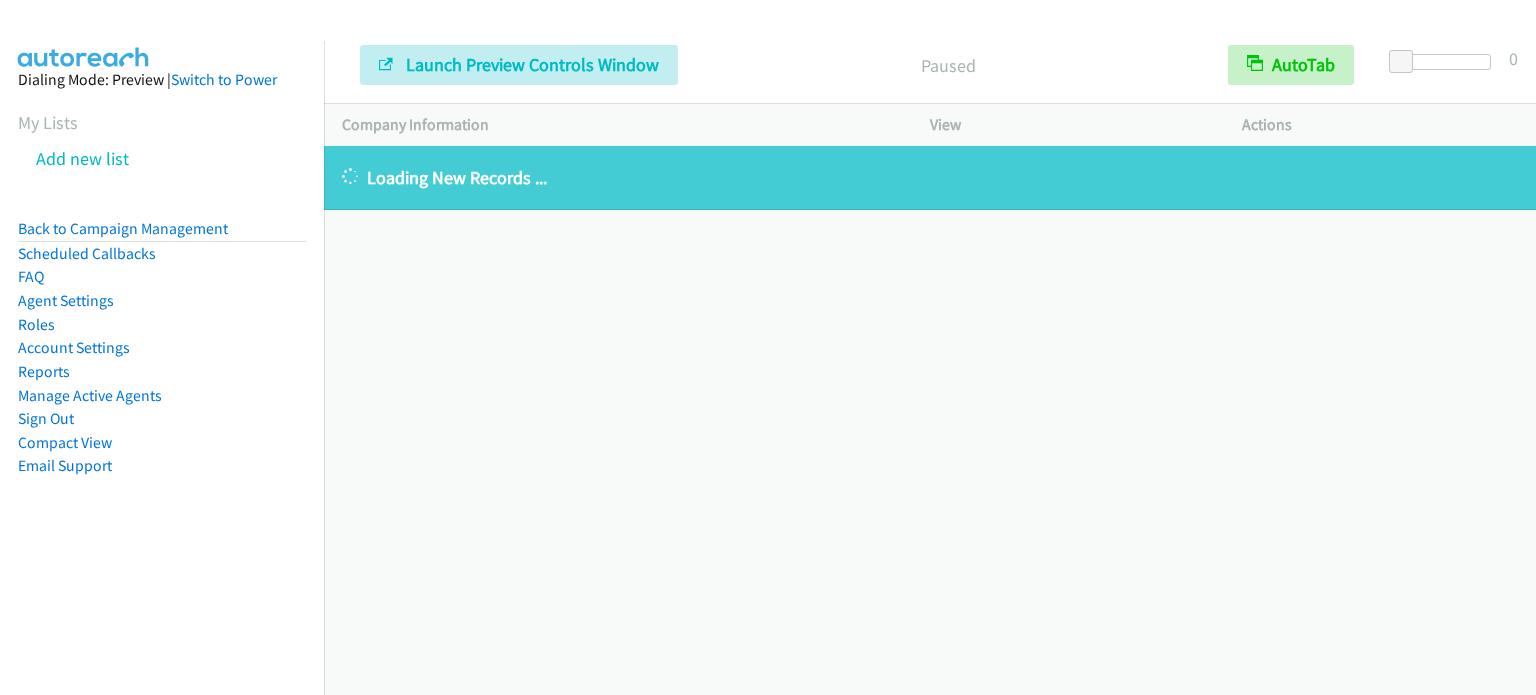 scroll, scrollTop: 0, scrollLeft: 0, axis: both 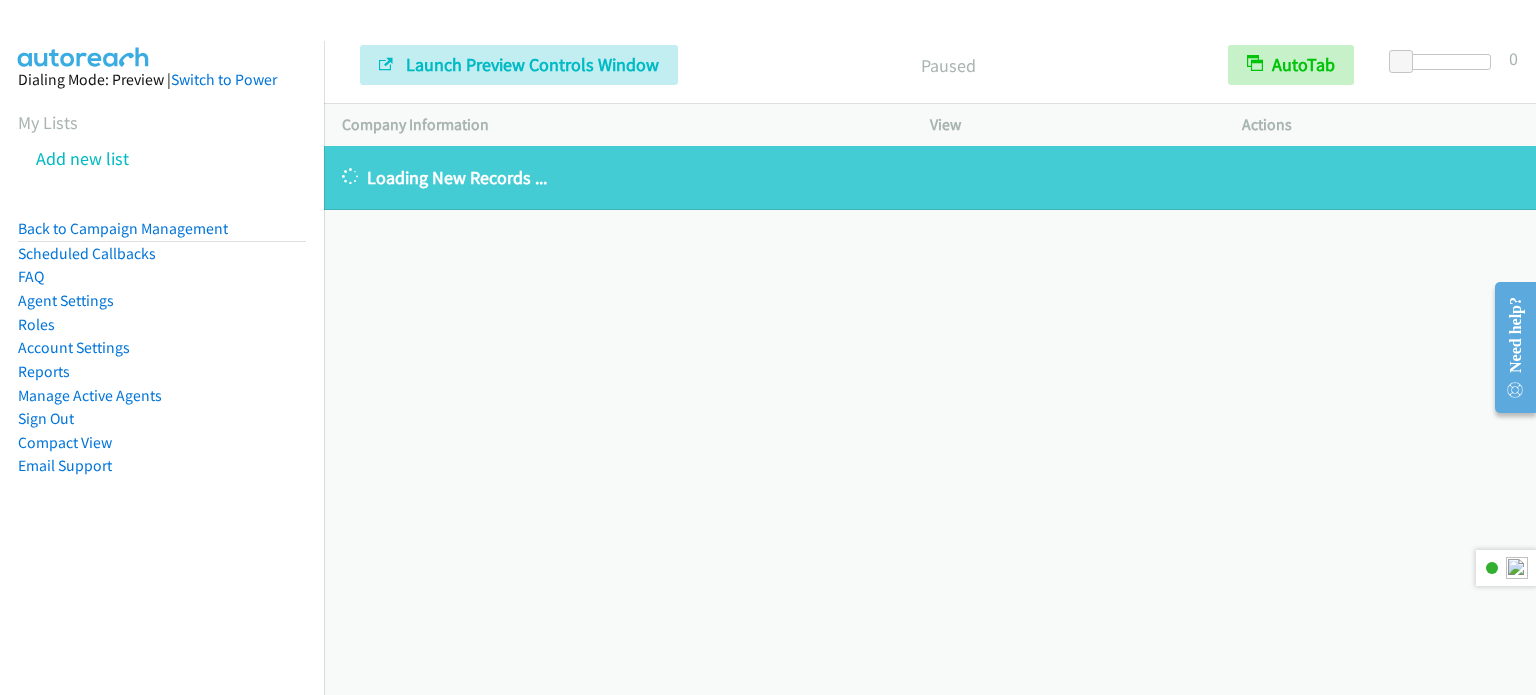 click on "Switch to Power" at bounding box center [224, 79] 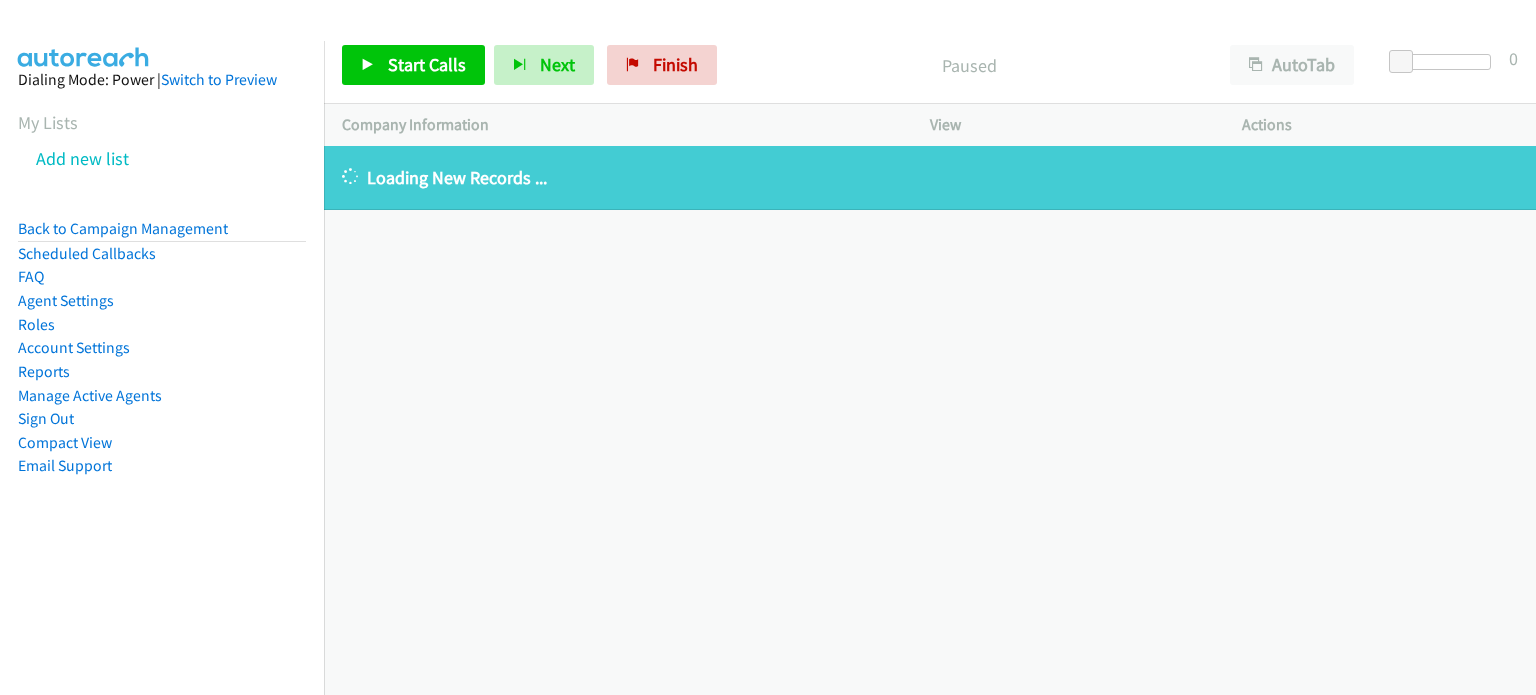 scroll, scrollTop: 0, scrollLeft: 0, axis: both 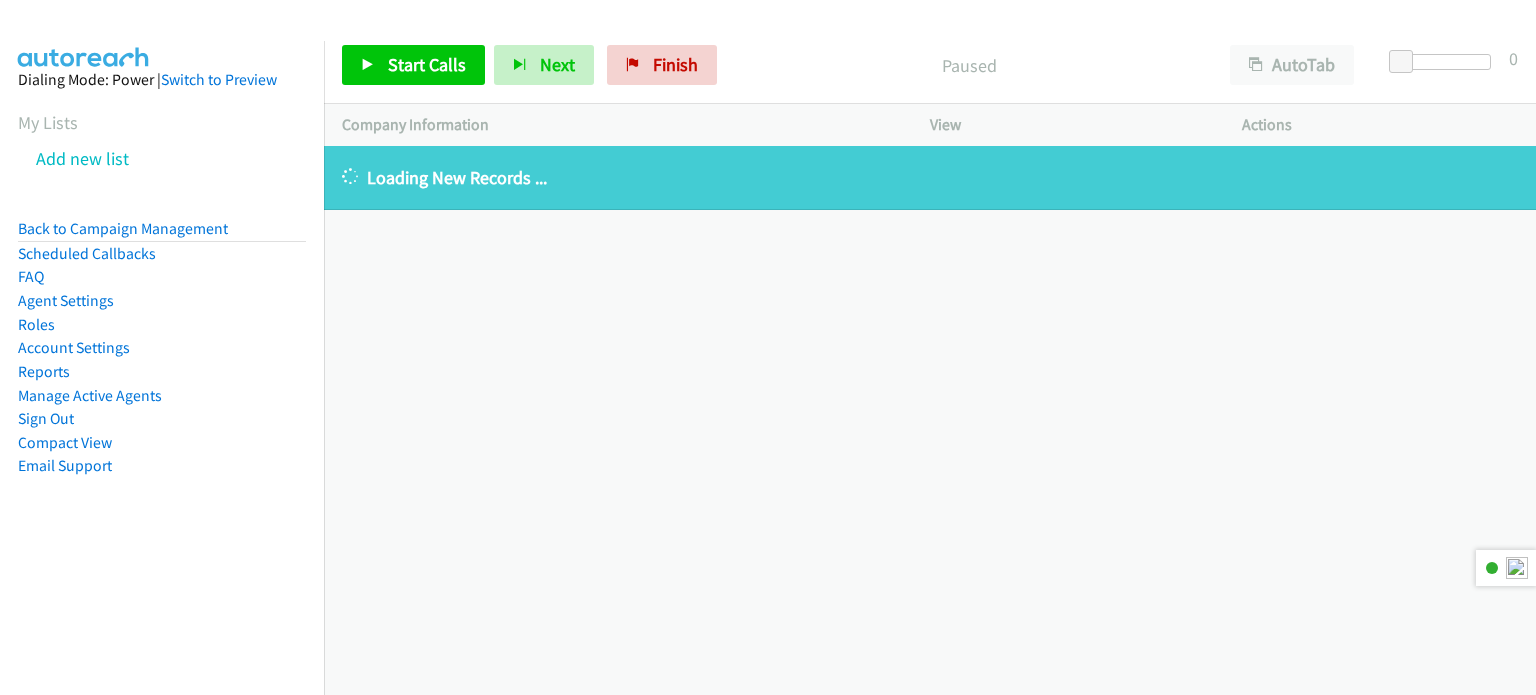 click on "Loading New Records ..." at bounding box center [930, 177] 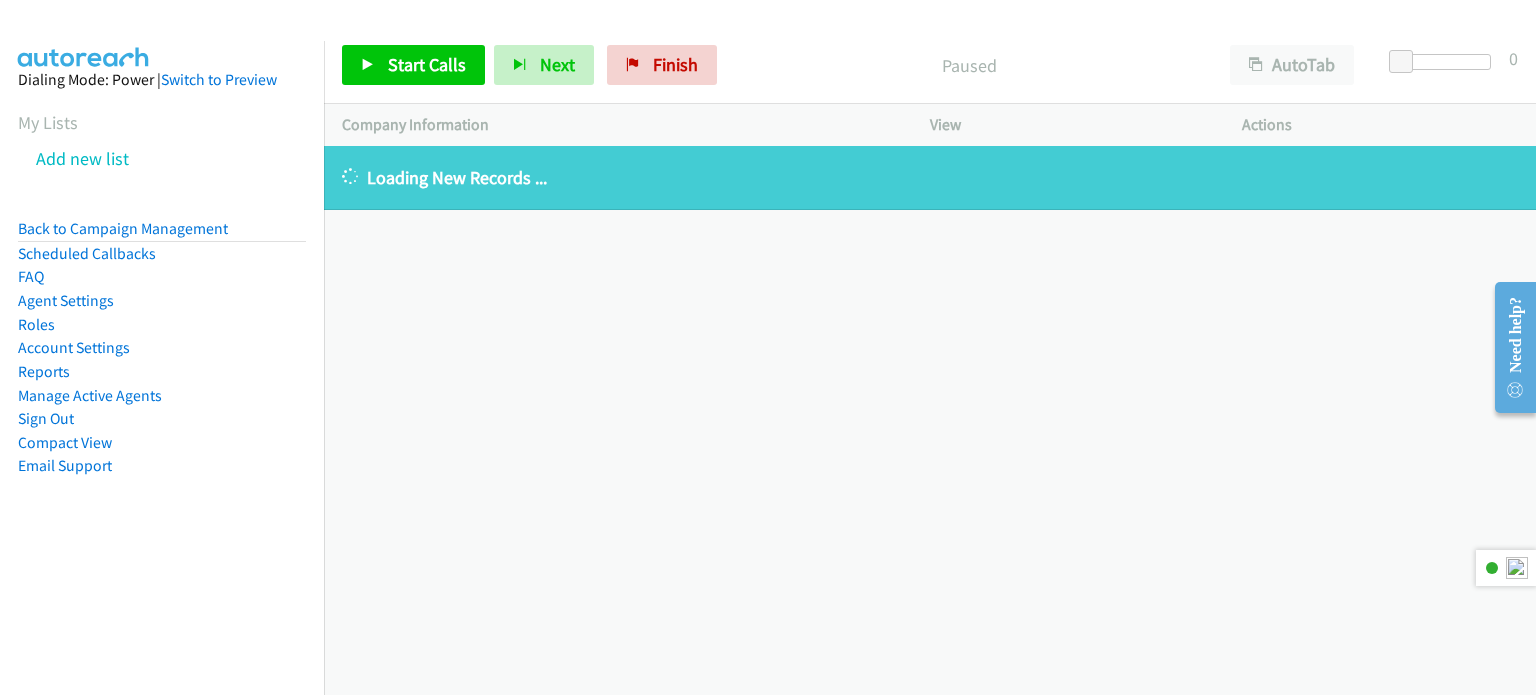 click on "Paused" at bounding box center [969, 65] 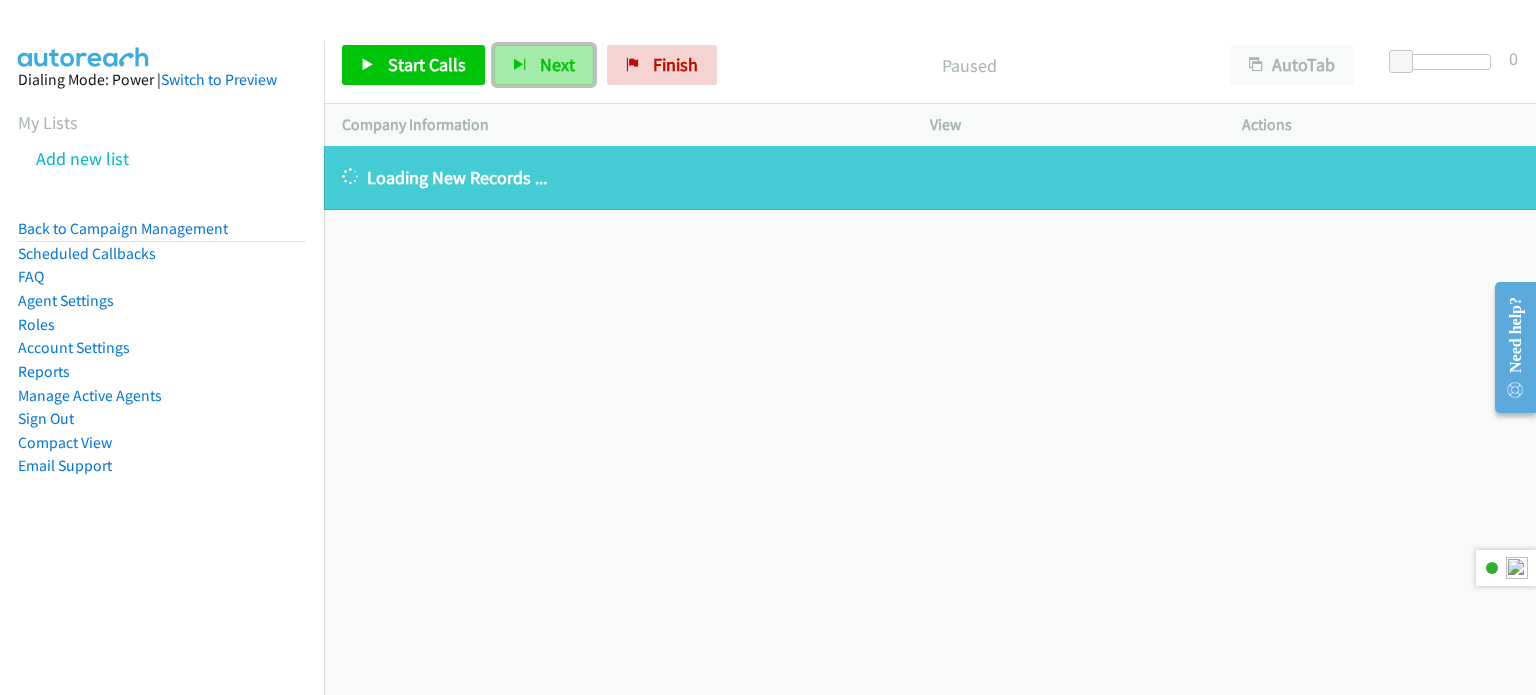 click on "Next" at bounding box center [557, 64] 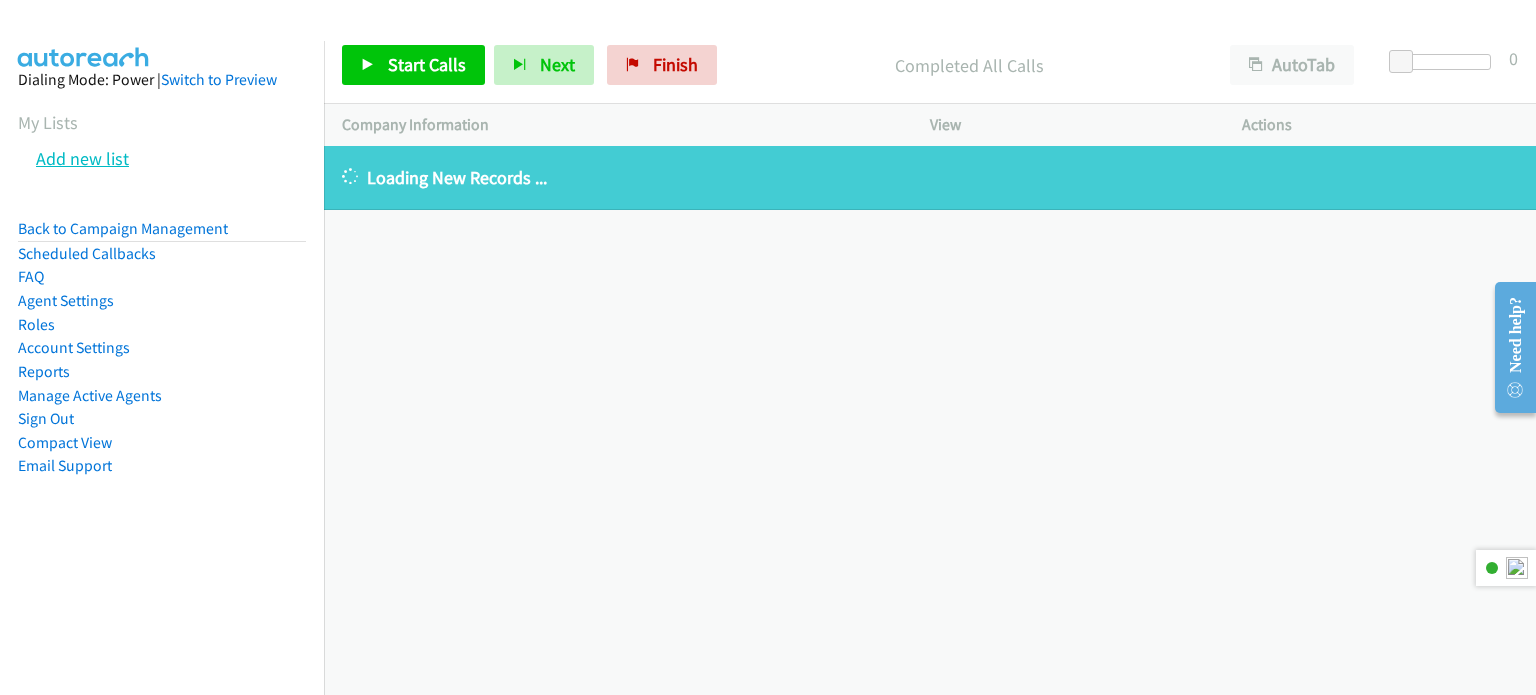 click on "Add new list" at bounding box center [82, 158] 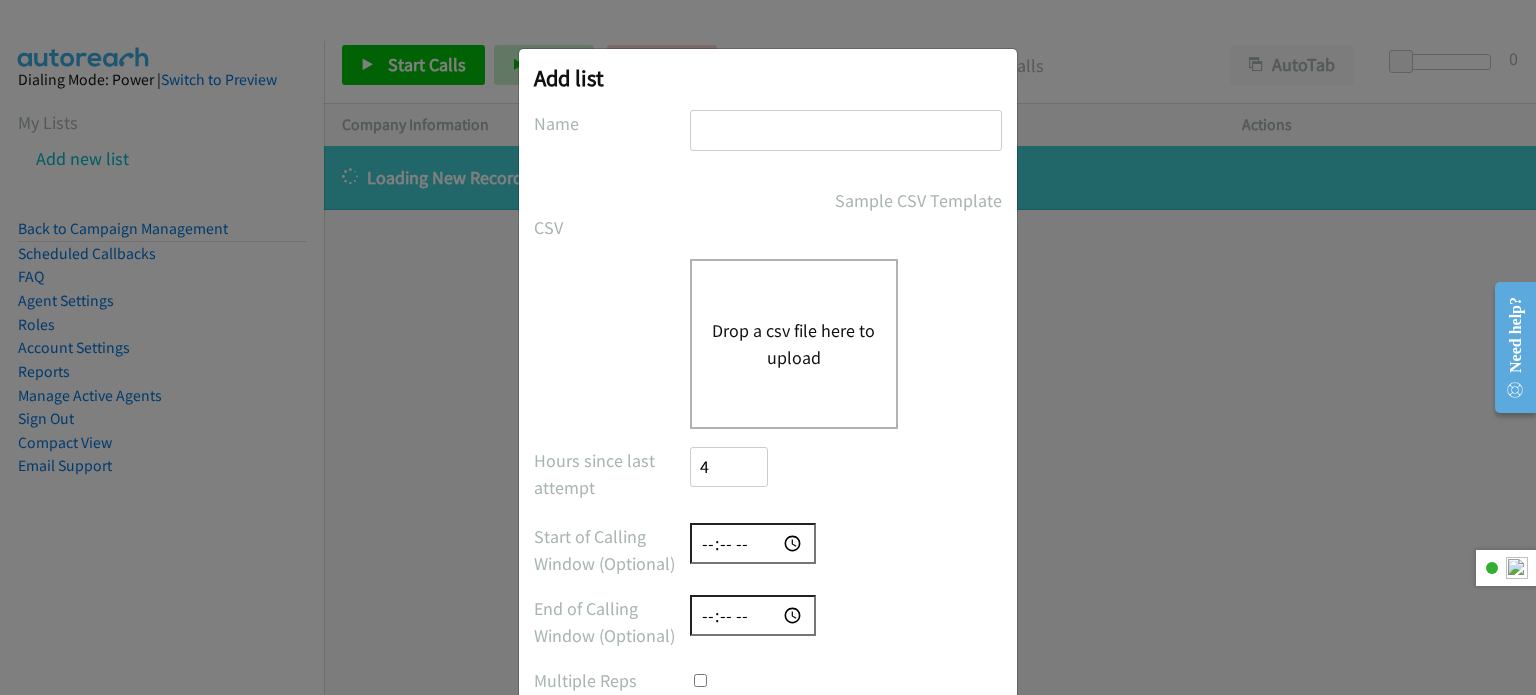 click at bounding box center [846, 130] 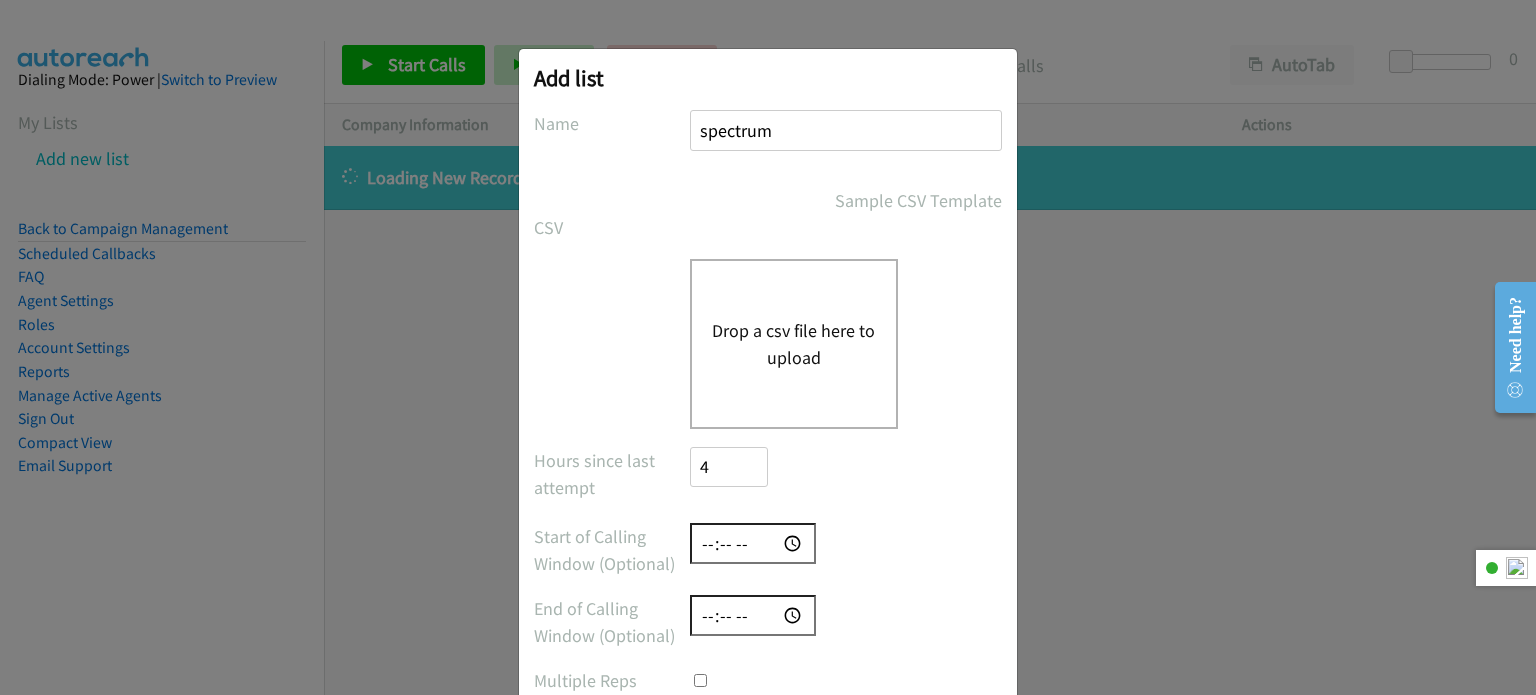 type on "spectrum" 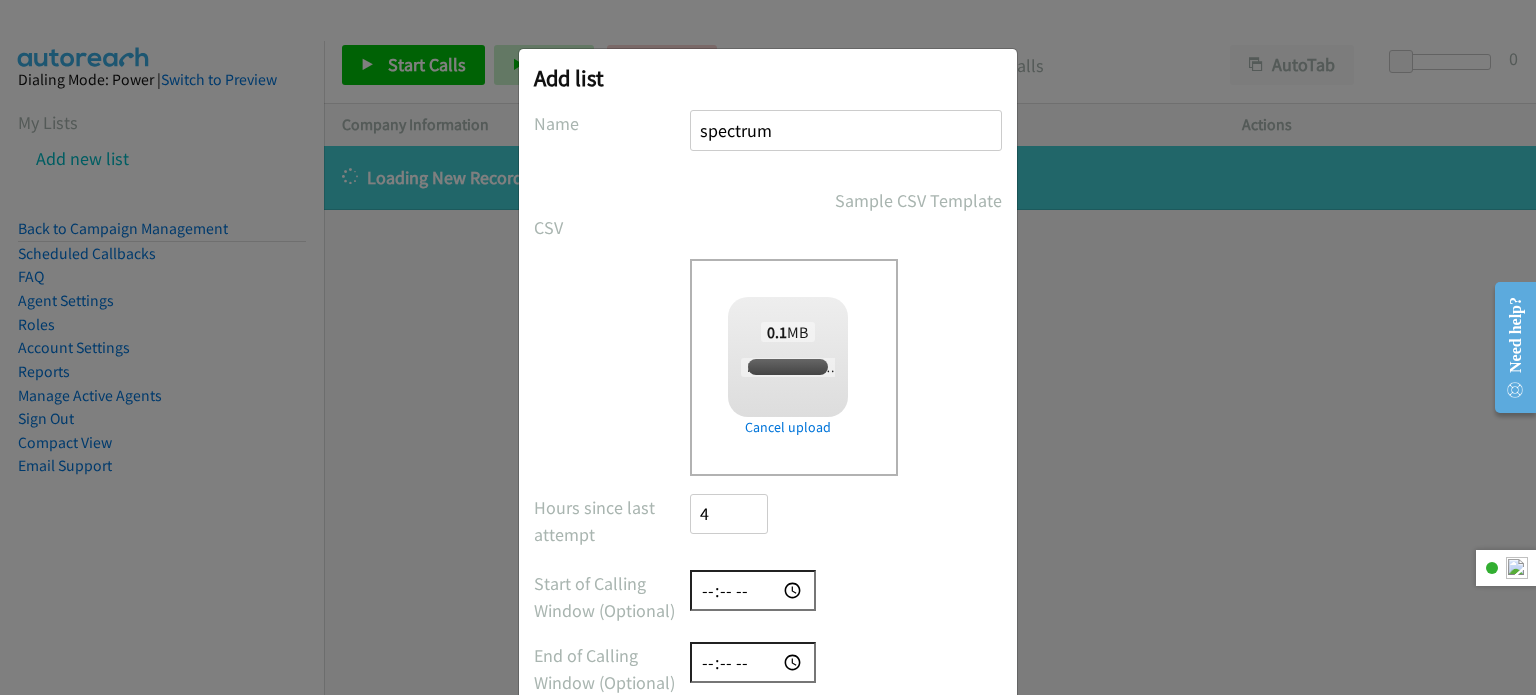 checkbox on "true" 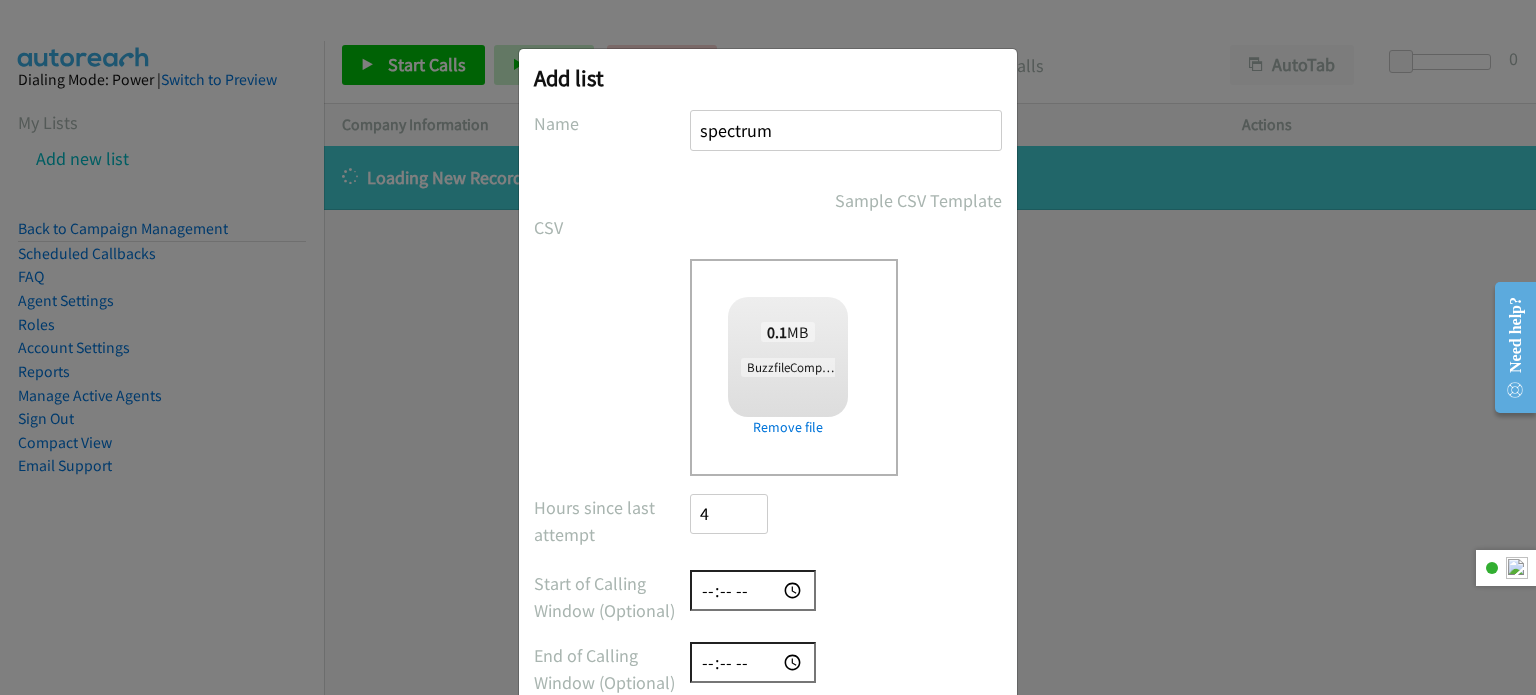 scroll, scrollTop: 166, scrollLeft: 0, axis: vertical 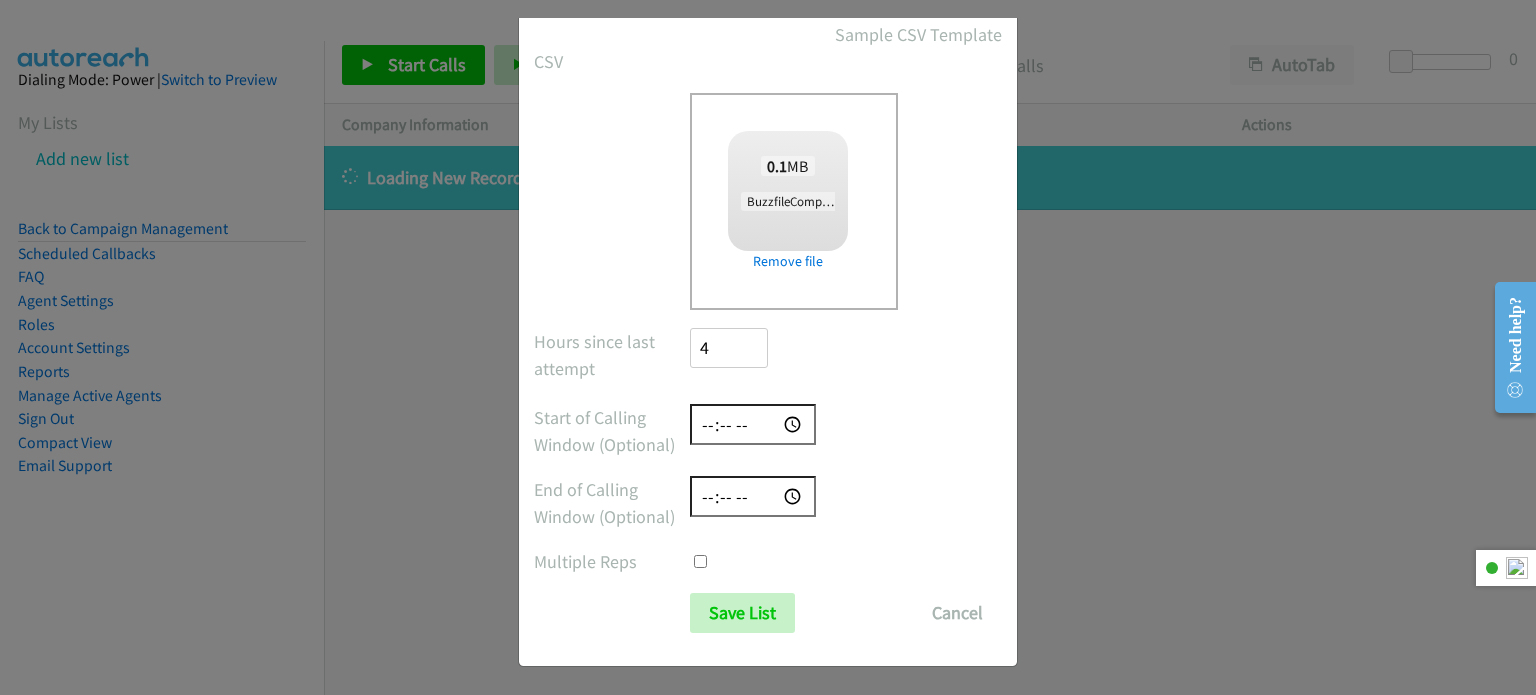 click at bounding box center [753, 424] 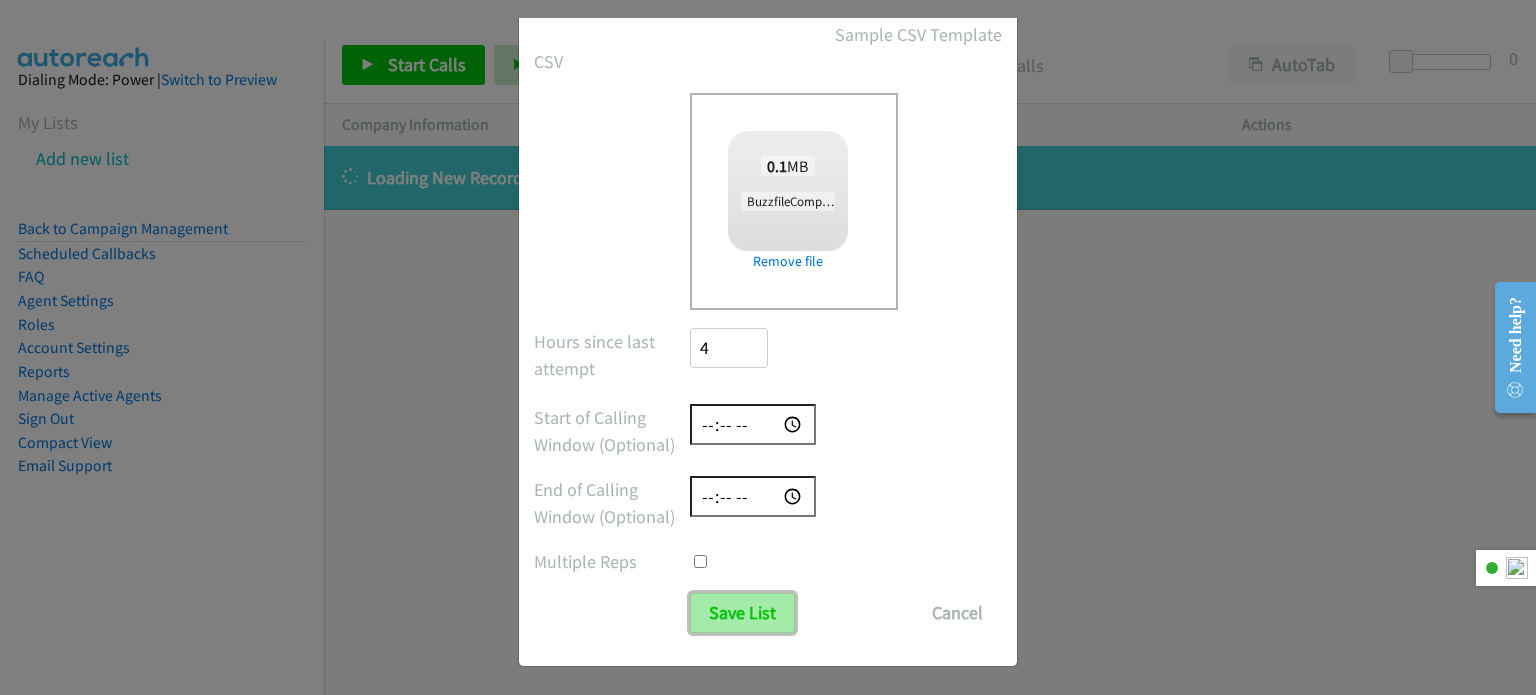 click on "Save List" at bounding box center [742, 613] 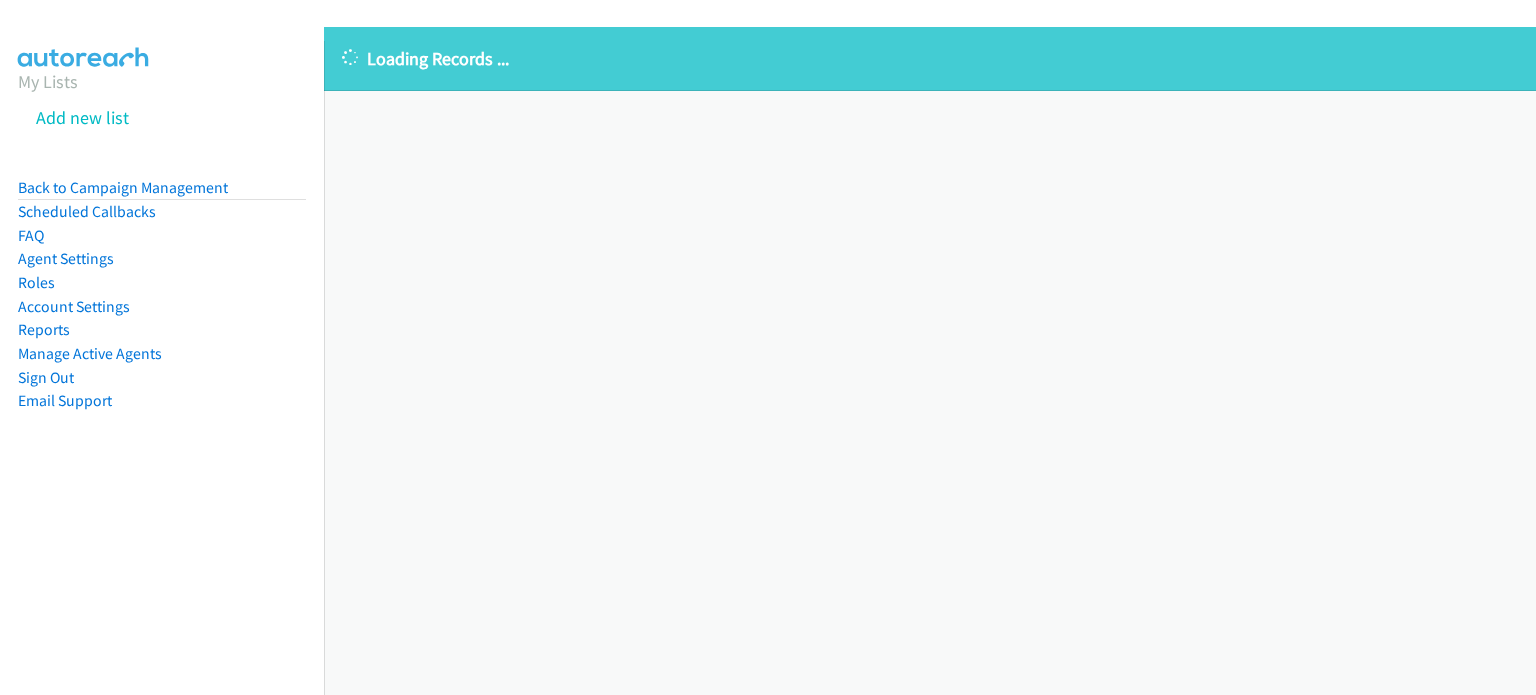scroll, scrollTop: 0, scrollLeft: 0, axis: both 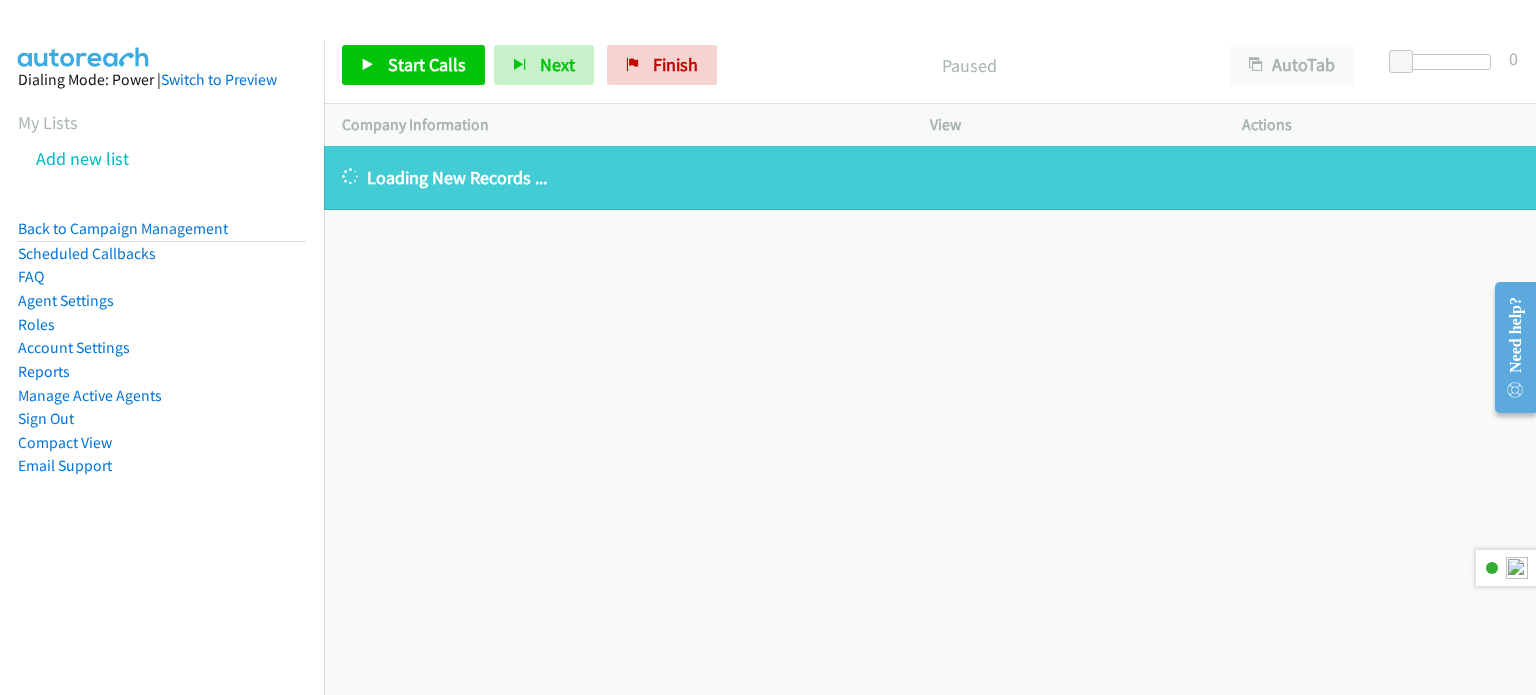 click on "Need help?" at bounding box center (1515, 334) 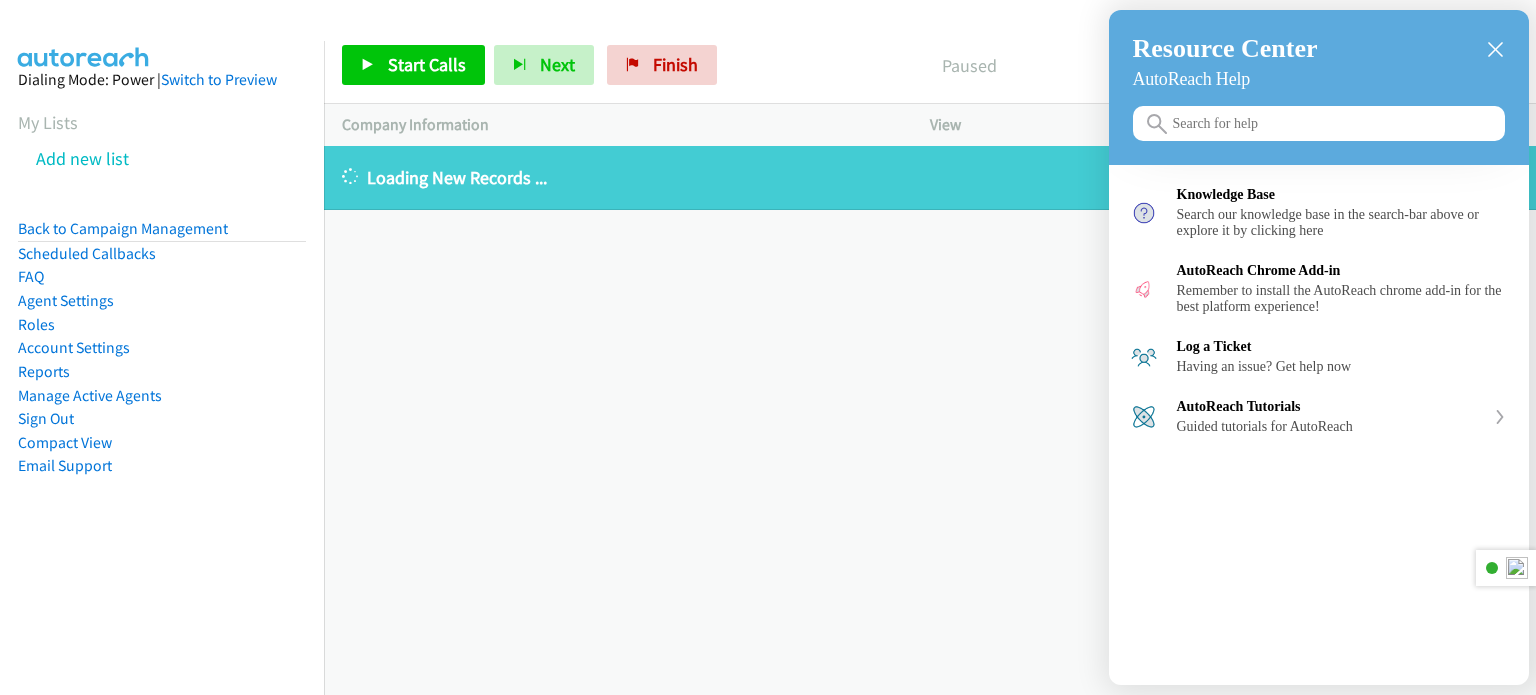 click at bounding box center (1319, 123) 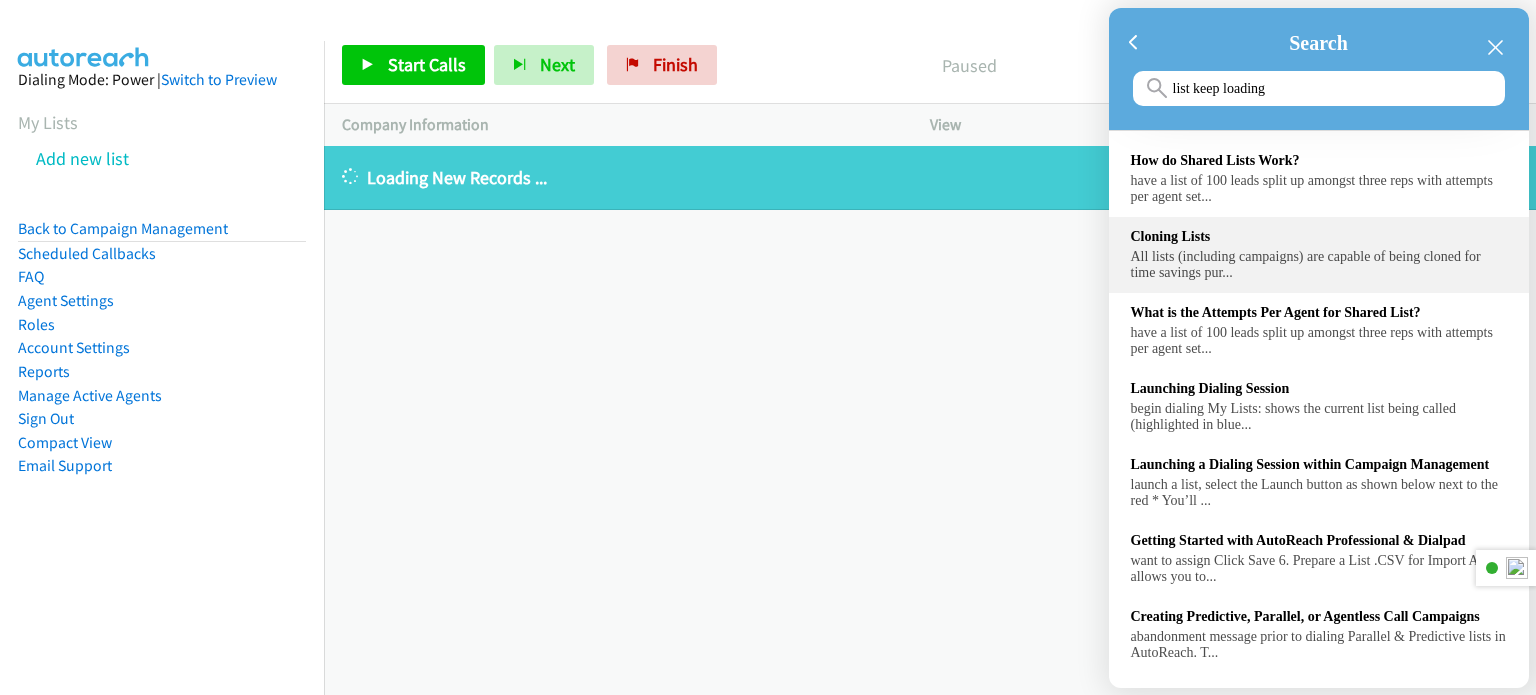 scroll, scrollTop: 123, scrollLeft: 0, axis: vertical 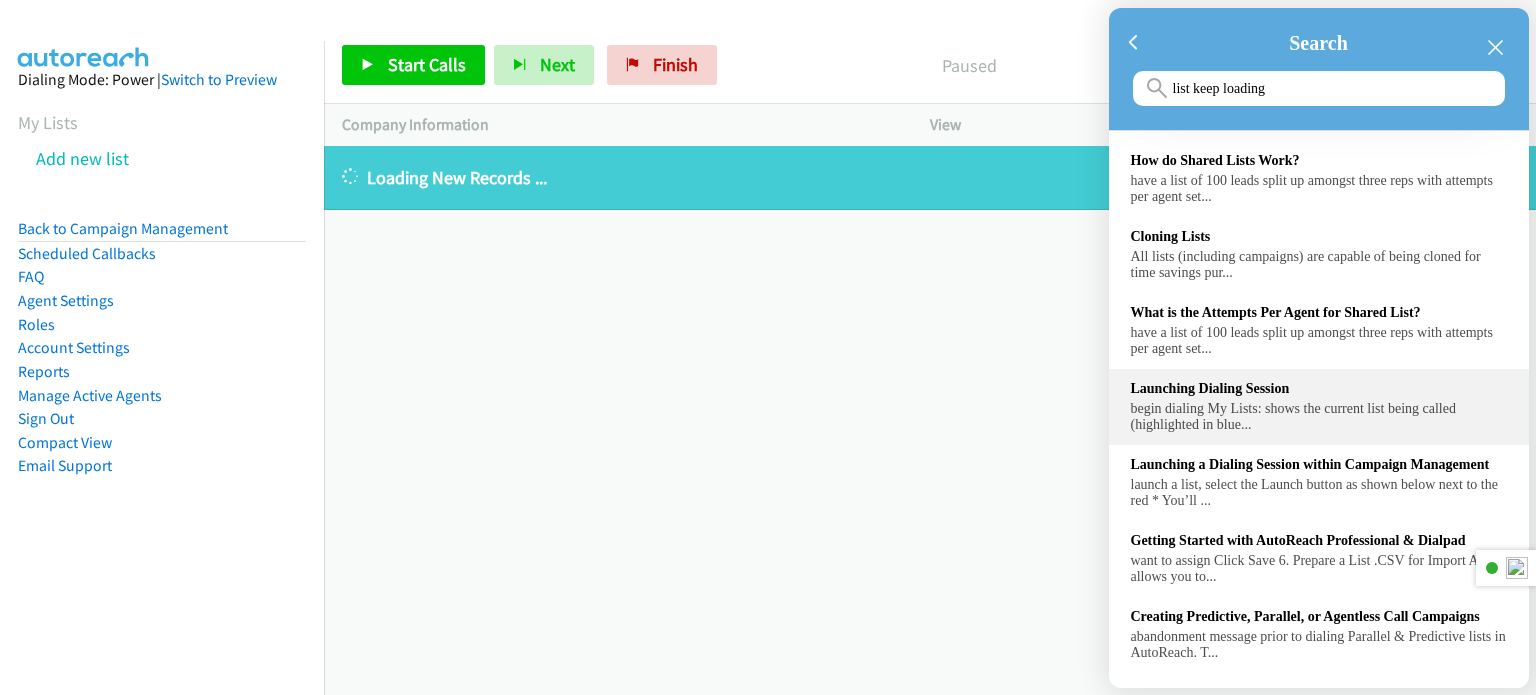 type on "list keep loading" 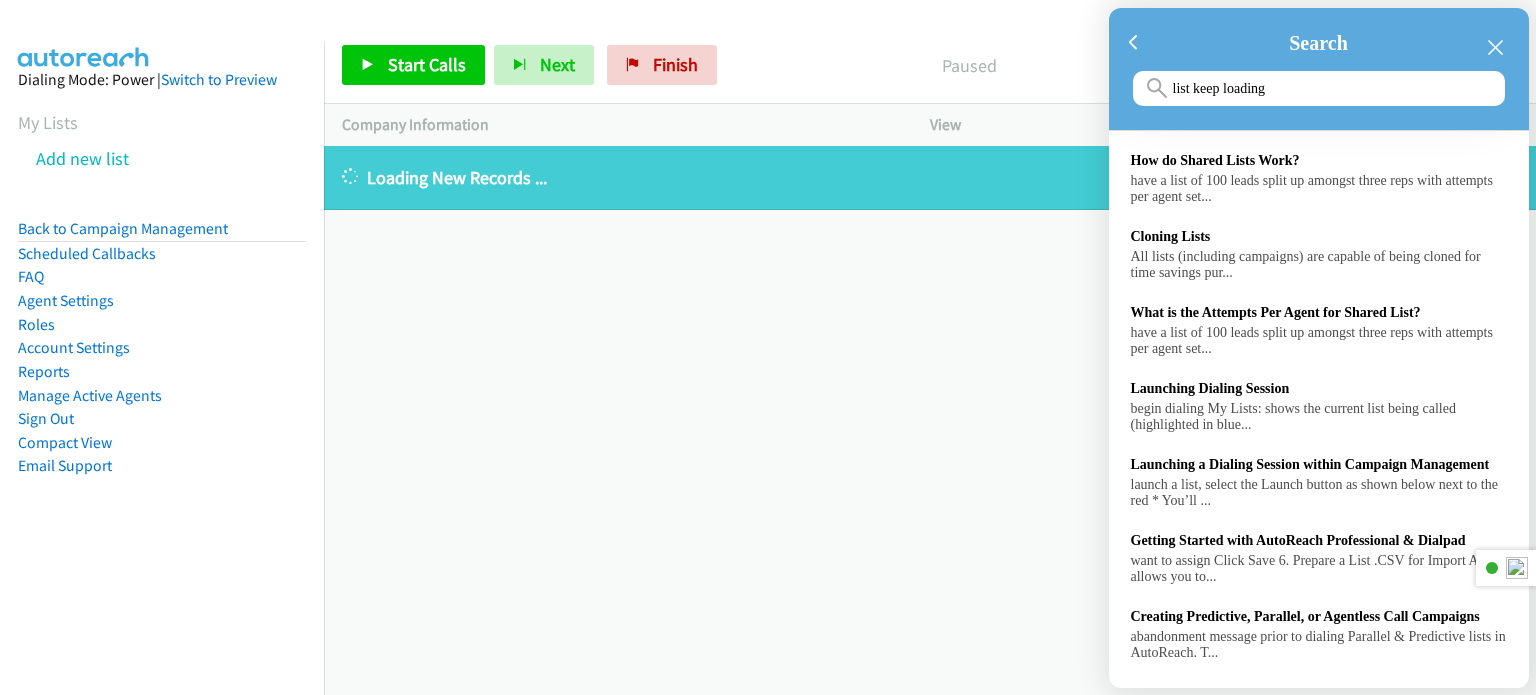 click 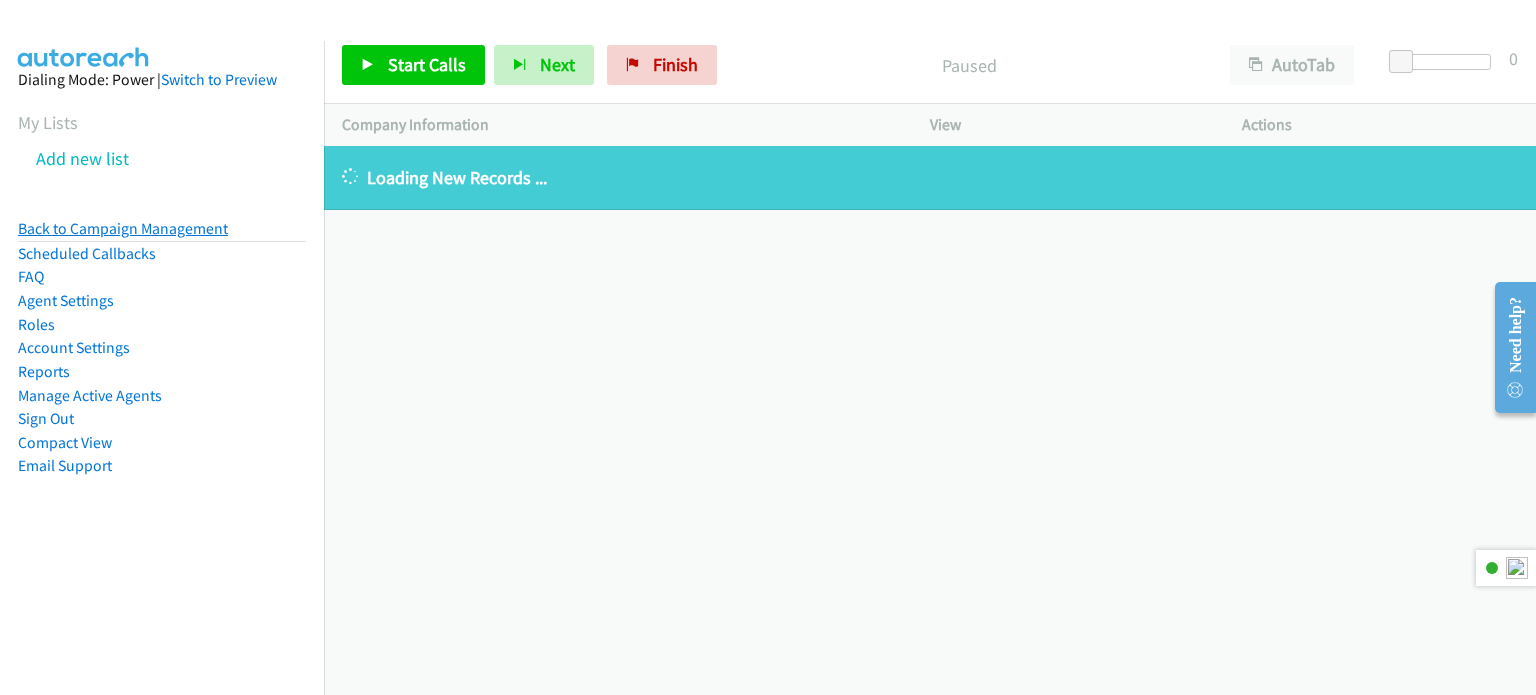 click on "Back to Campaign Management" at bounding box center (123, 228) 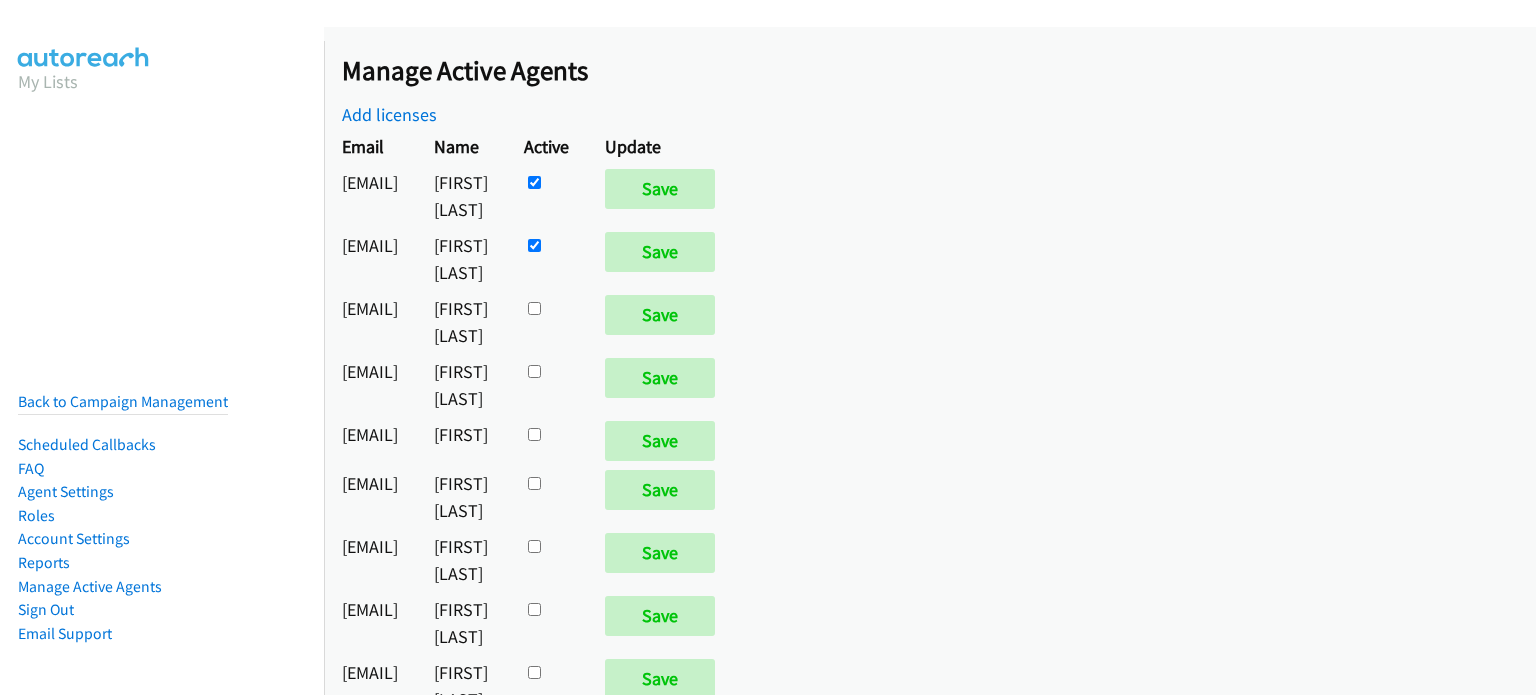 scroll, scrollTop: 0, scrollLeft: 0, axis: both 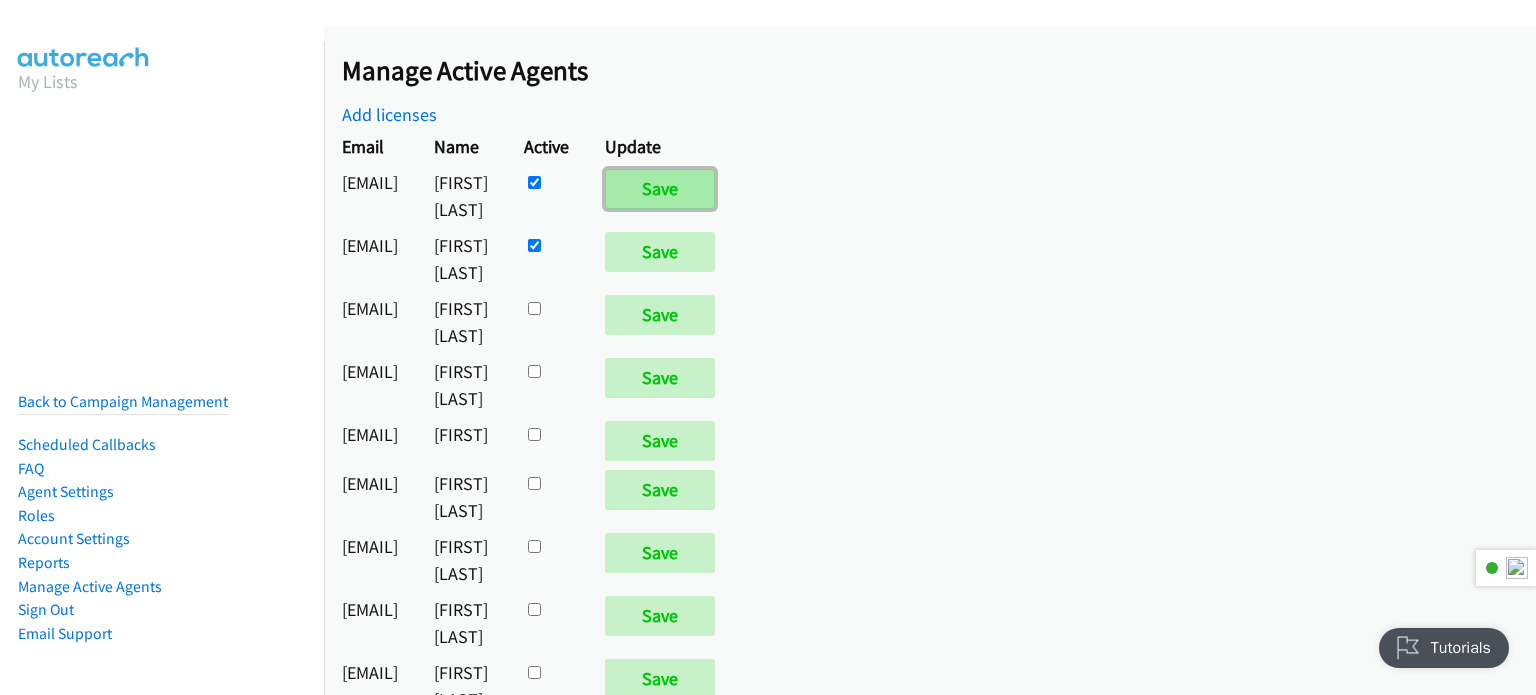 click on "Save" at bounding box center [660, 189] 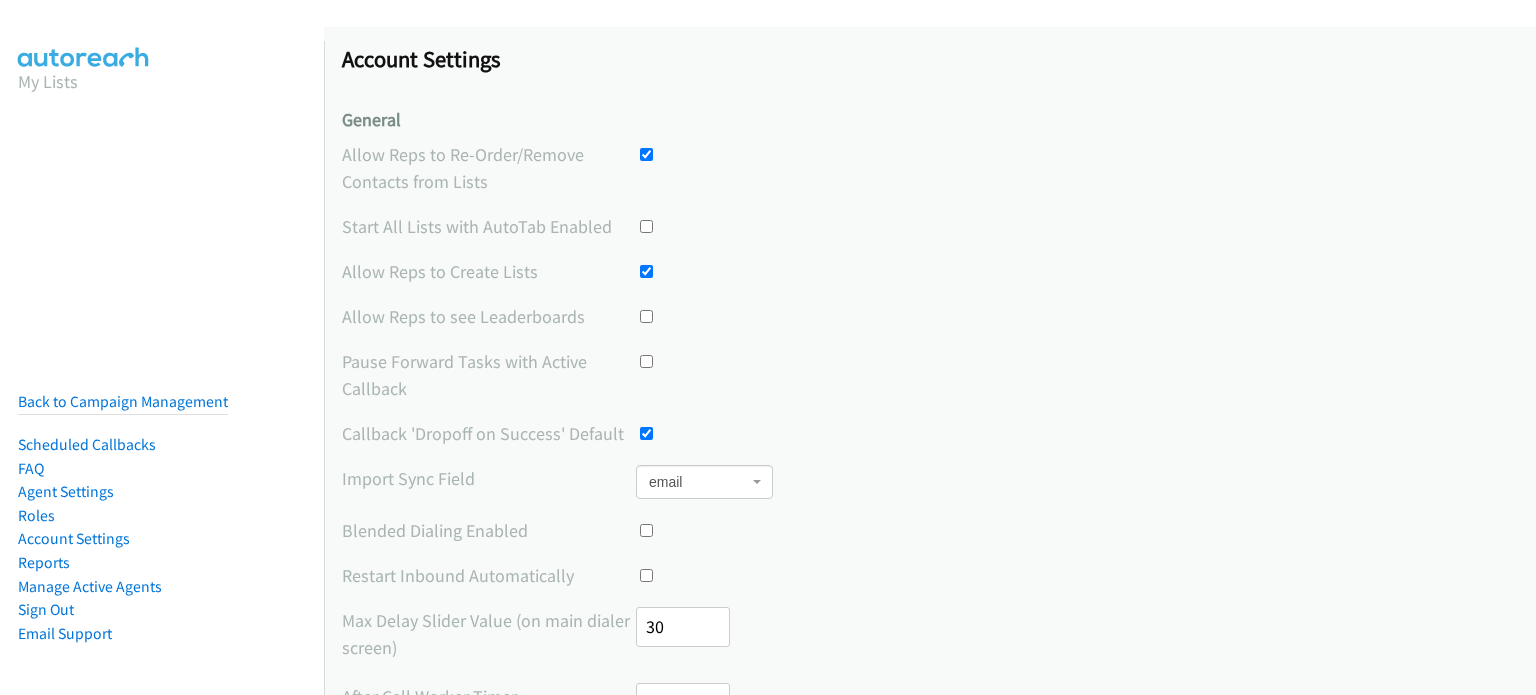 scroll, scrollTop: 0, scrollLeft: 0, axis: both 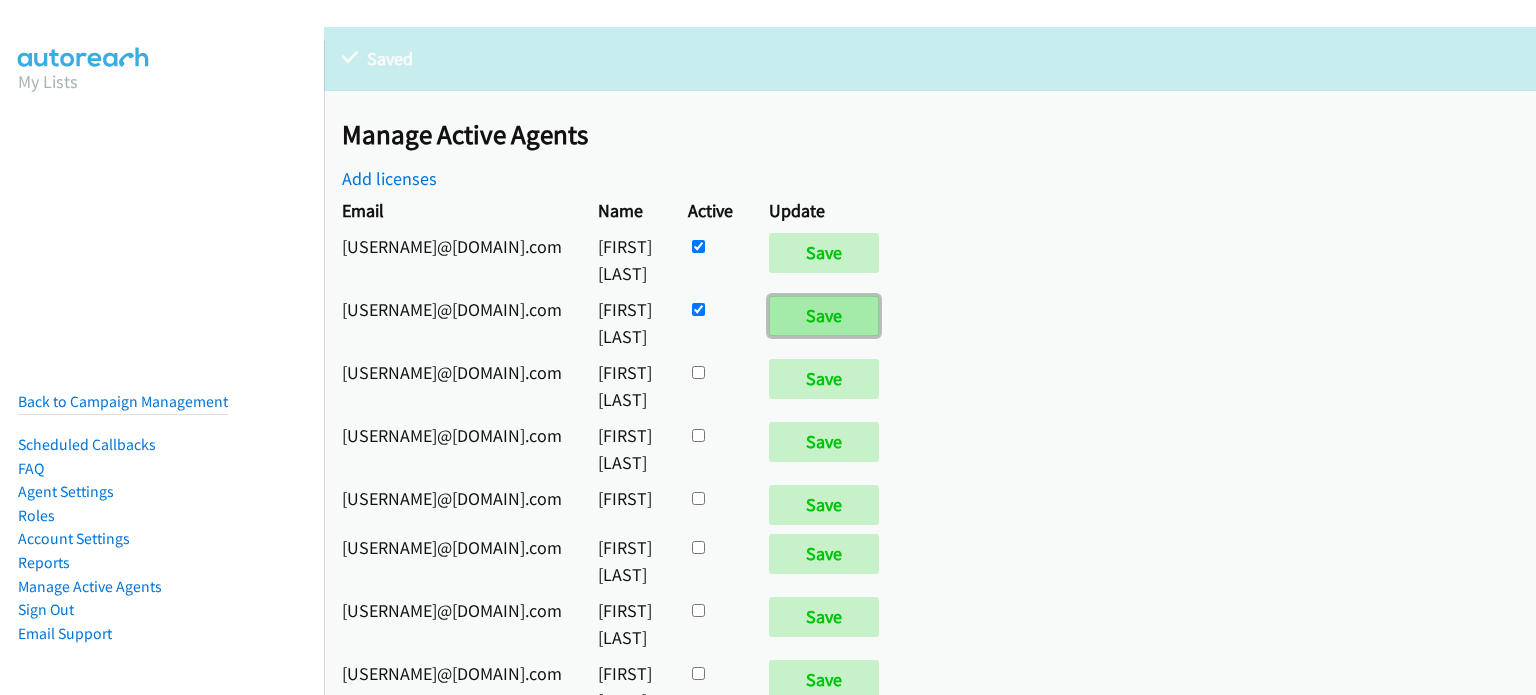 click on "Save" at bounding box center [824, 316] 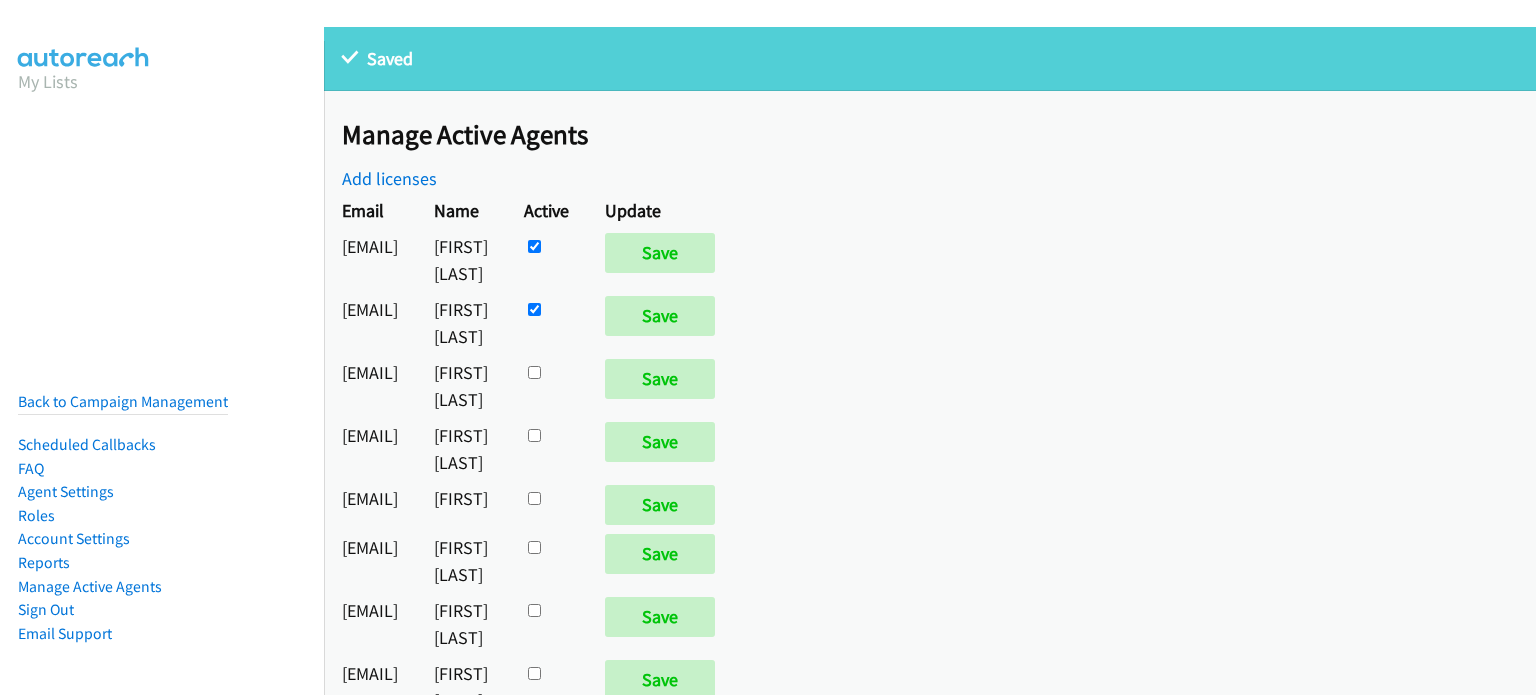 scroll, scrollTop: 0, scrollLeft: 0, axis: both 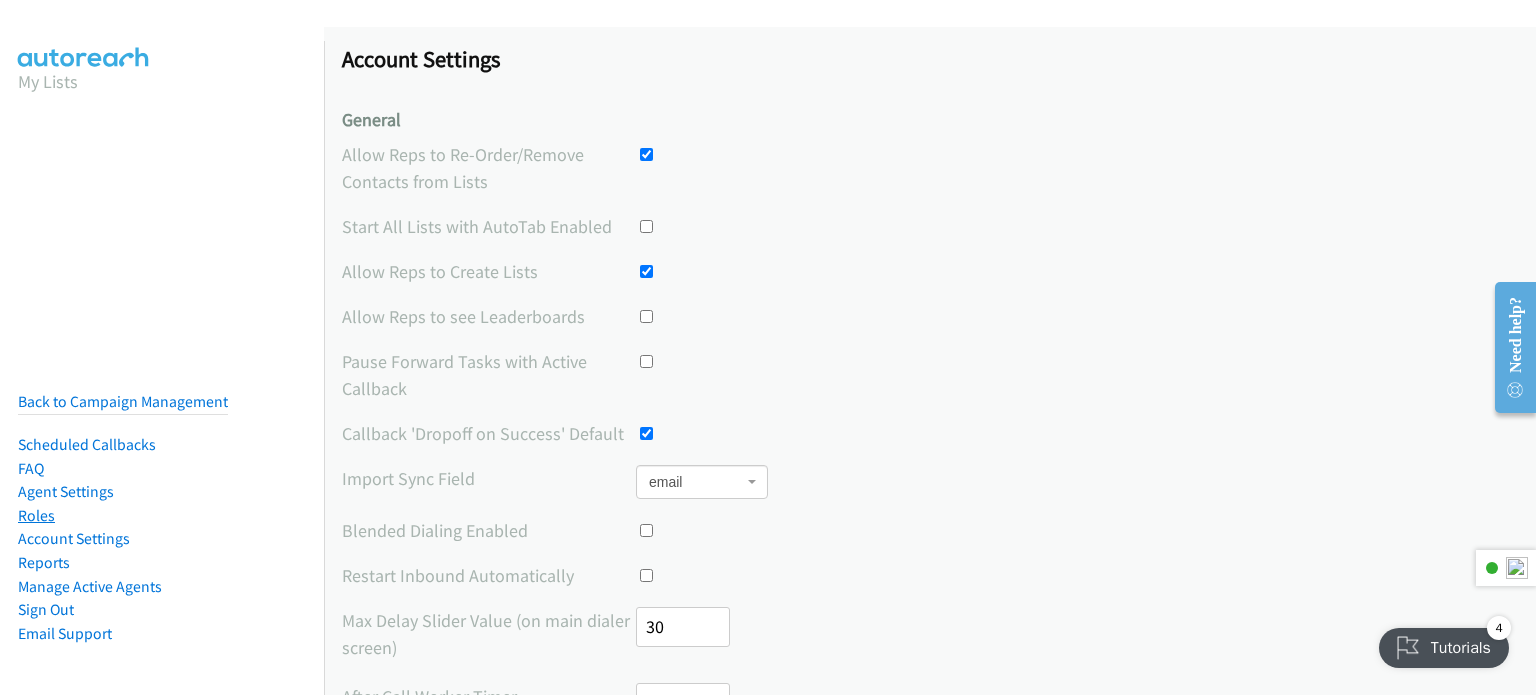 click on "Roles" at bounding box center [36, 515] 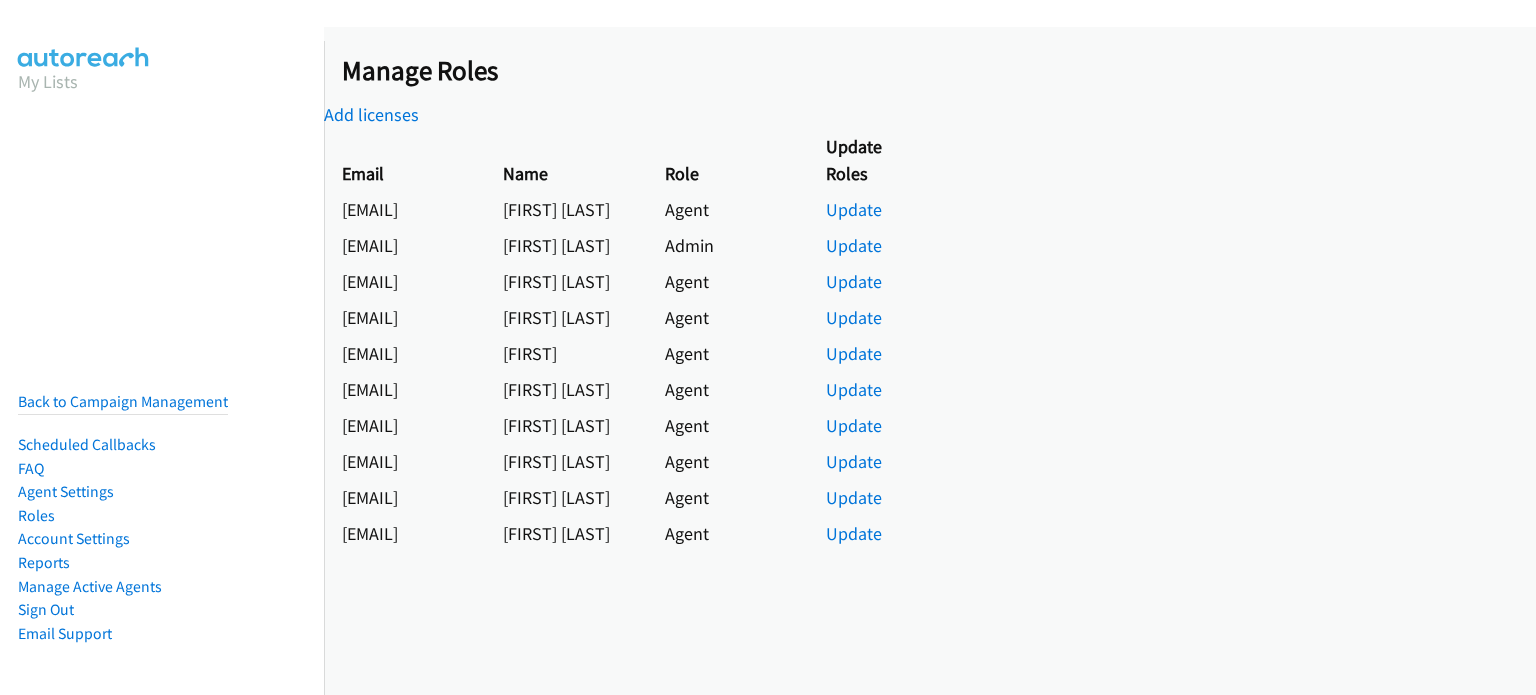 scroll, scrollTop: 0, scrollLeft: 0, axis: both 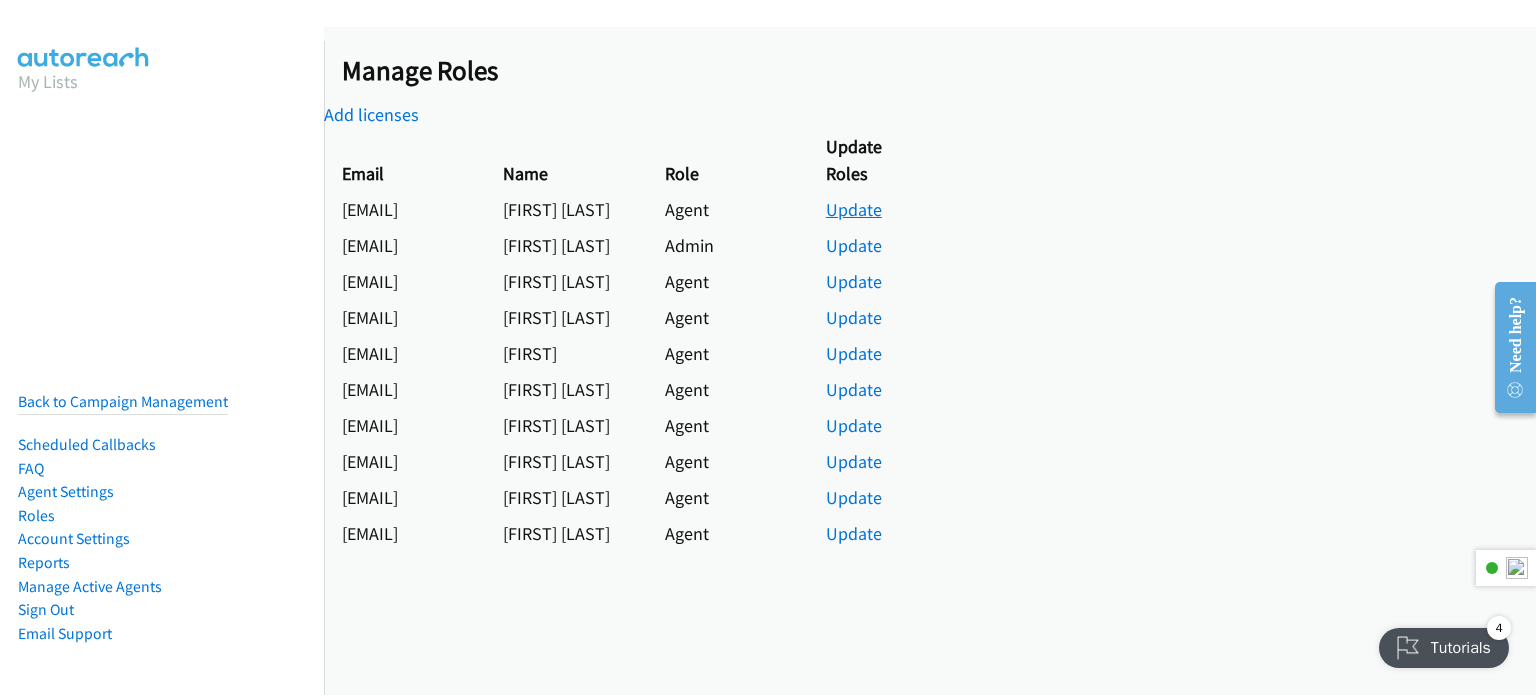 click on "Update" at bounding box center (854, 209) 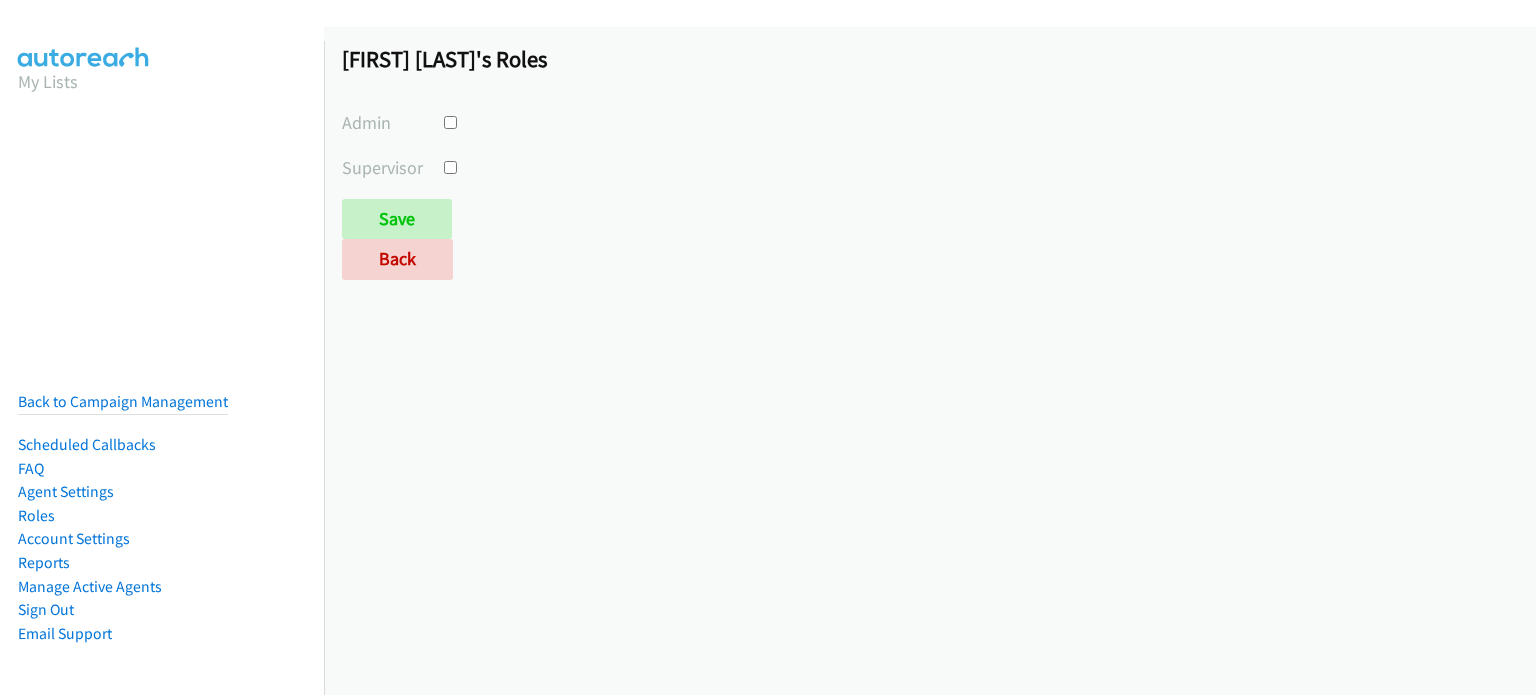 scroll, scrollTop: 0, scrollLeft: 0, axis: both 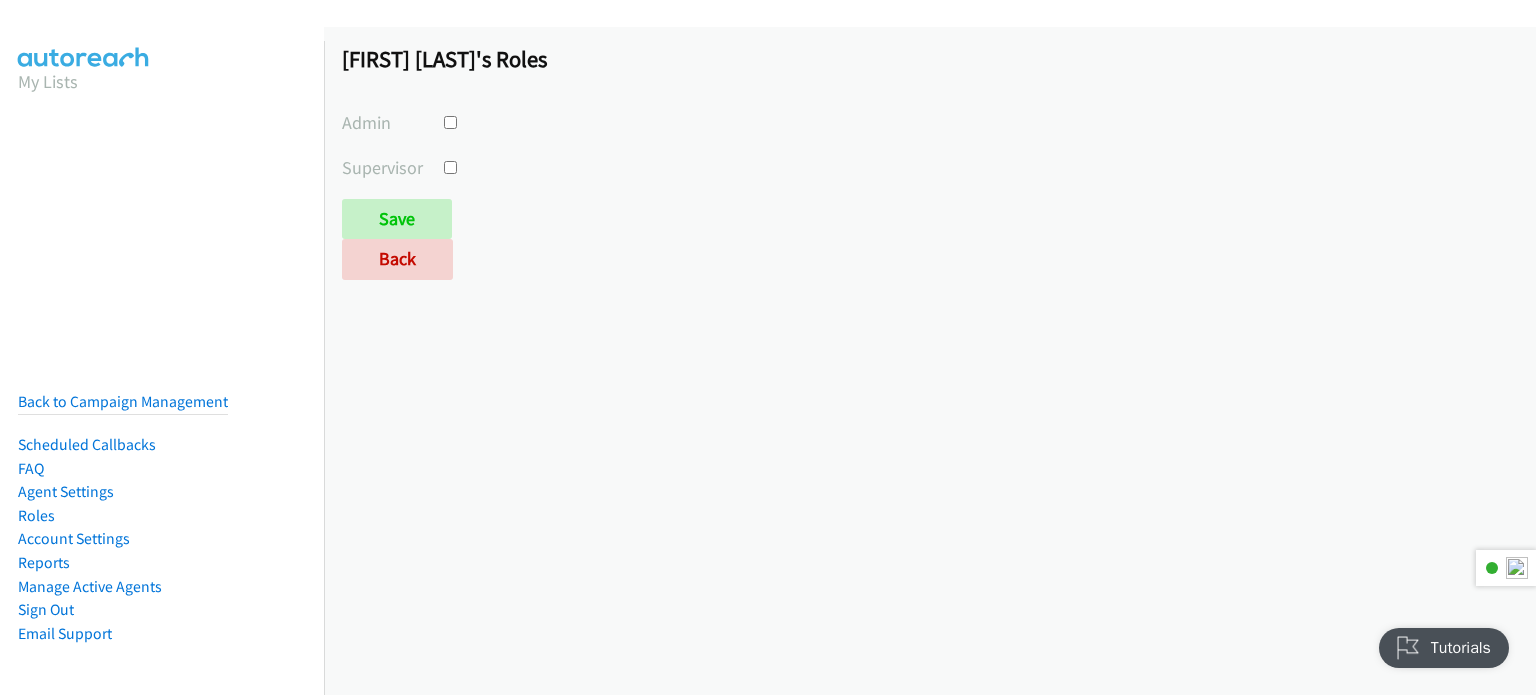 click at bounding box center [450, 122] 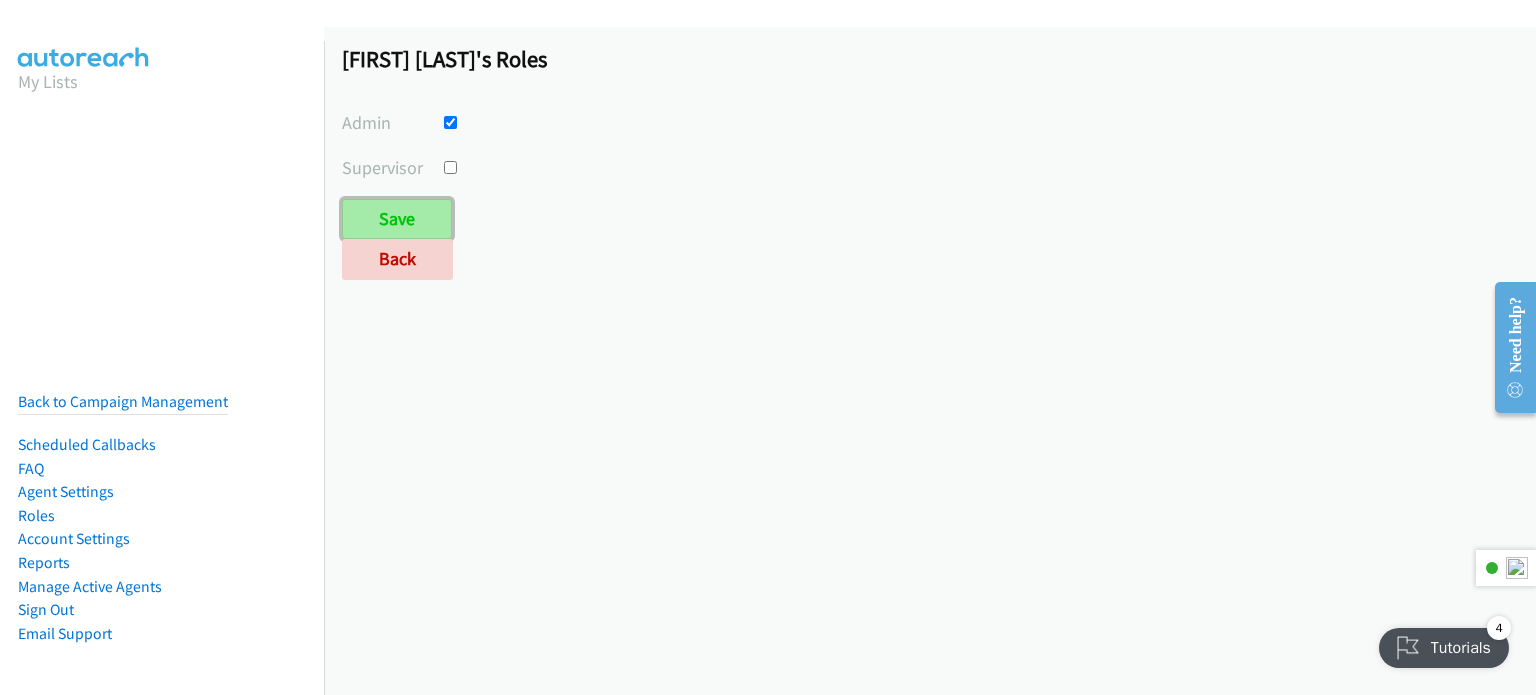 click on "Save" at bounding box center (397, 219) 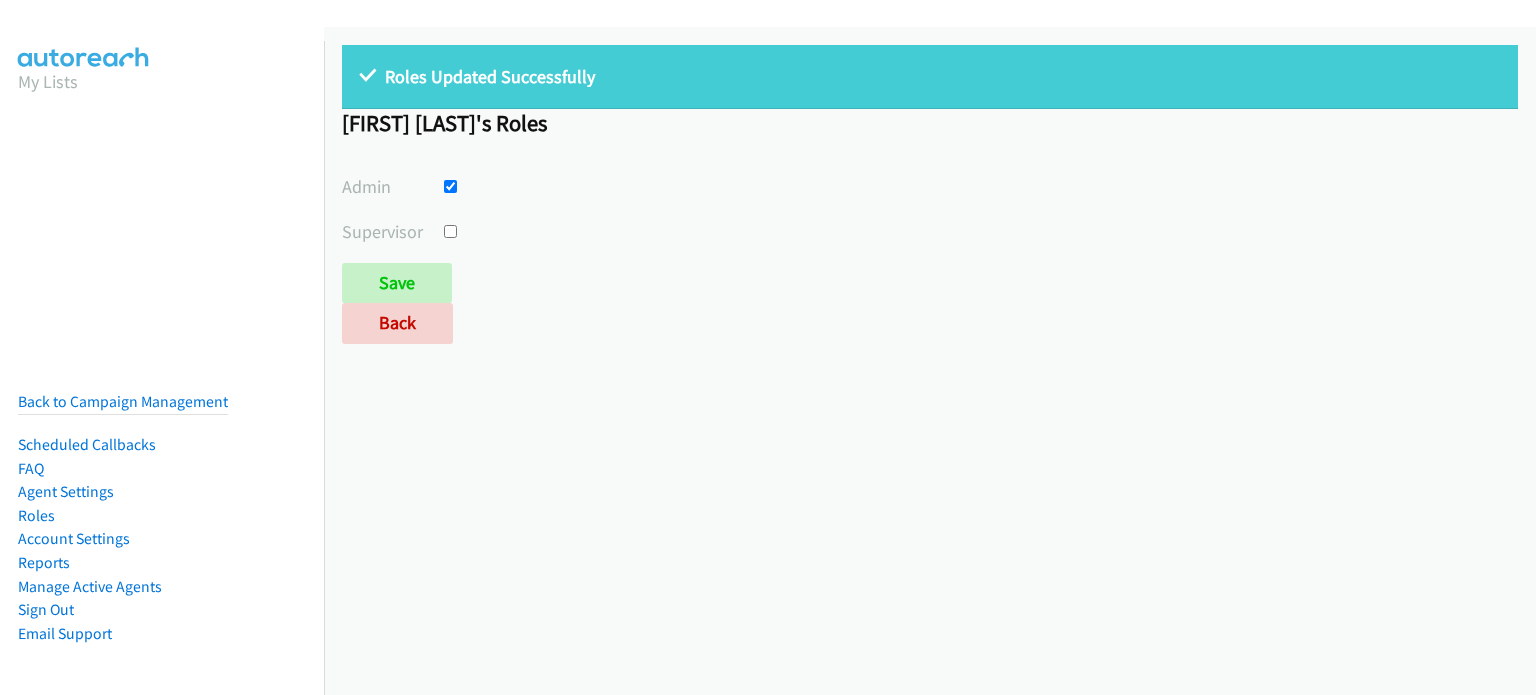 scroll, scrollTop: 0, scrollLeft: 0, axis: both 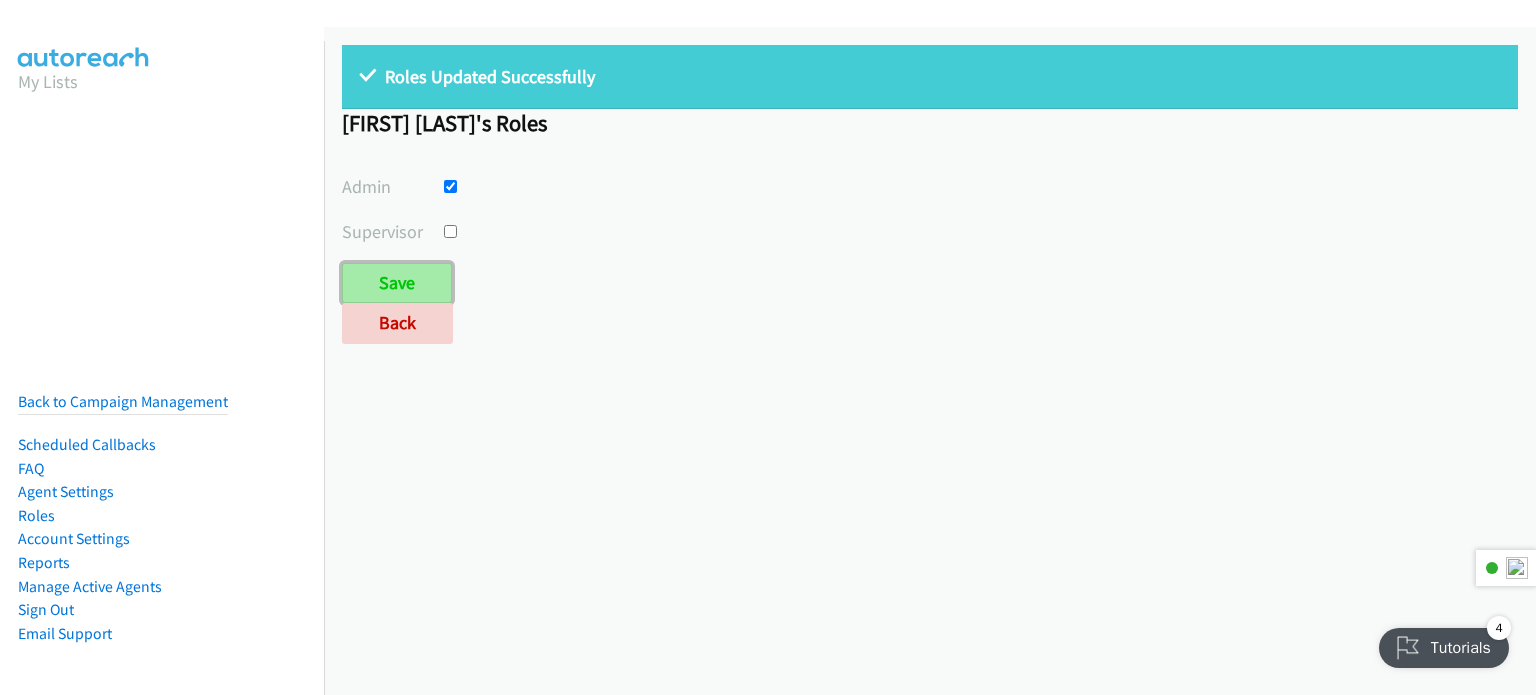click on "Save" at bounding box center [397, 283] 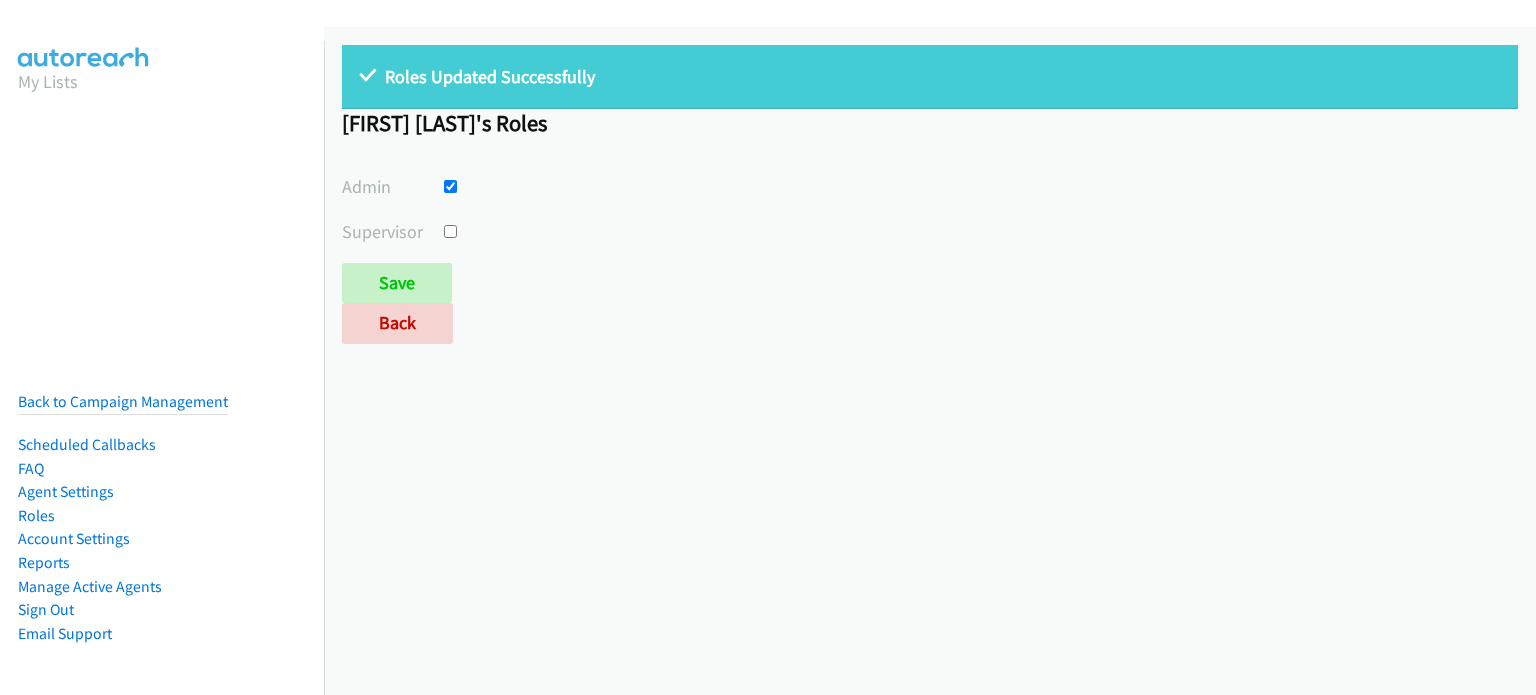 scroll, scrollTop: 0, scrollLeft: 0, axis: both 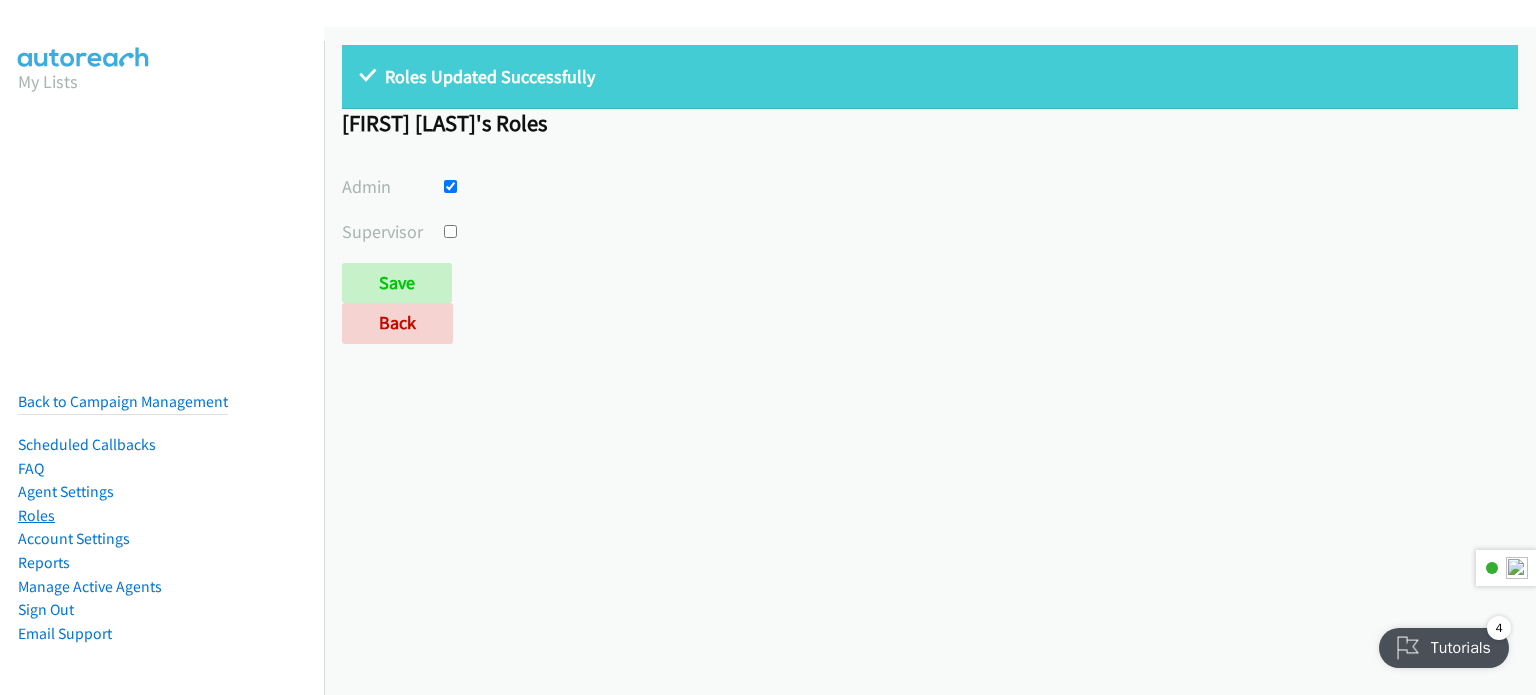click on "Roles" at bounding box center (36, 515) 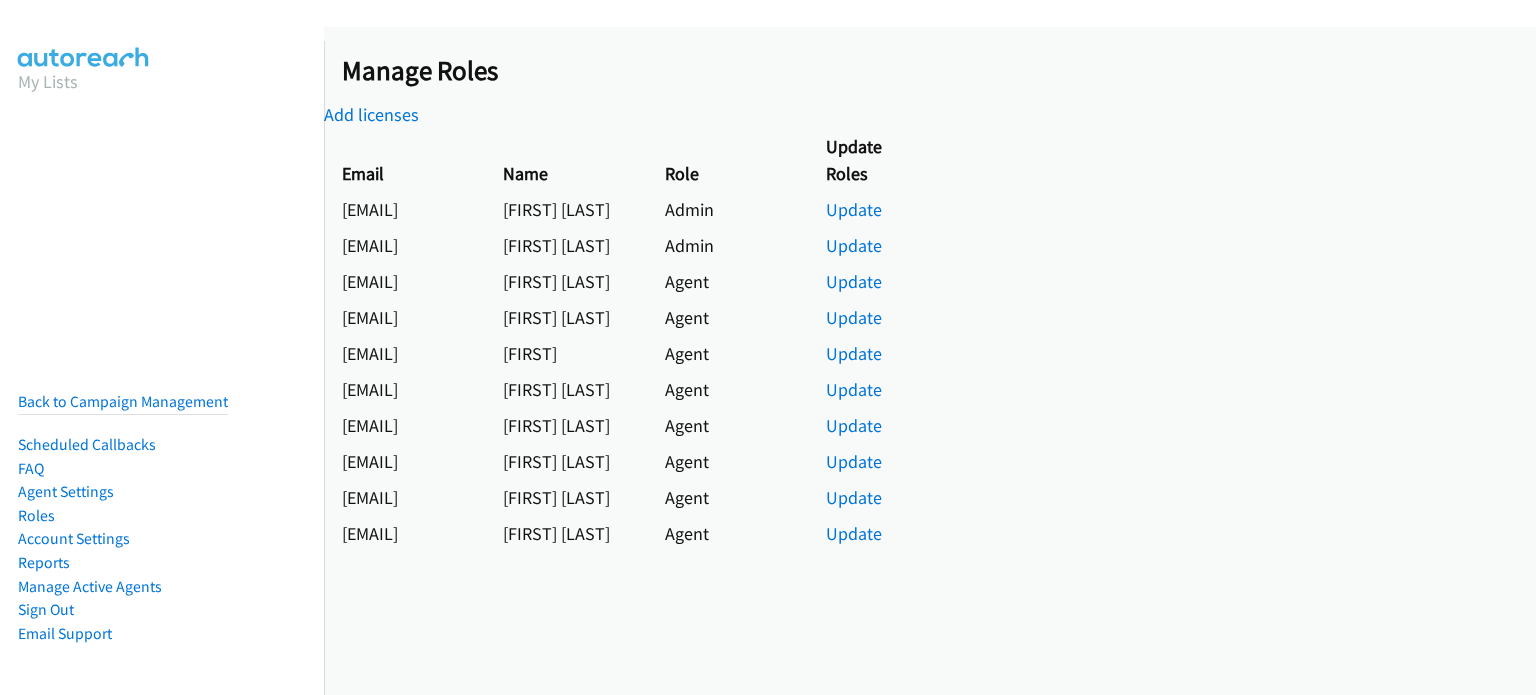 scroll, scrollTop: 0, scrollLeft: 0, axis: both 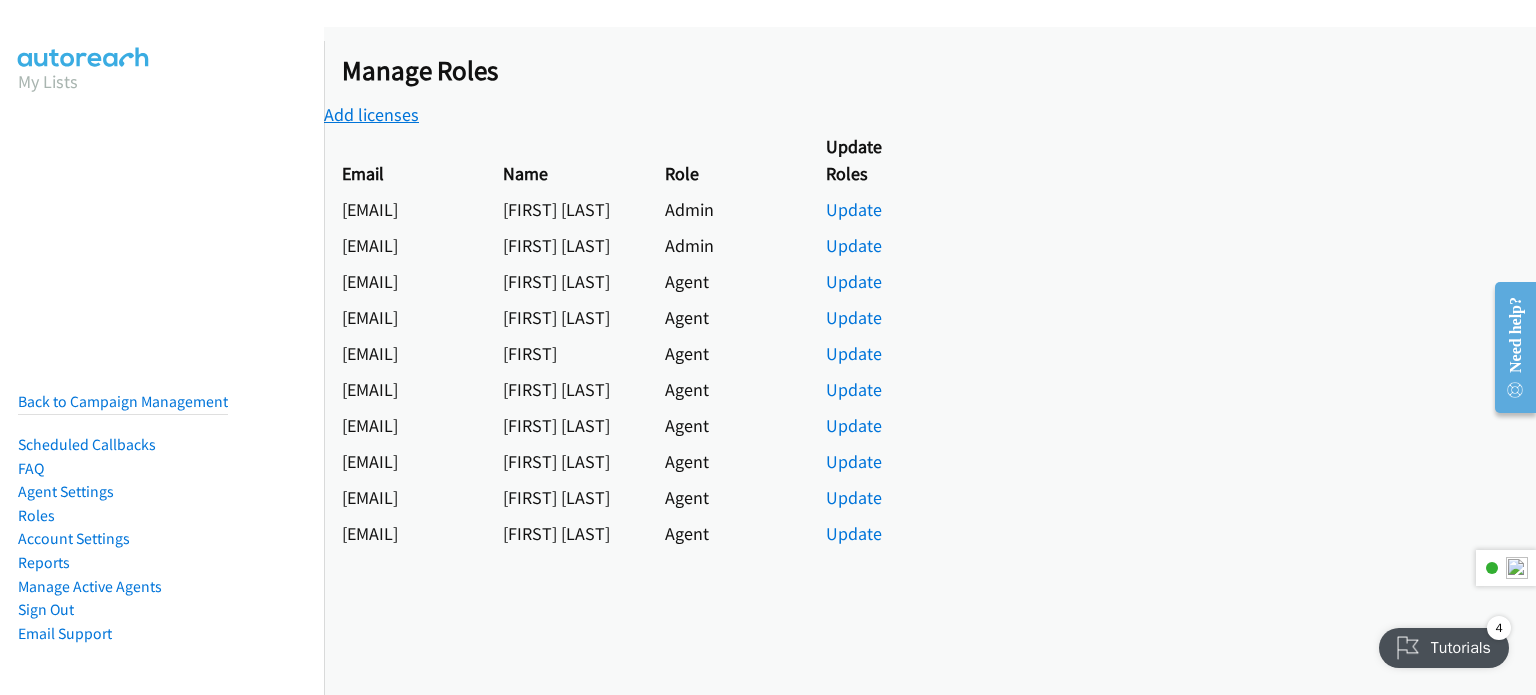 click on "Add licenses" at bounding box center (371, 114) 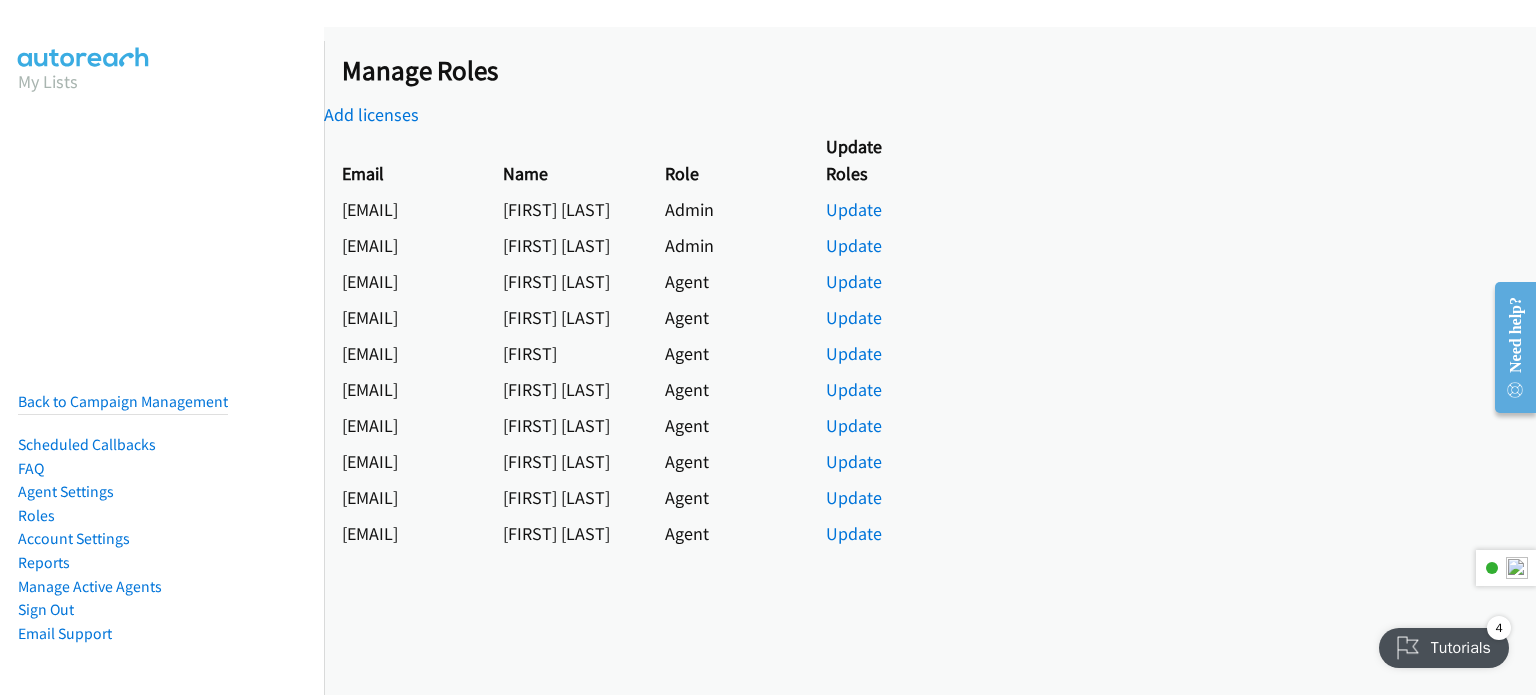 scroll, scrollTop: 0, scrollLeft: 0, axis: both 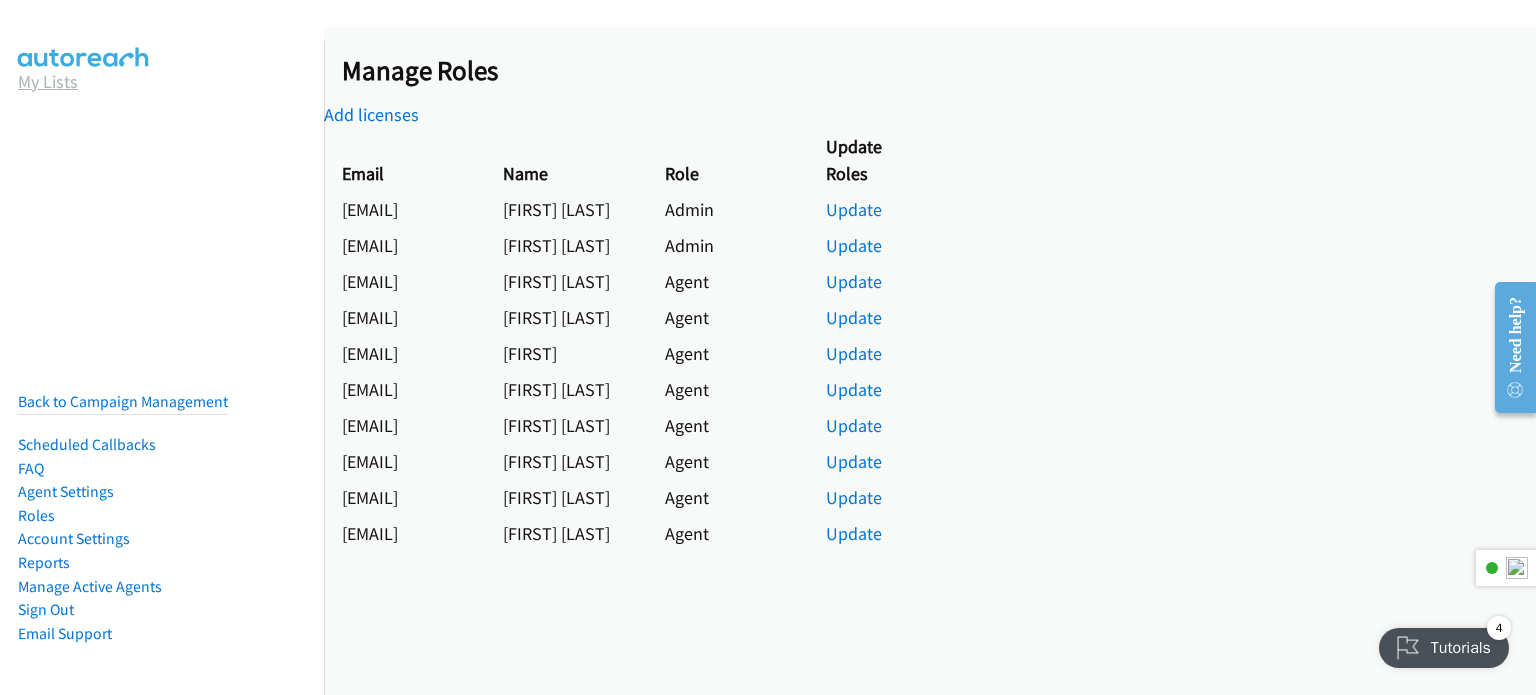 click on "My Lists" at bounding box center (48, 81) 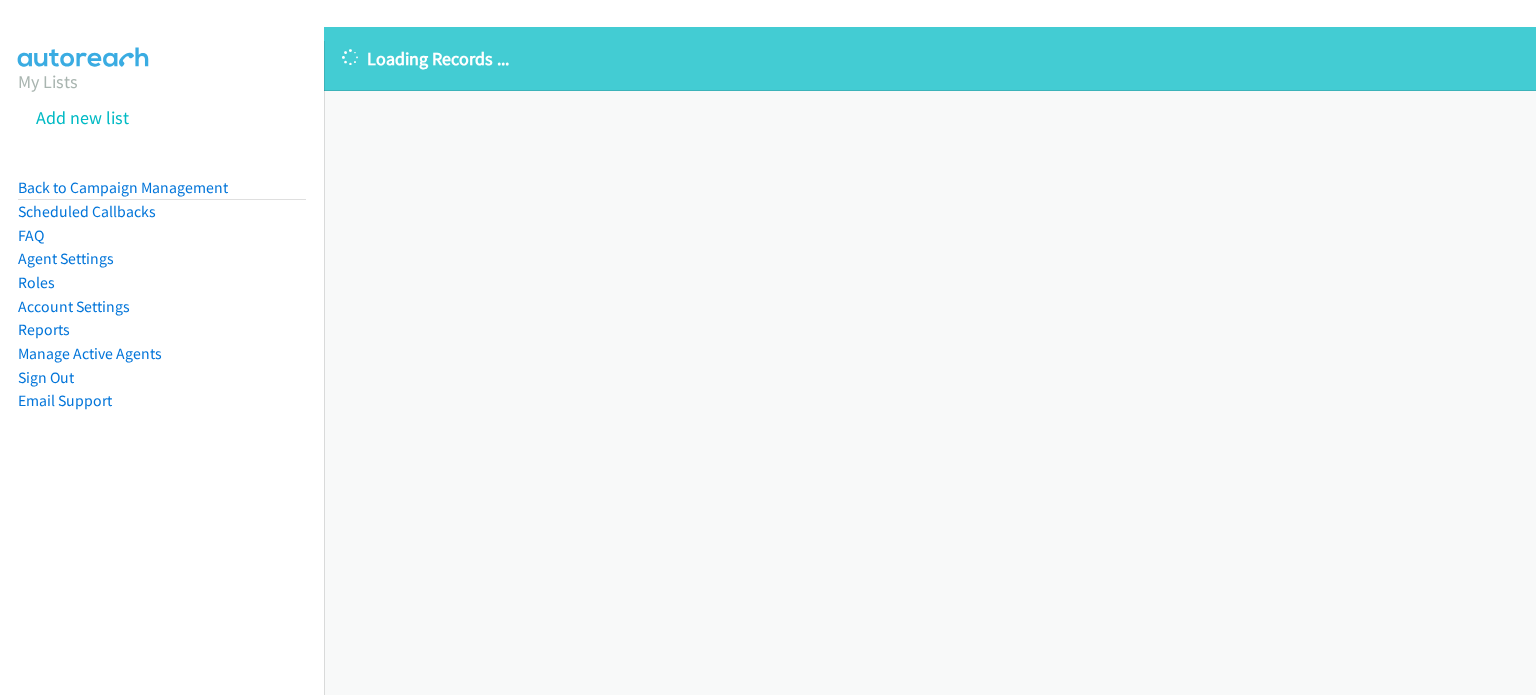 scroll, scrollTop: 0, scrollLeft: 0, axis: both 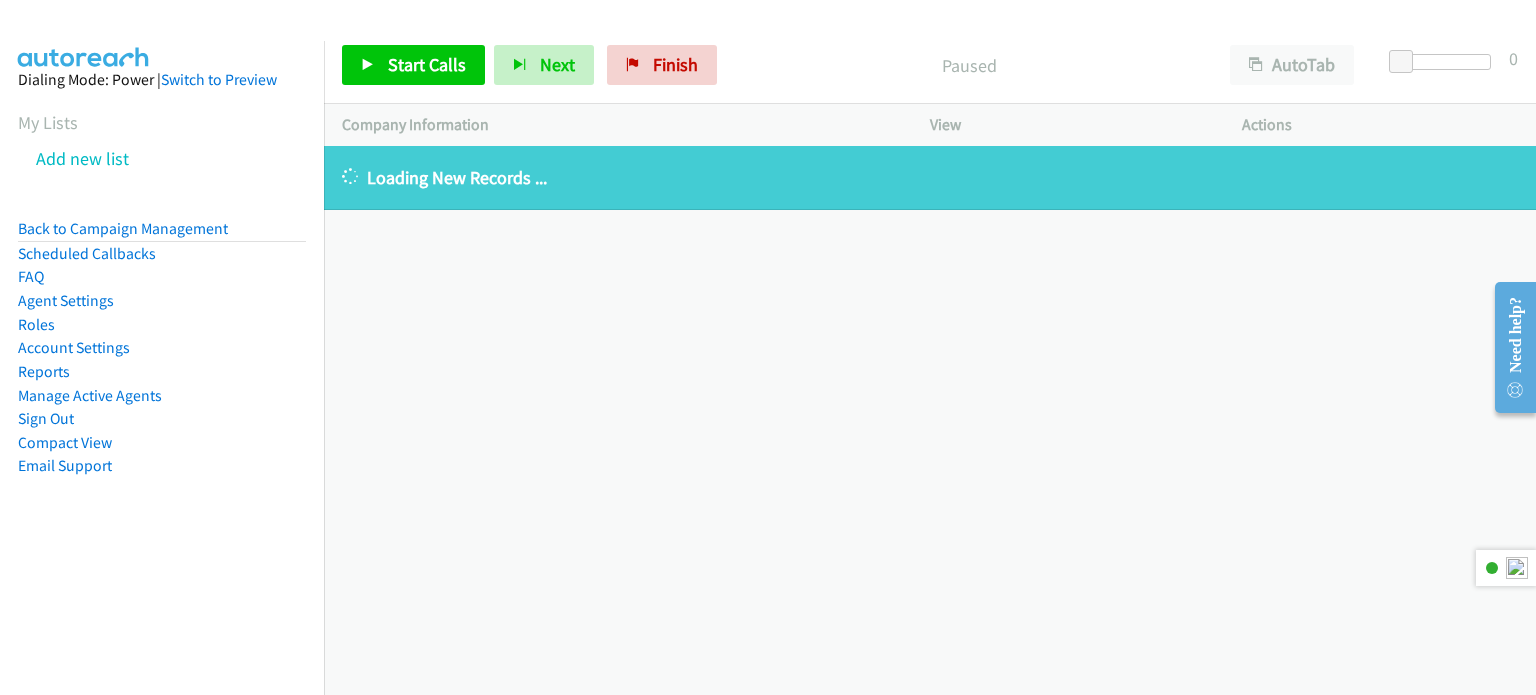 click on "Loading New Records ..." at bounding box center (930, 177) 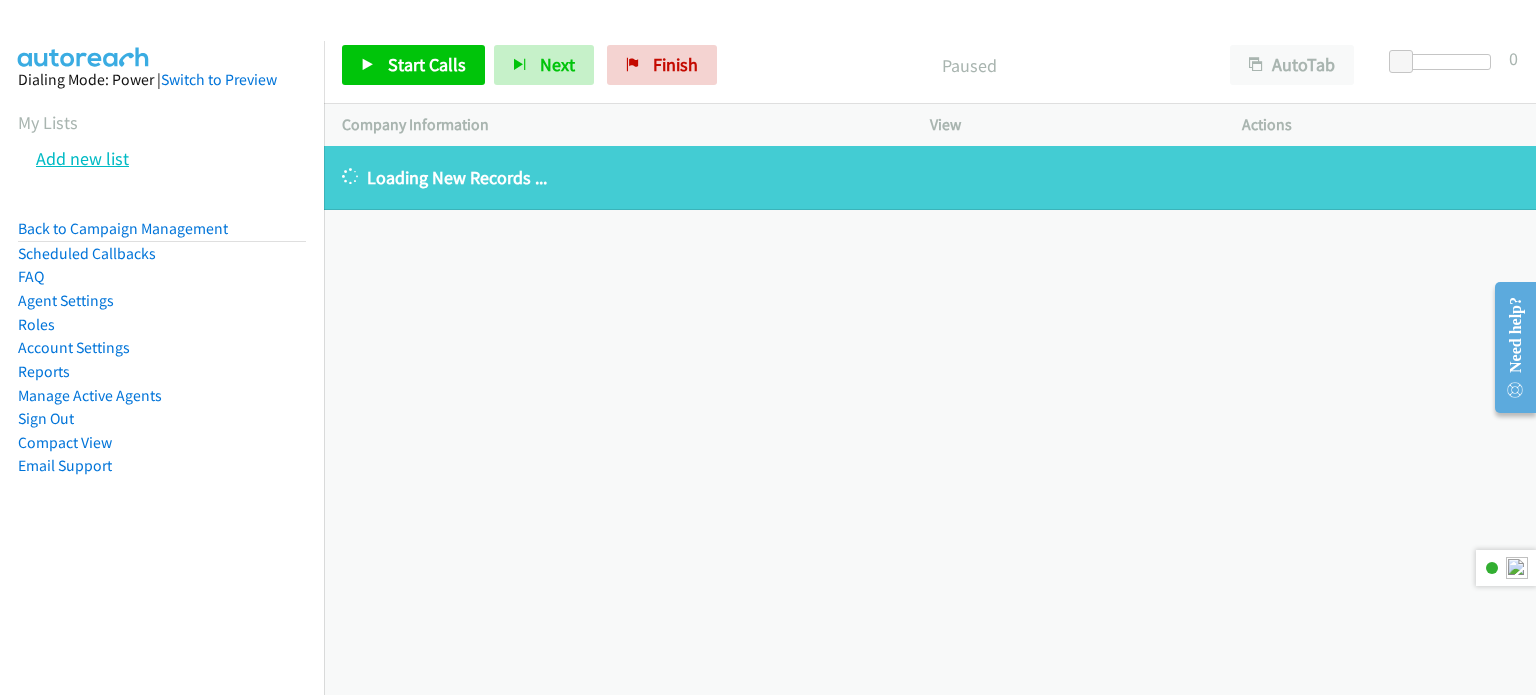click on "Add new list" at bounding box center [82, 158] 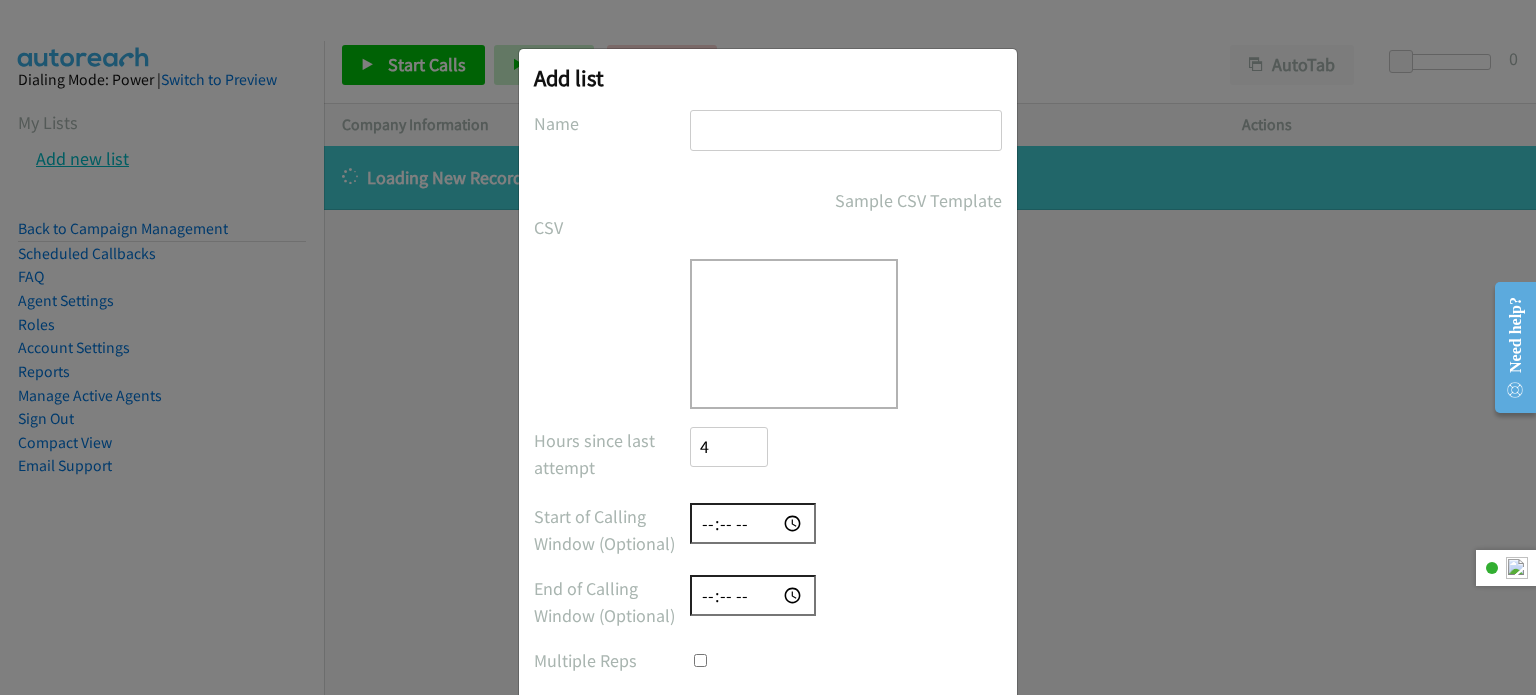 click on "Start Calls
Pause
Next
Finish
Paused
AutoTab
AutoTab
0
Company Information
Info
Status
View
Actions
+1 415-964-1034
Call failed - Please reload the list and try again
The Callbar Failed to Load Please Open it and Reload the Page
Hmm something isn't quite right.. Please refresh the page
Hmm something isn't quite right.. Please refresh the page
No records are currently dialable. We'll auto-refresh when new records are added or you can switch to another list or campaign.
Loading New Records ...
Reverse Compact View
|
Popout Window
|
Email Support
© 2021 AutoReach
Dialing Mode: Power
|
Switch to Preview
My Lists
Add new list
Back to Campaign Management
Scheduled Callbacks
FAQ
Agent Settings" at bounding box center [768, 47] 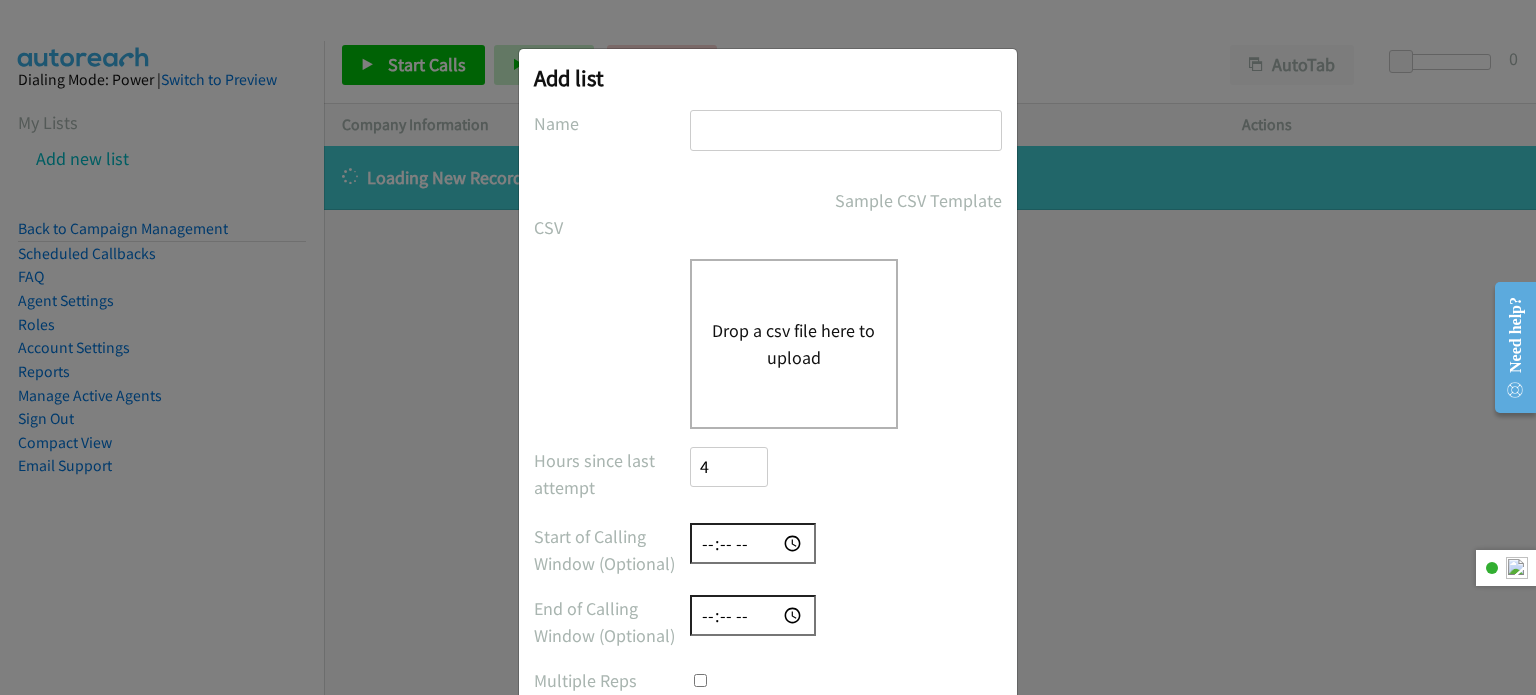 click on "Drop a csv file here to upload" at bounding box center (794, 344) 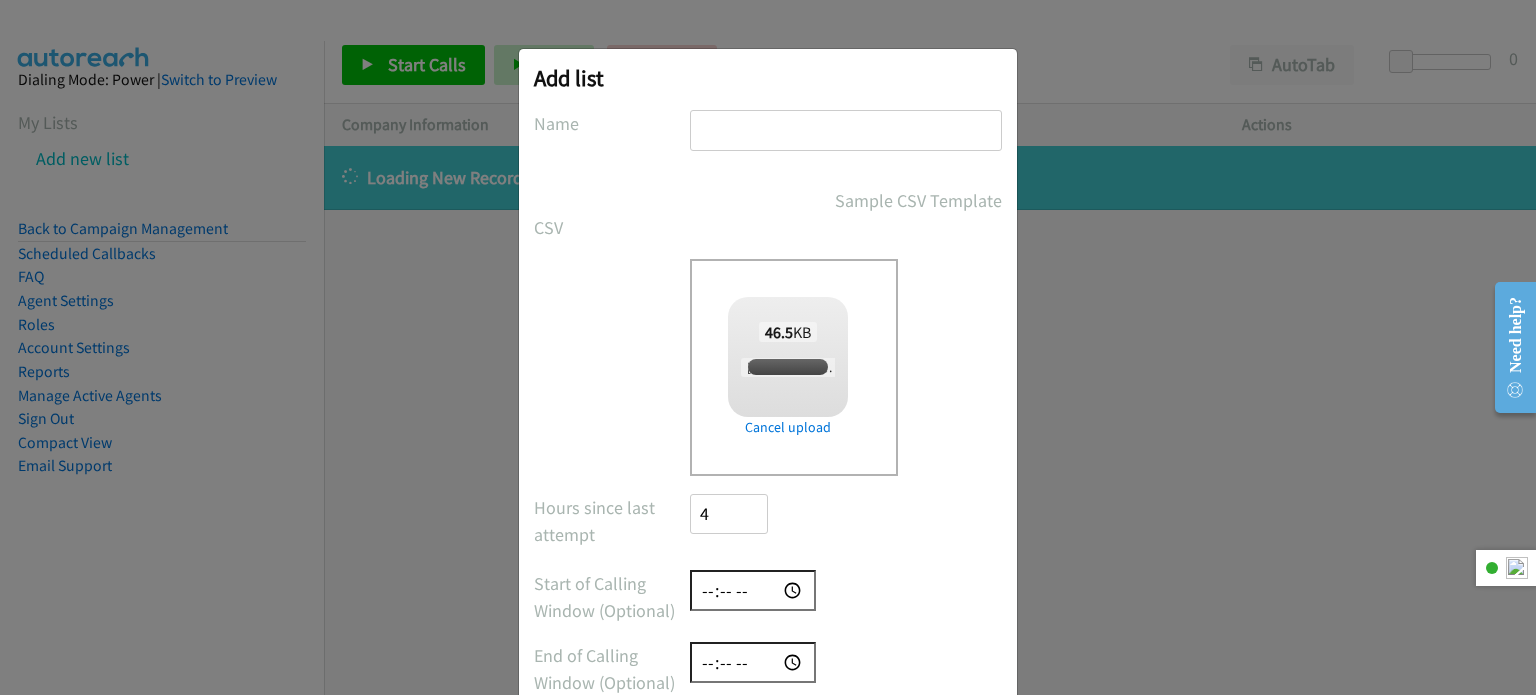 checkbox on "true" 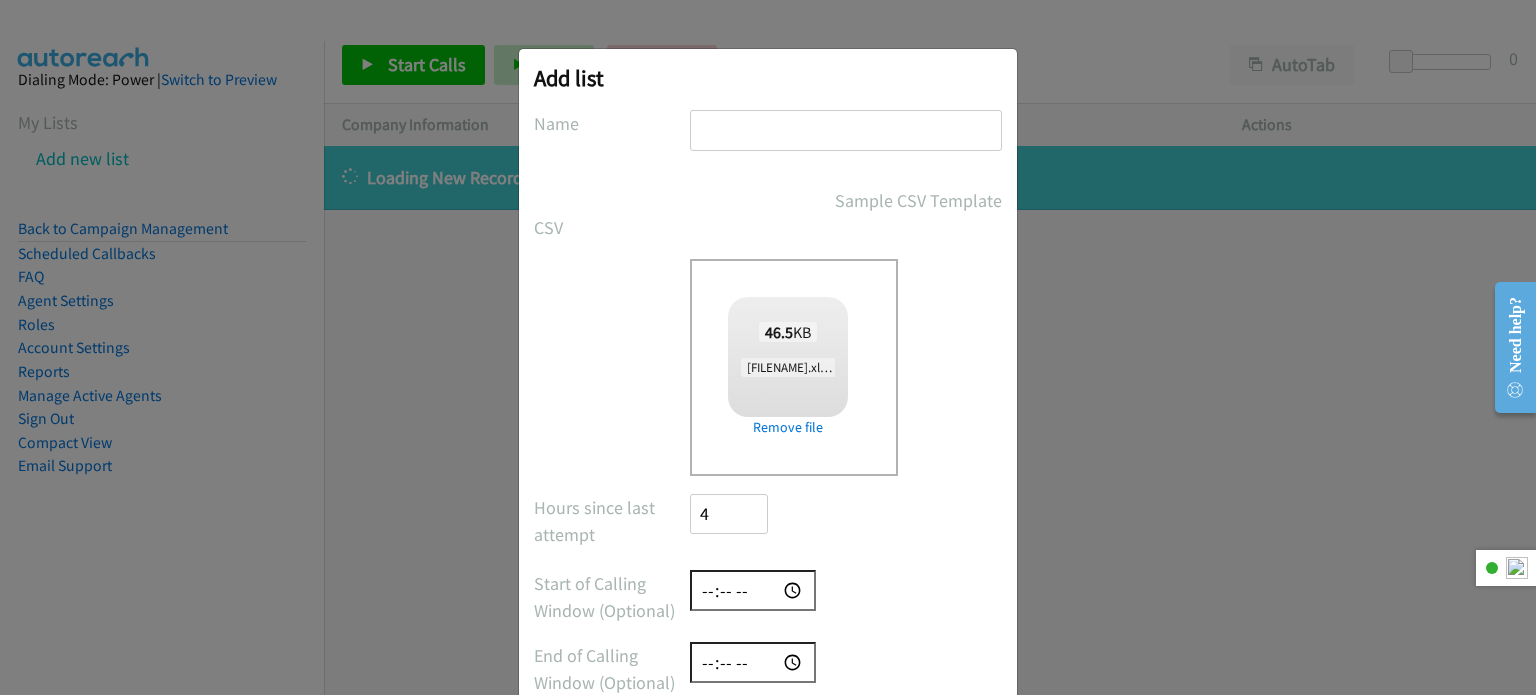 click at bounding box center [846, 130] 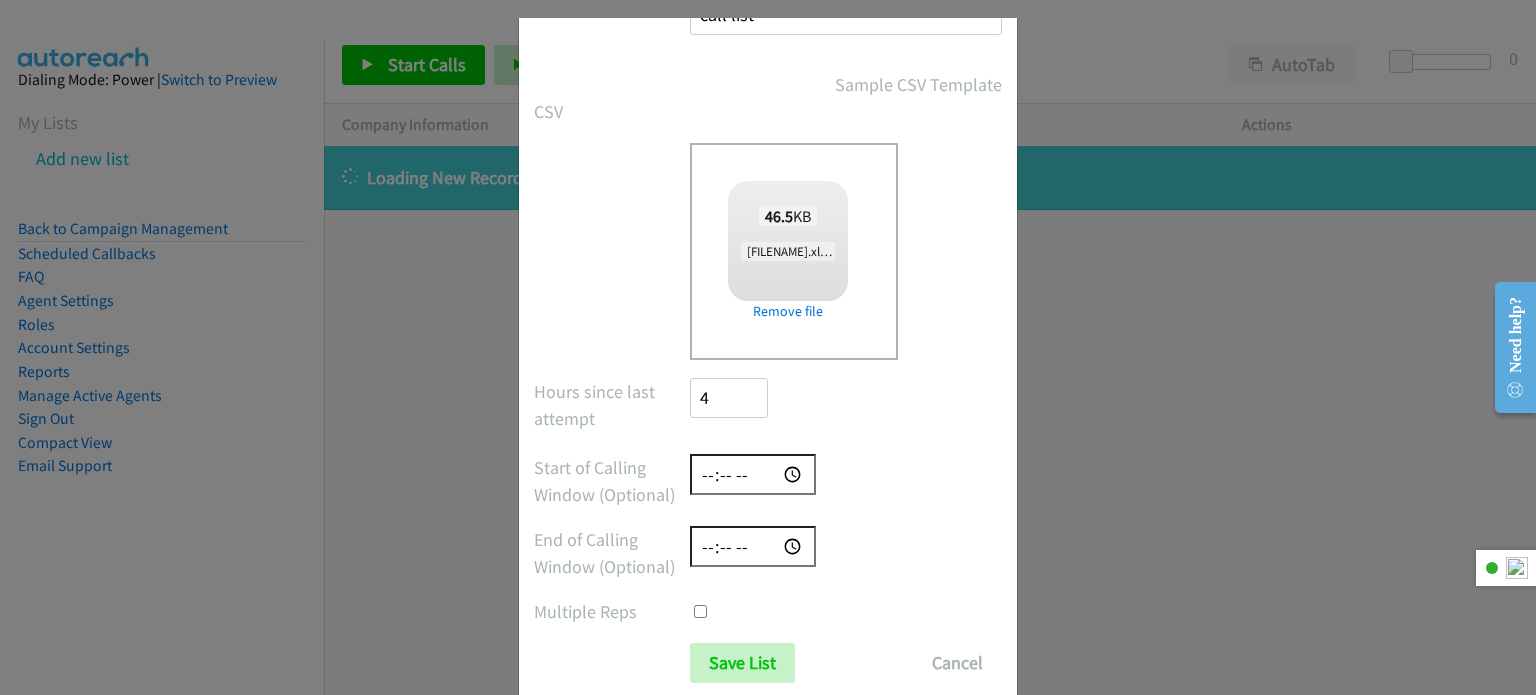 scroll, scrollTop: 166, scrollLeft: 0, axis: vertical 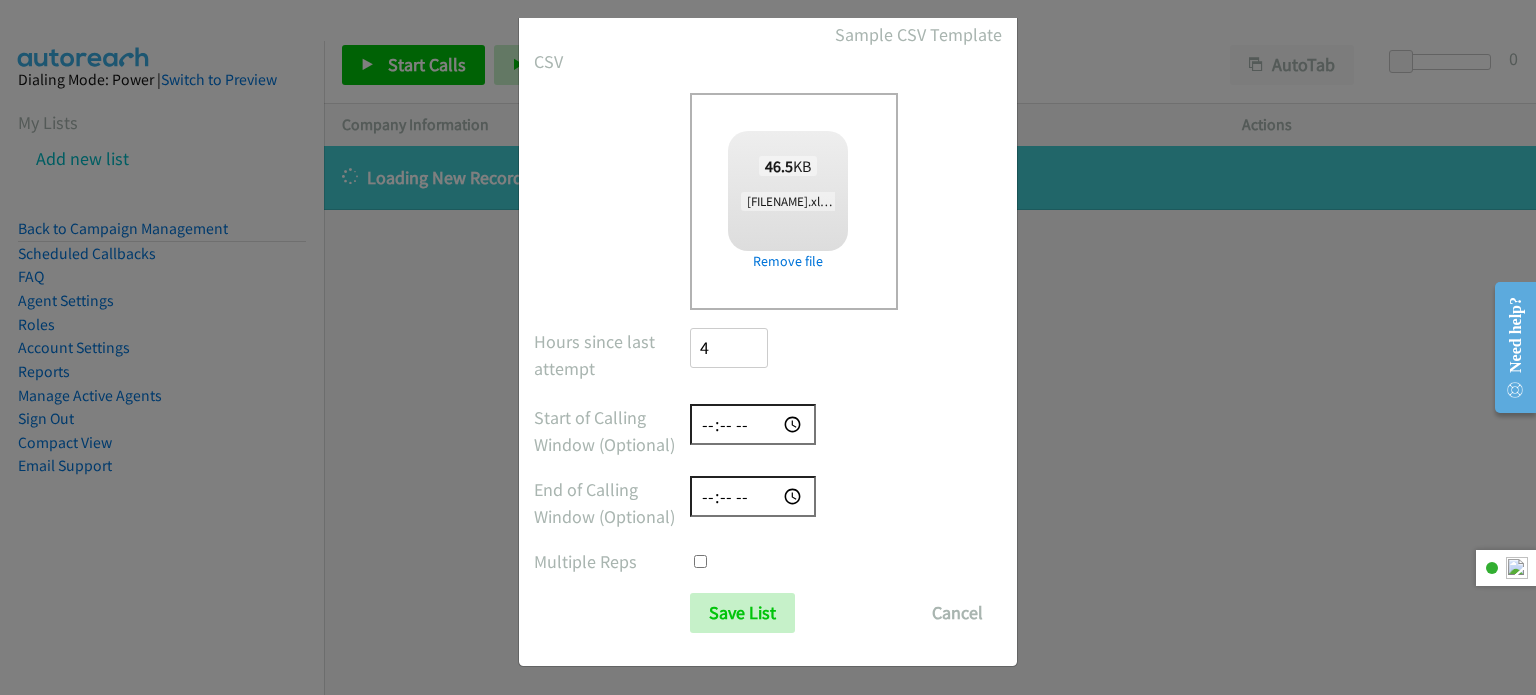 type on "call list" 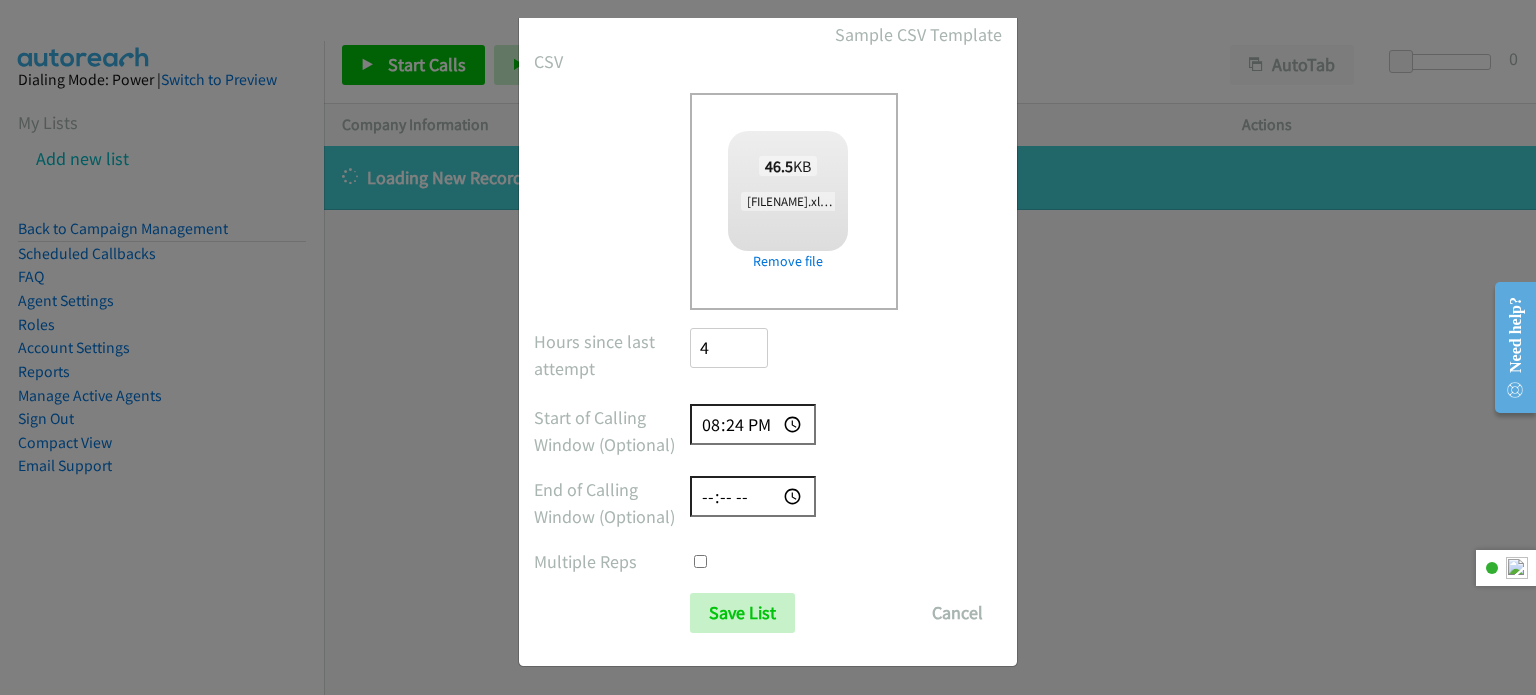 type on "20:24" 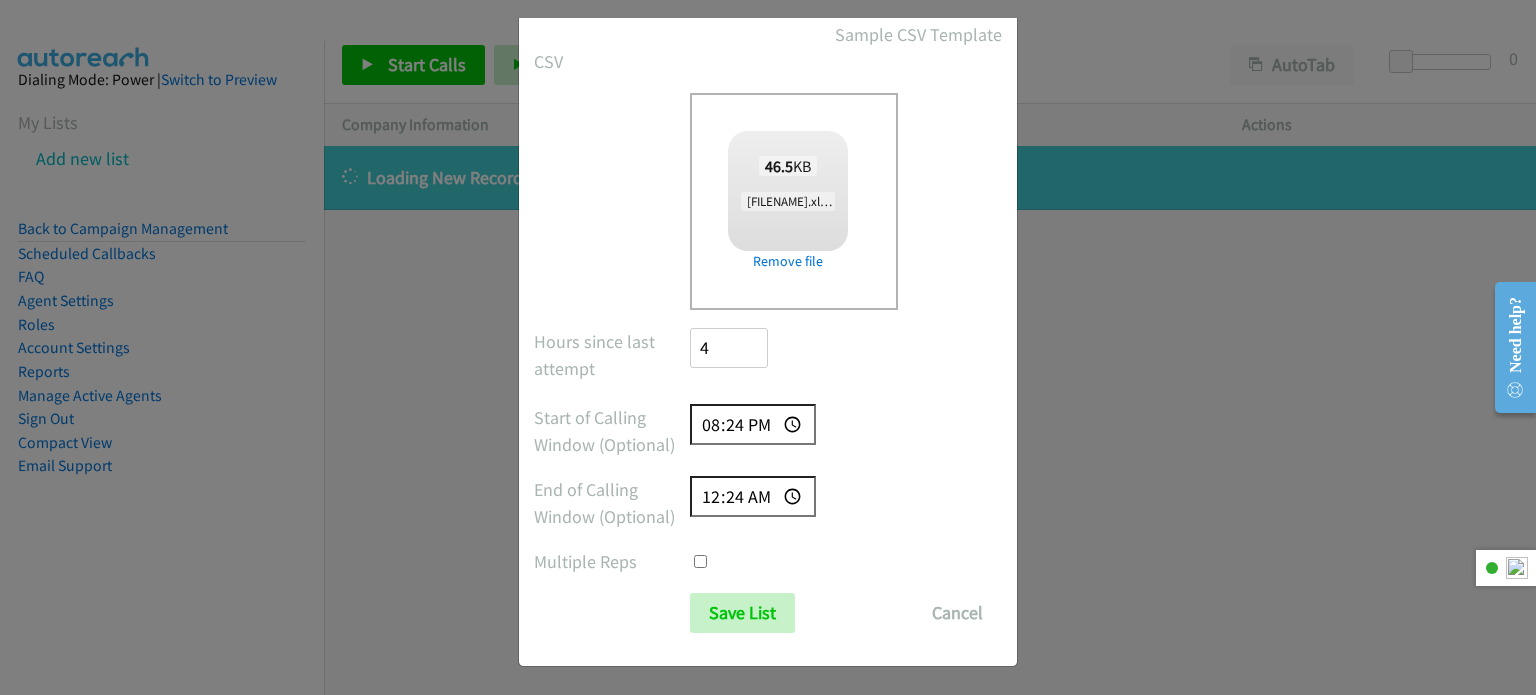 type on "00:24" 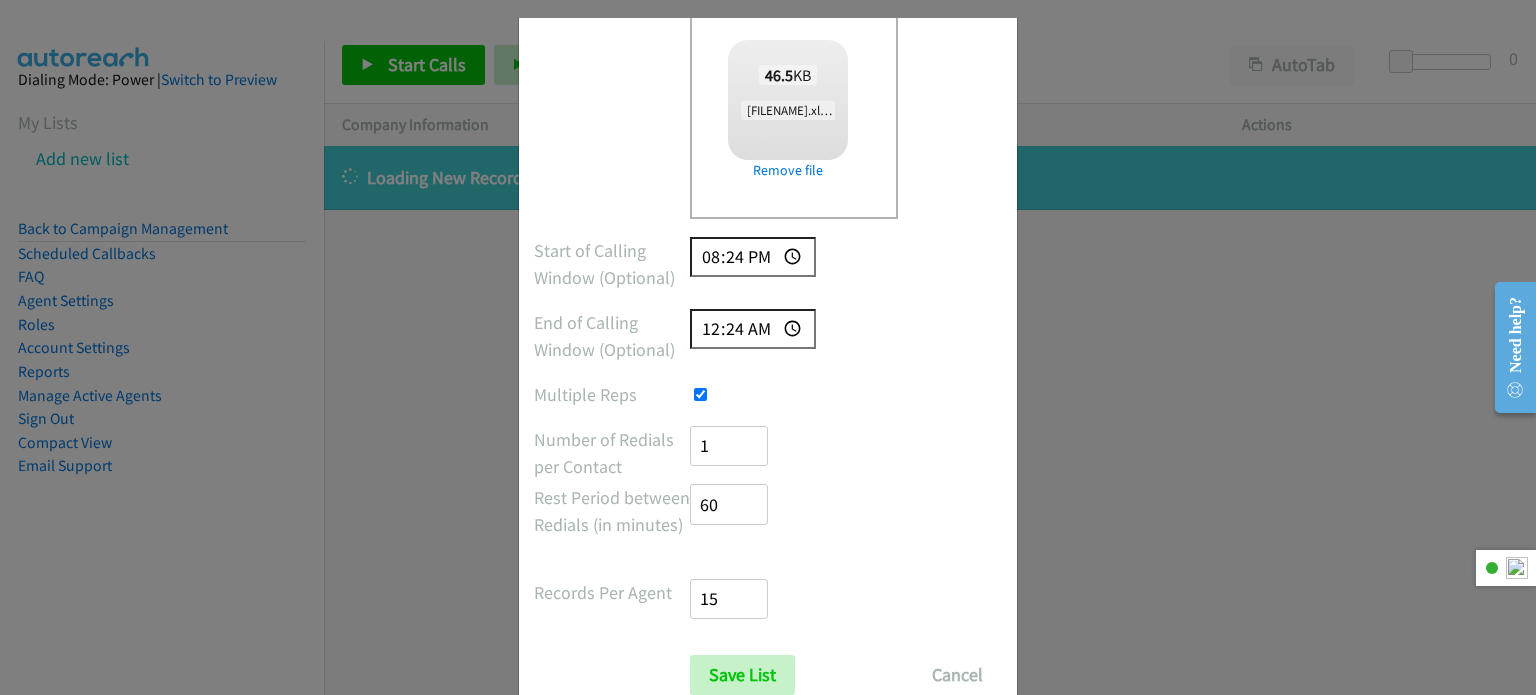 scroll, scrollTop: 319, scrollLeft: 0, axis: vertical 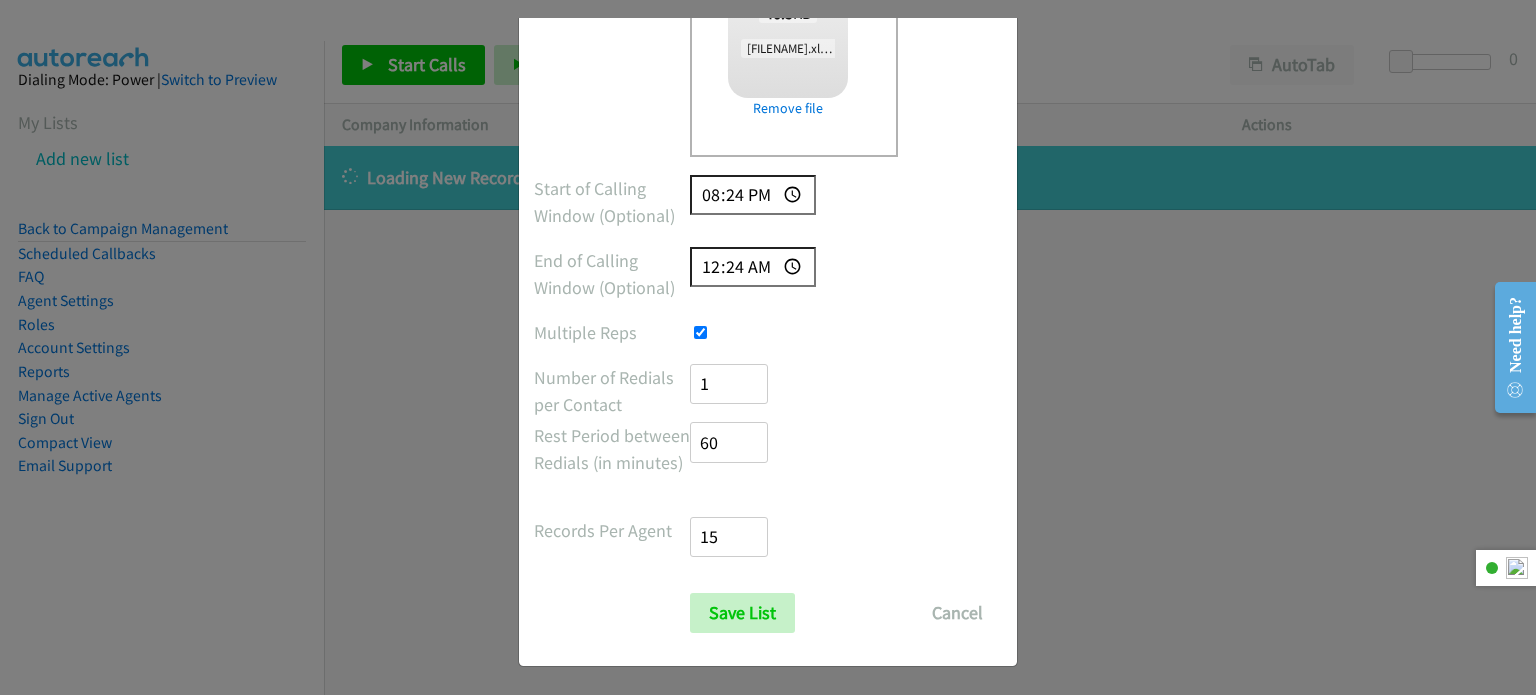 click at bounding box center (846, 332) 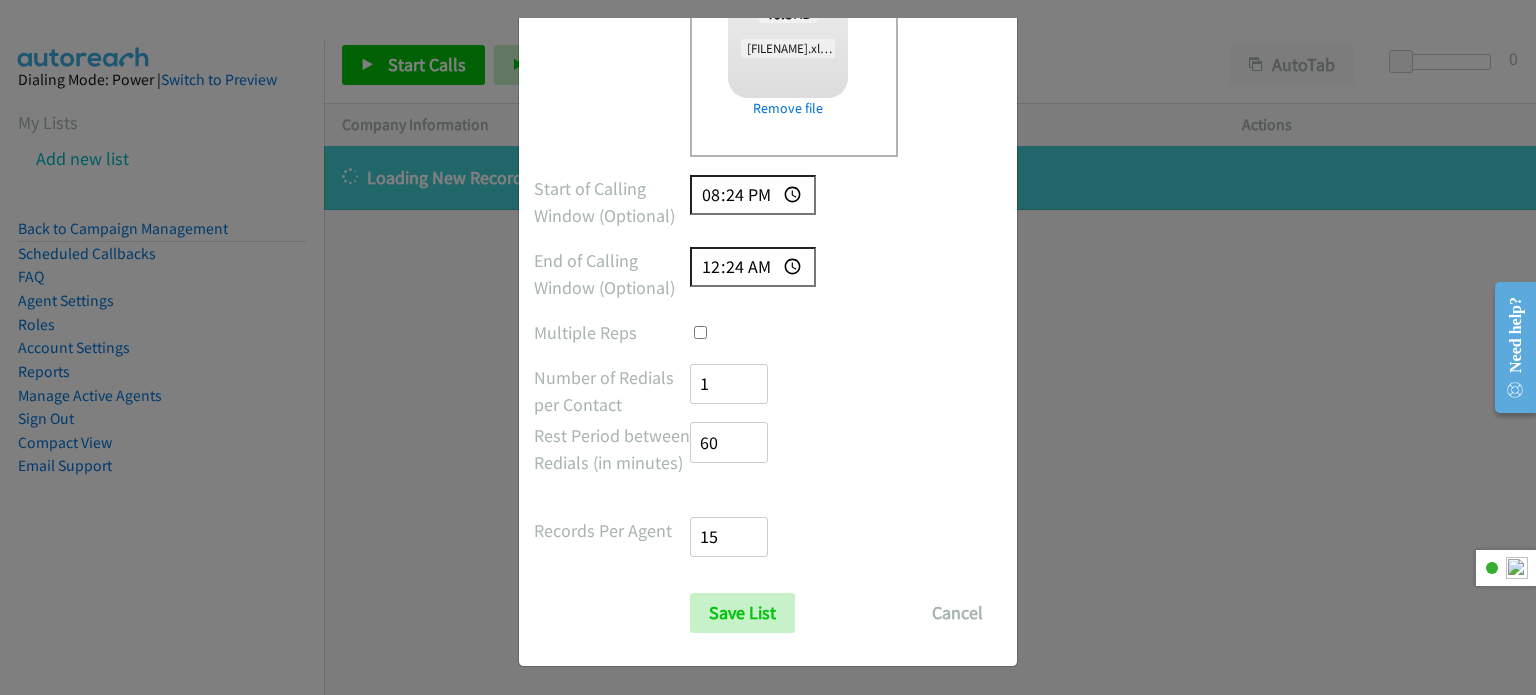 scroll, scrollTop: 166, scrollLeft: 0, axis: vertical 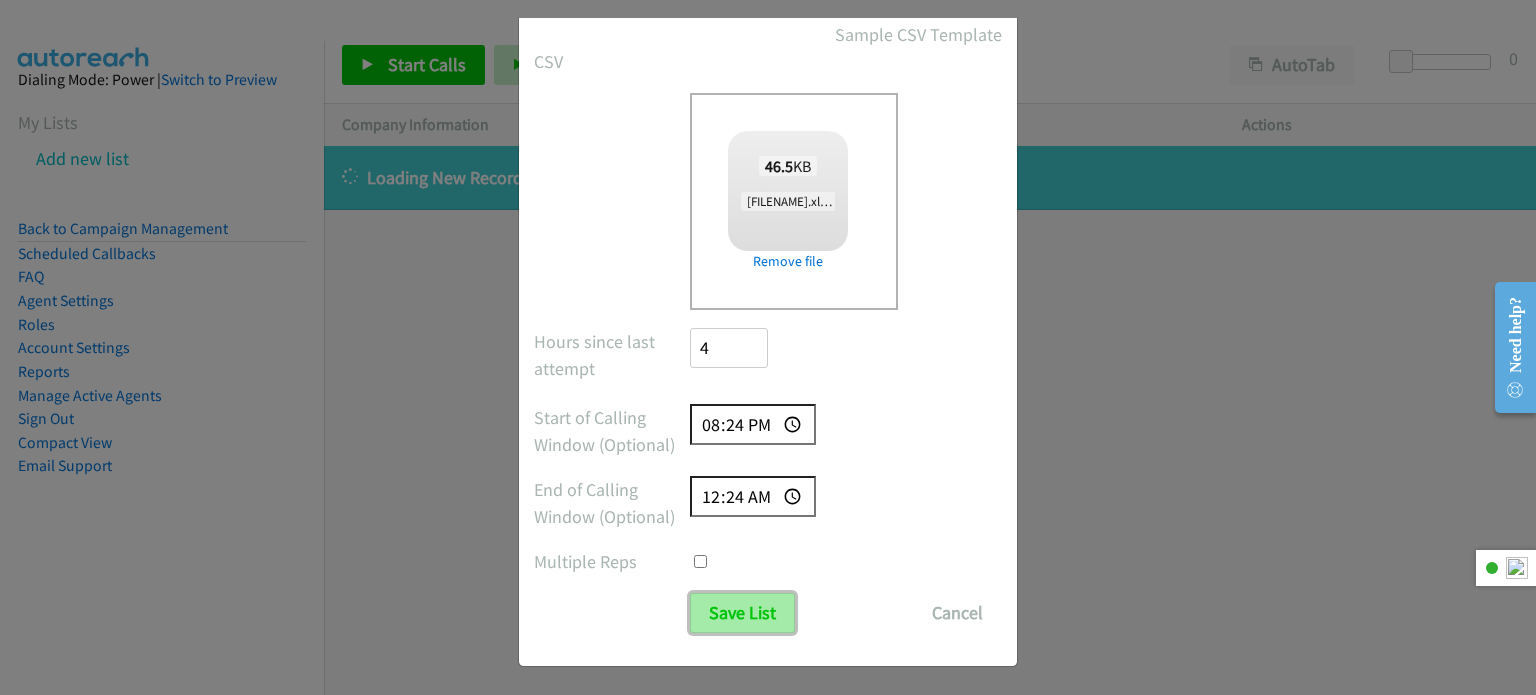 click on "Save List" at bounding box center (742, 613) 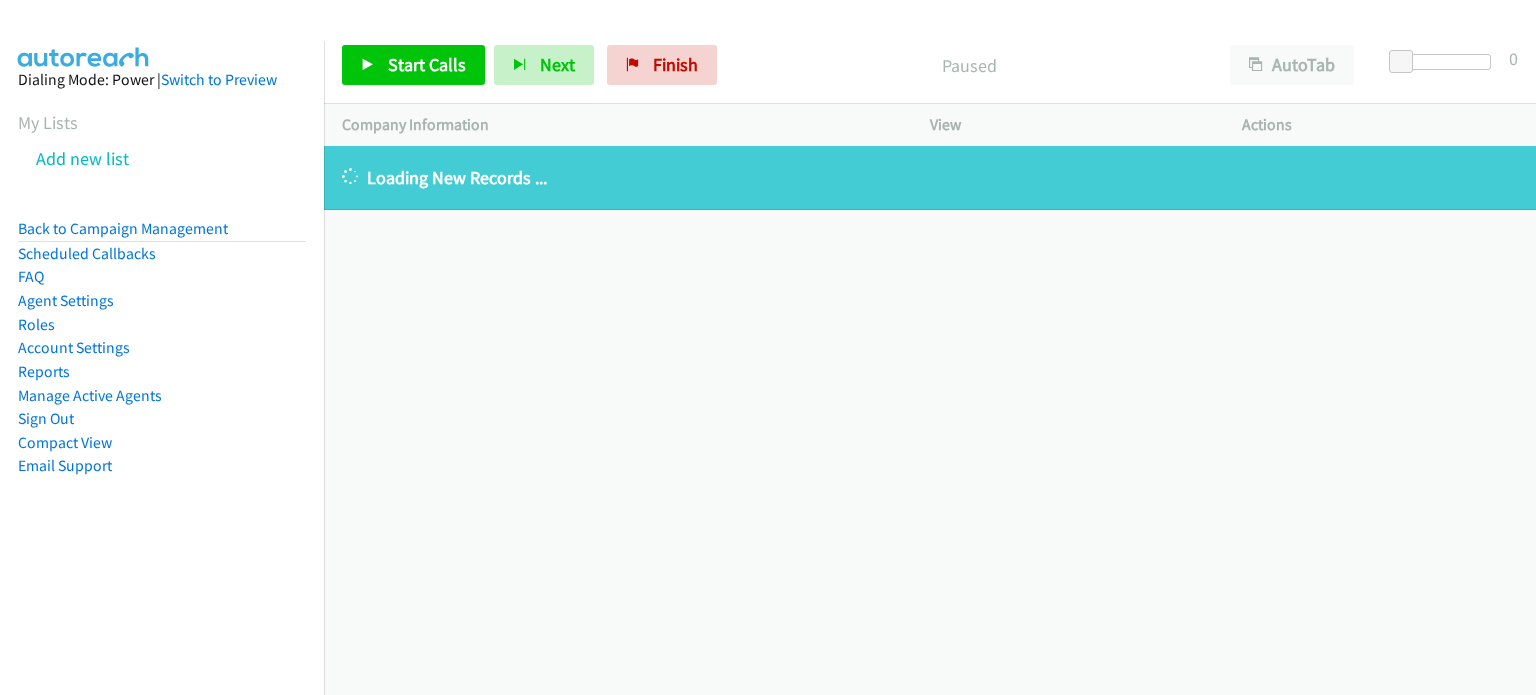 scroll, scrollTop: 0, scrollLeft: 0, axis: both 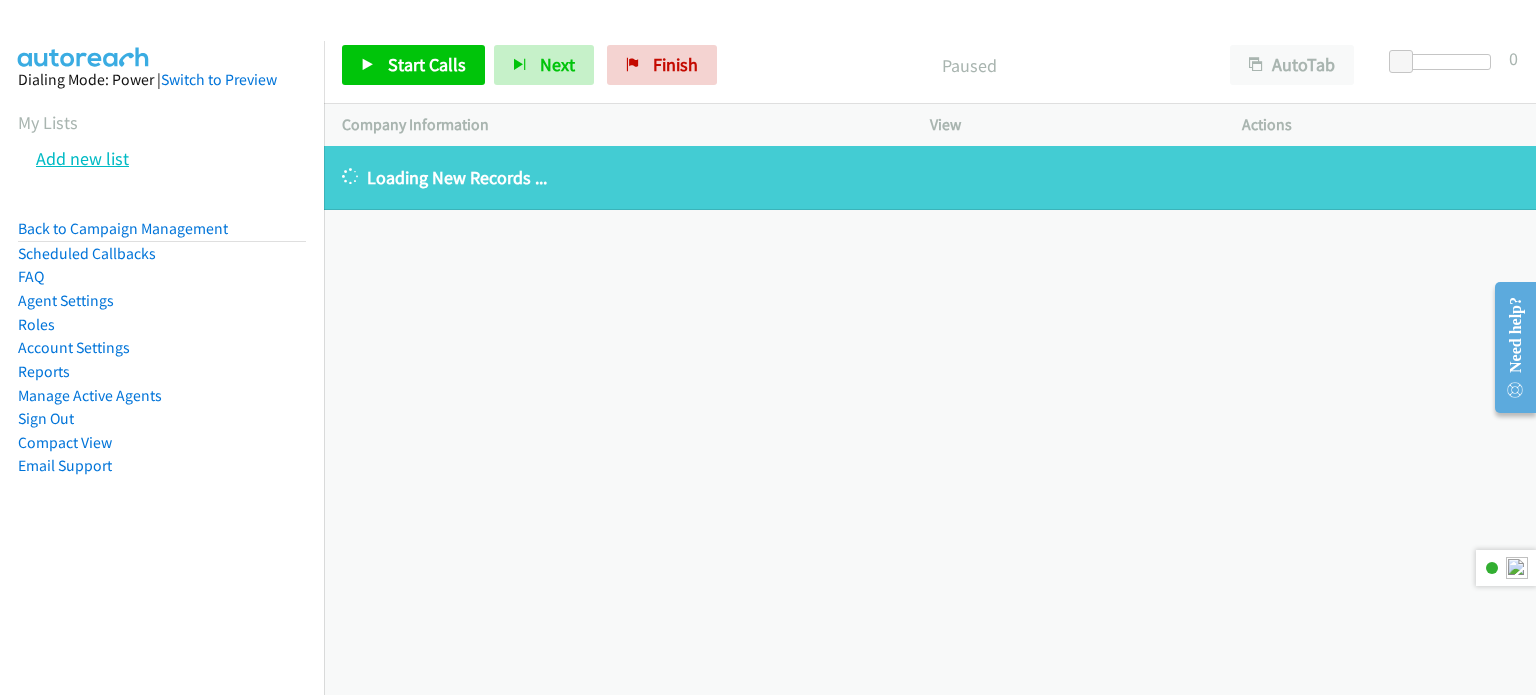 click on "Add new list" at bounding box center (82, 158) 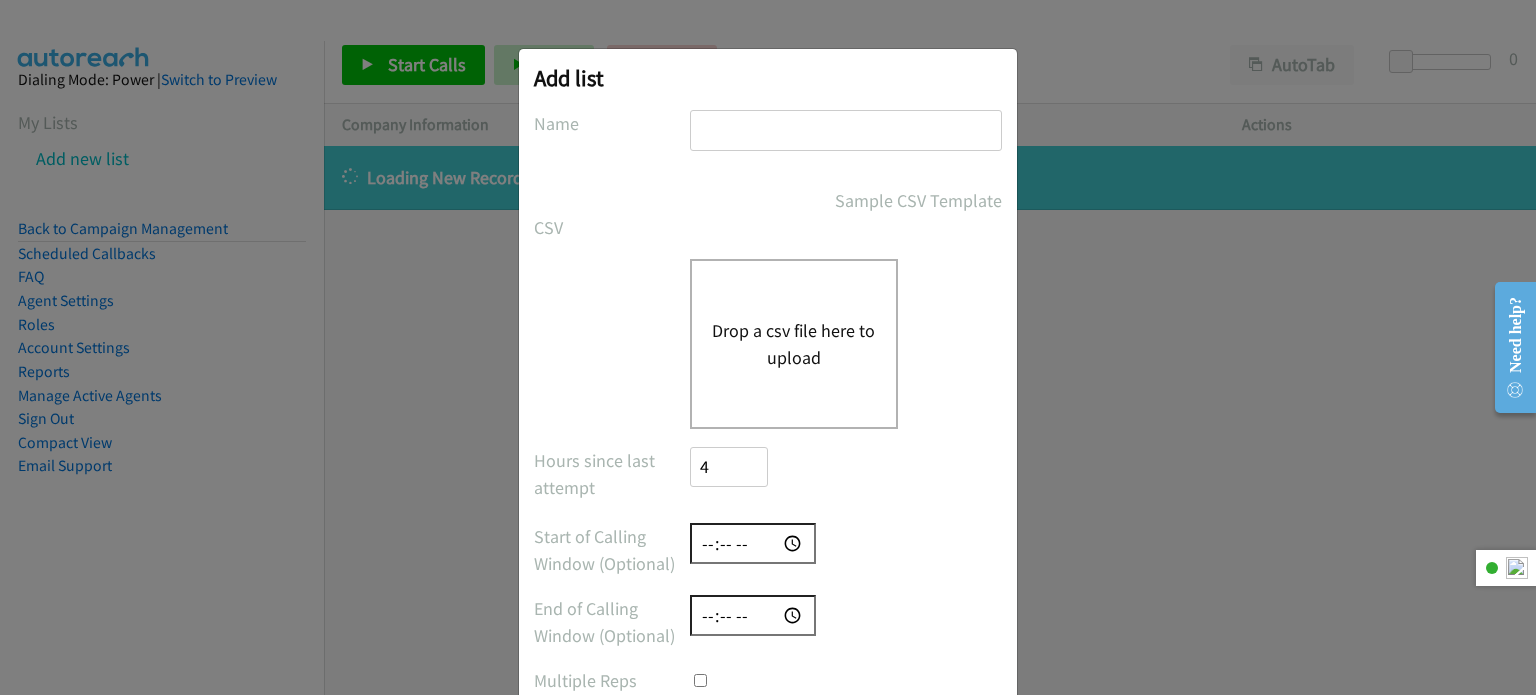 click on "Drop a csv file here to upload" at bounding box center [794, 344] 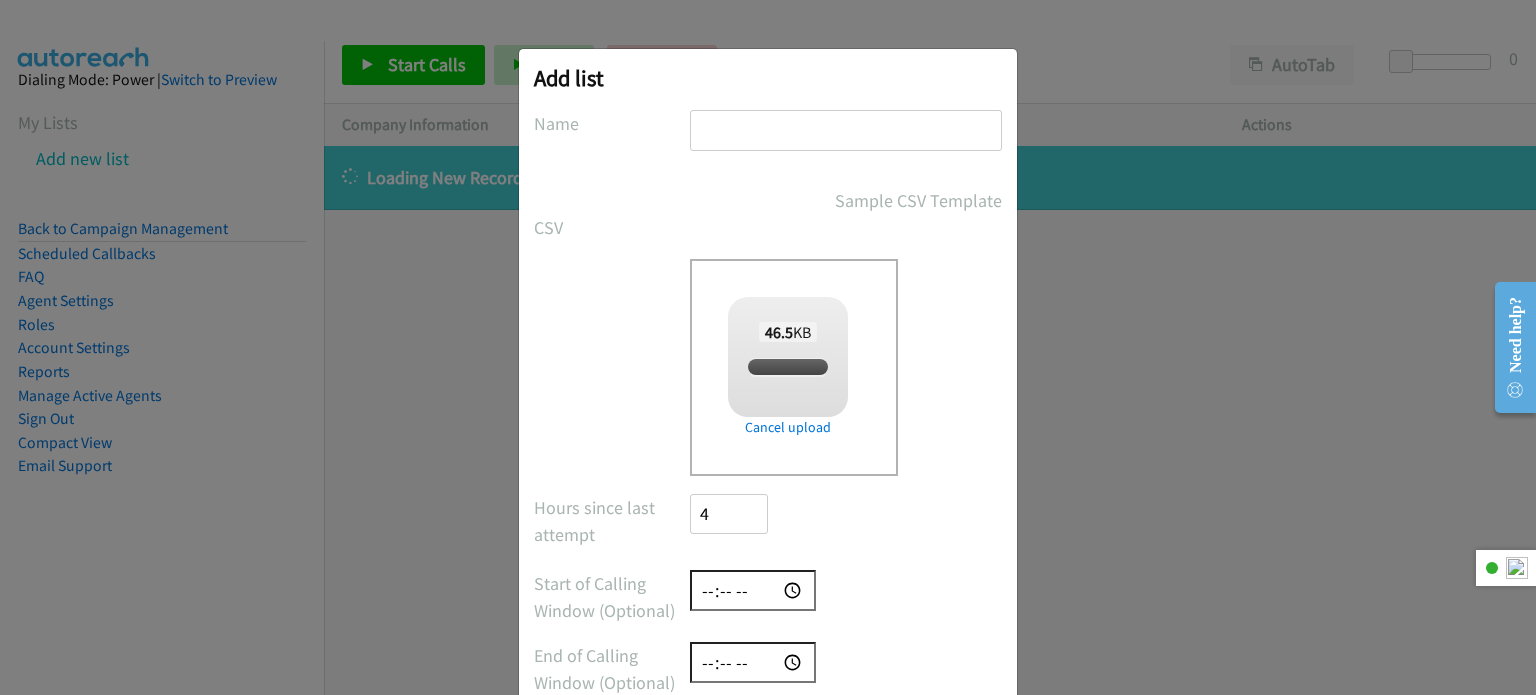 checkbox on "true" 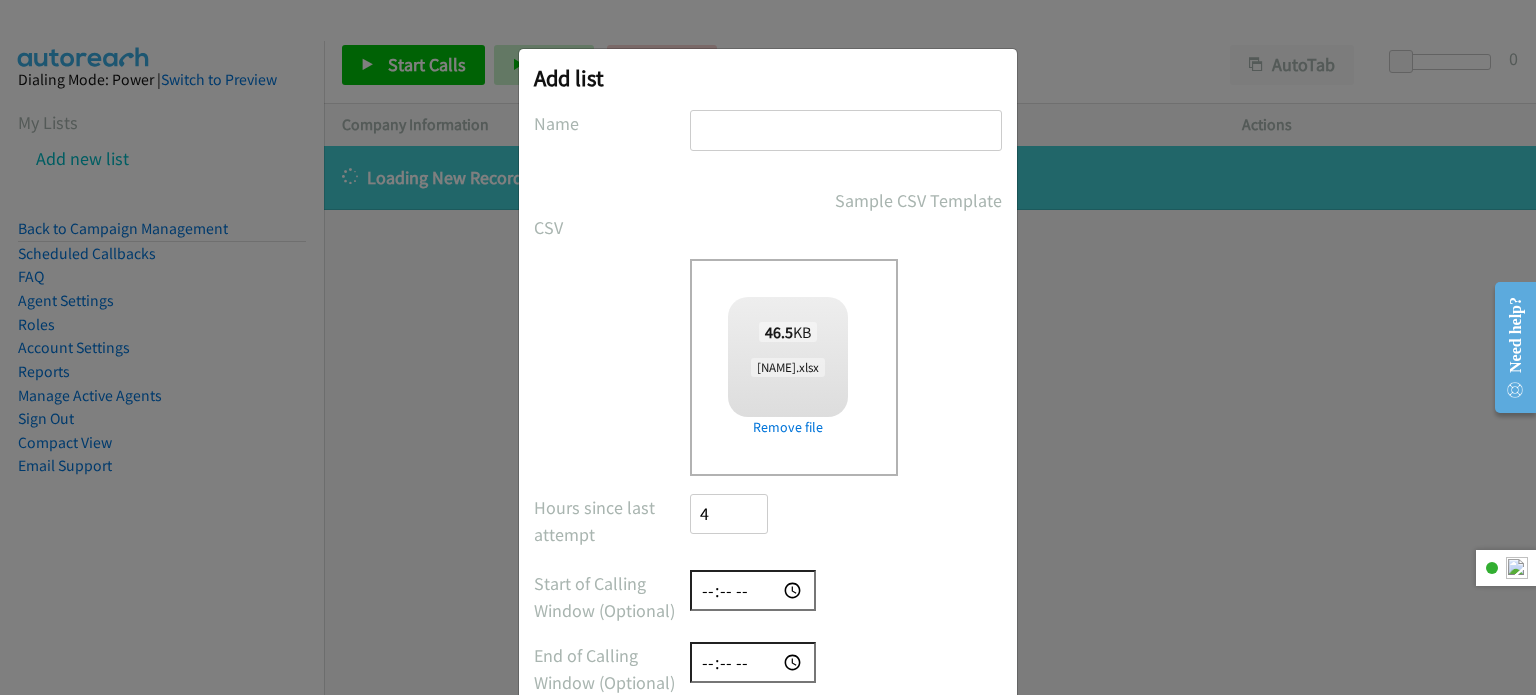 click at bounding box center [846, 130] 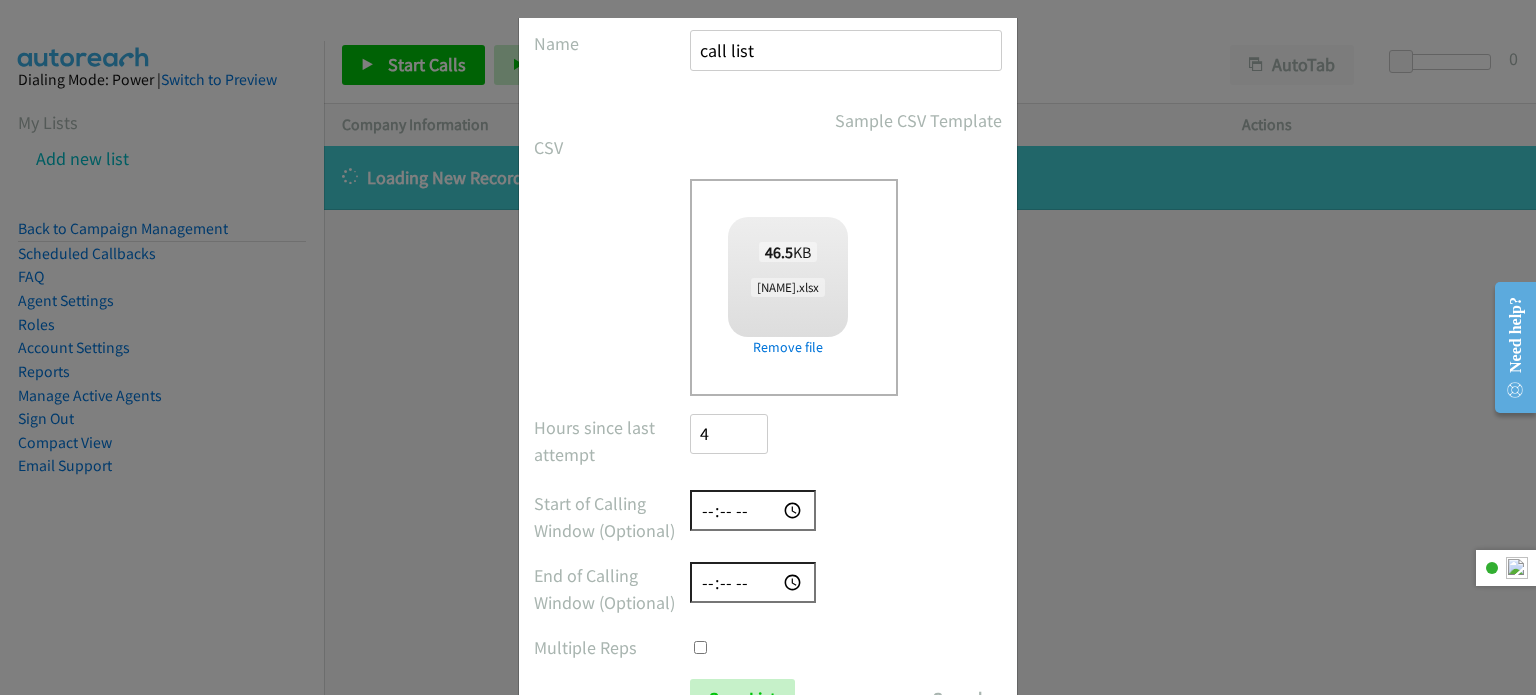 scroll, scrollTop: 166, scrollLeft: 0, axis: vertical 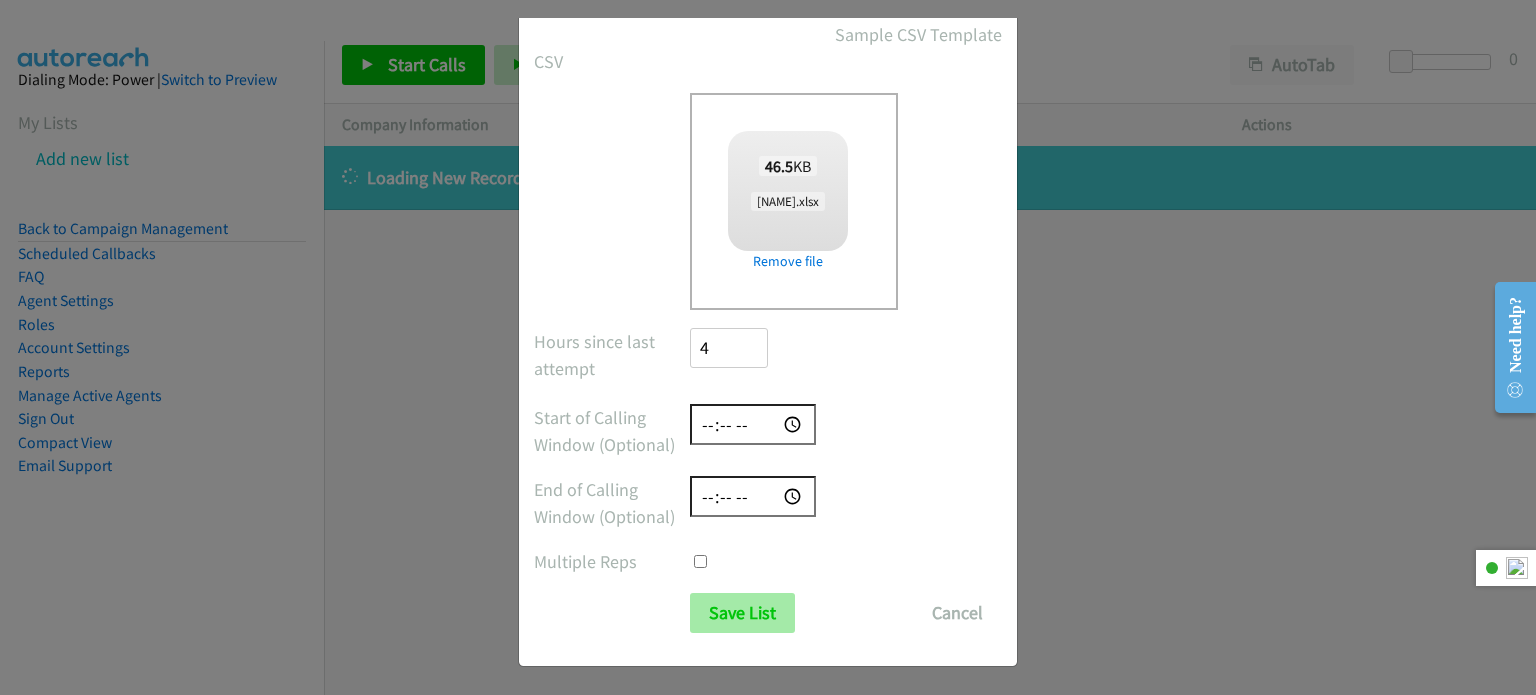 type on "call list" 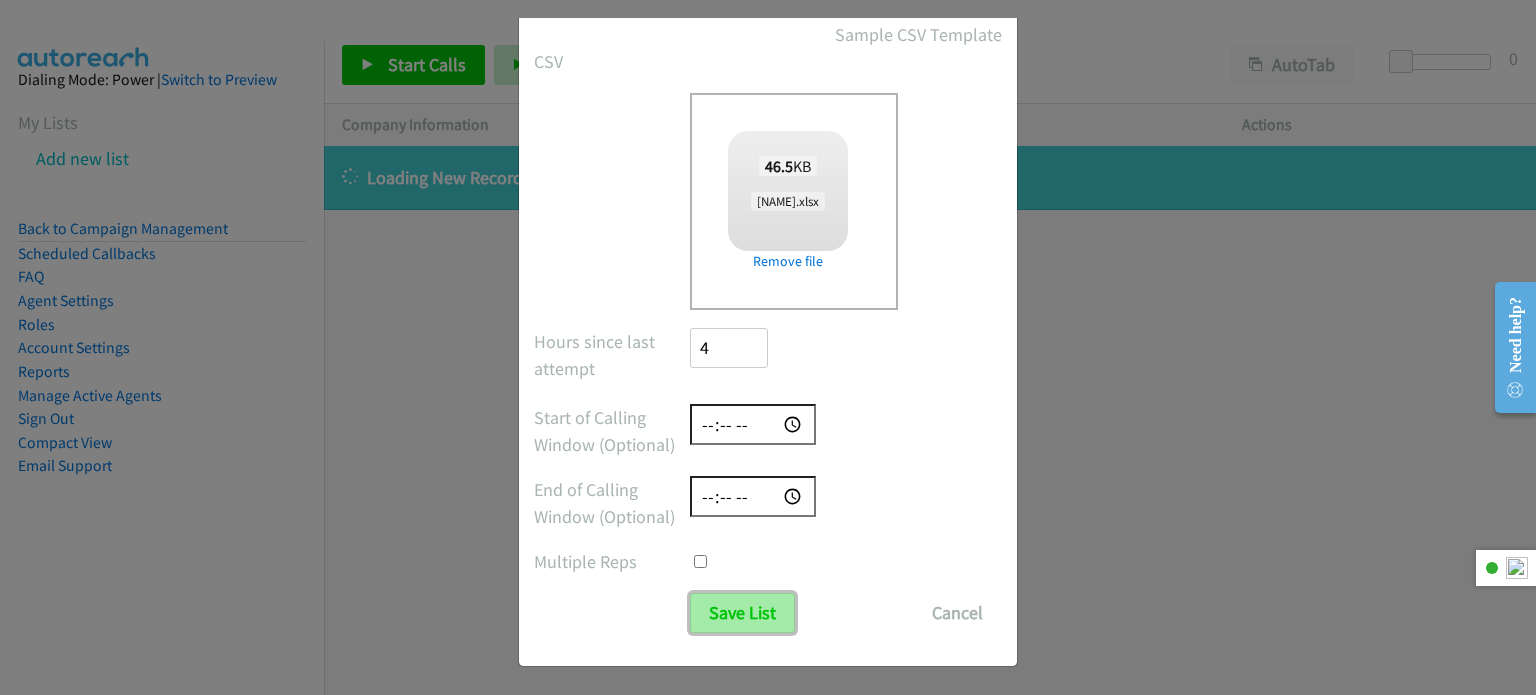click on "Save List" at bounding box center (742, 613) 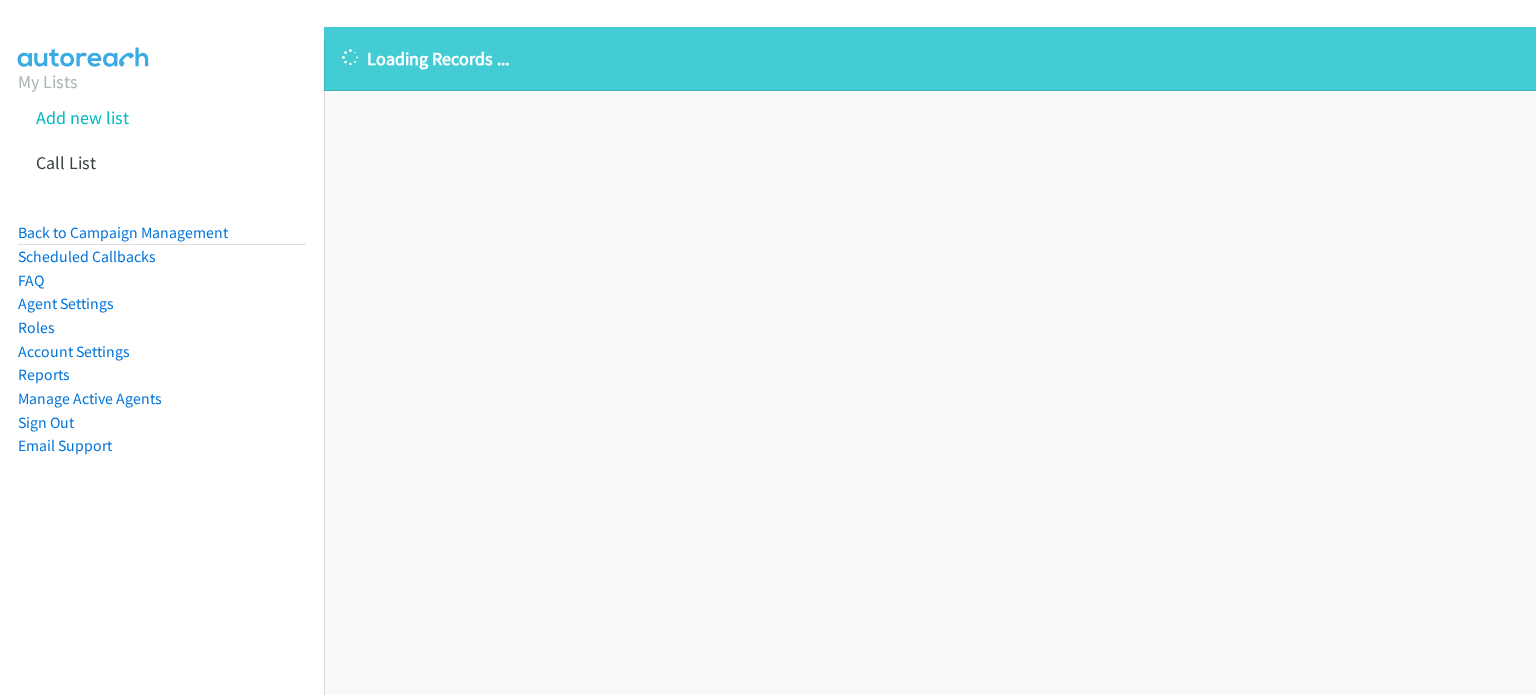 scroll, scrollTop: 0, scrollLeft: 0, axis: both 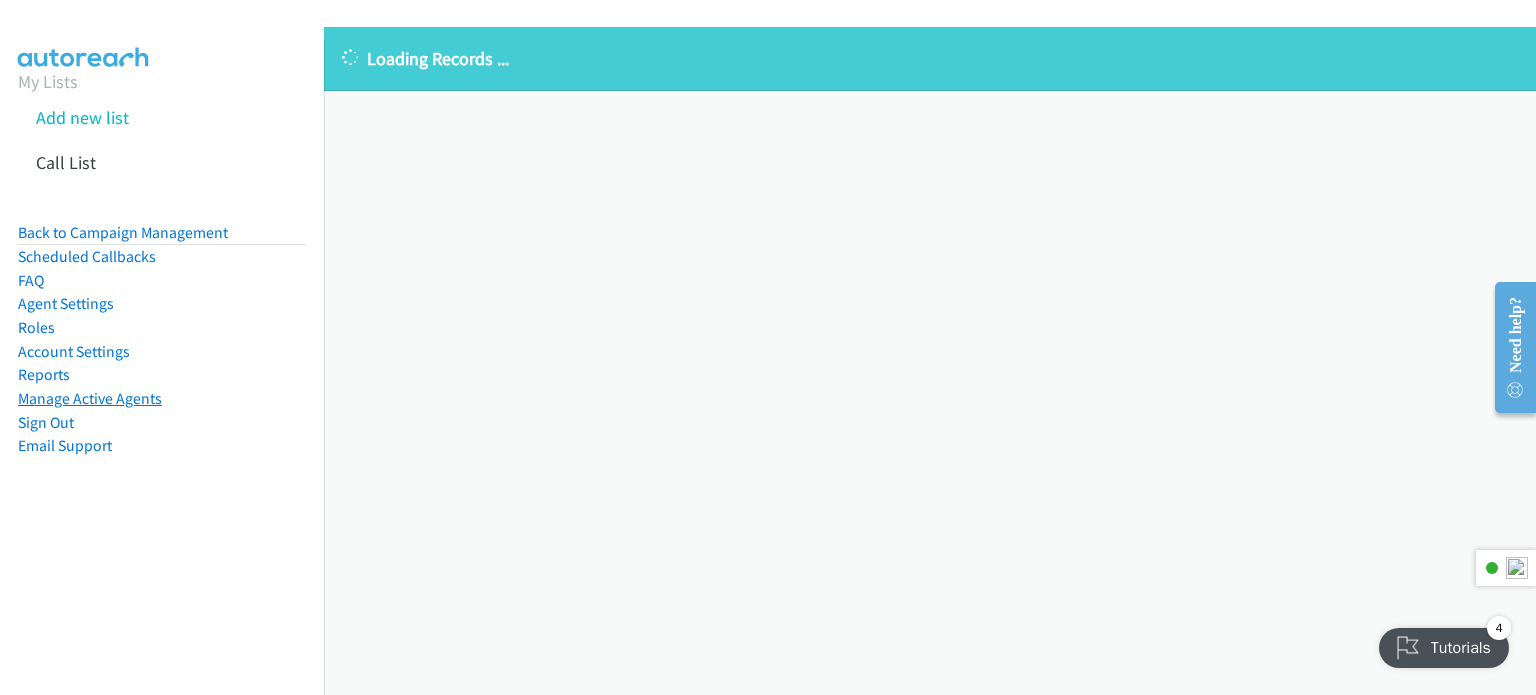 click on "Manage Active Agents" at bounding box center [90, 398] 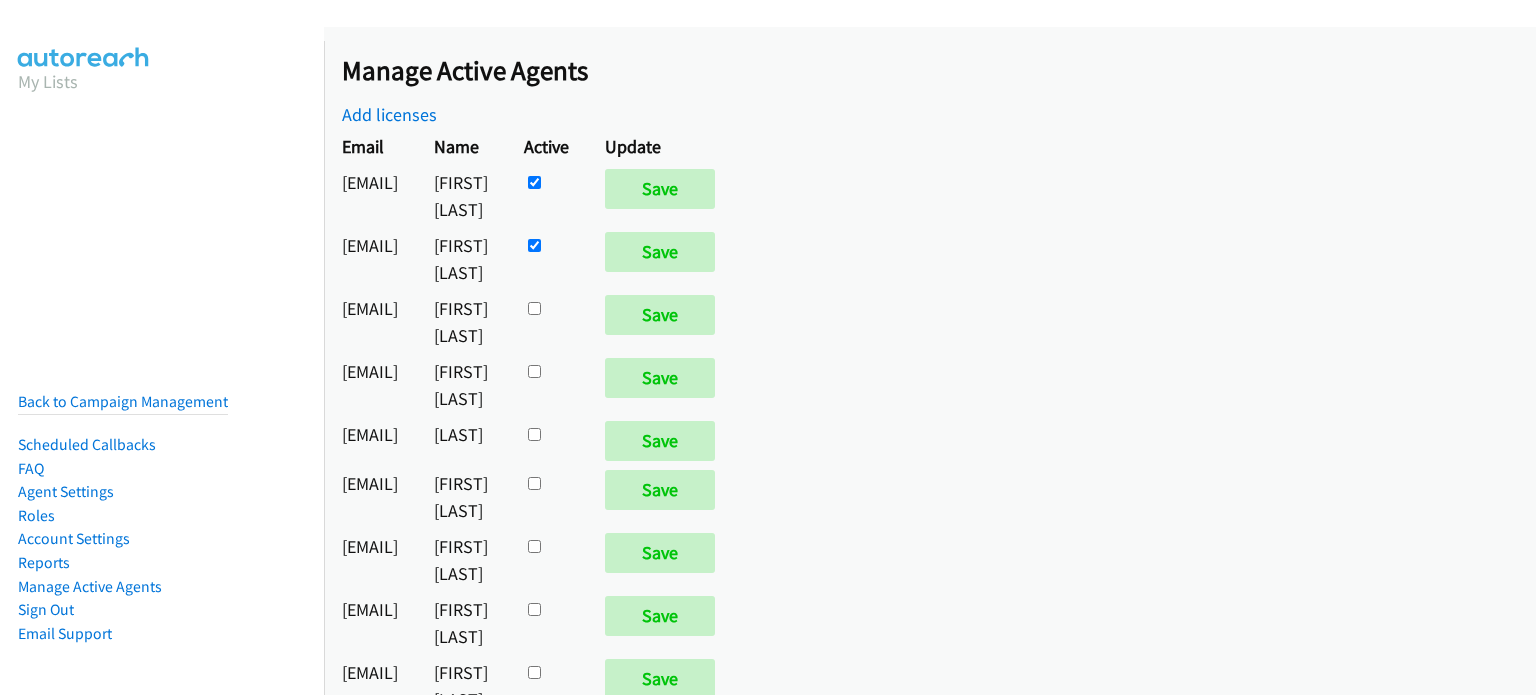 scroll, scrollTop: 0, scrollLeft: 0, axis: both 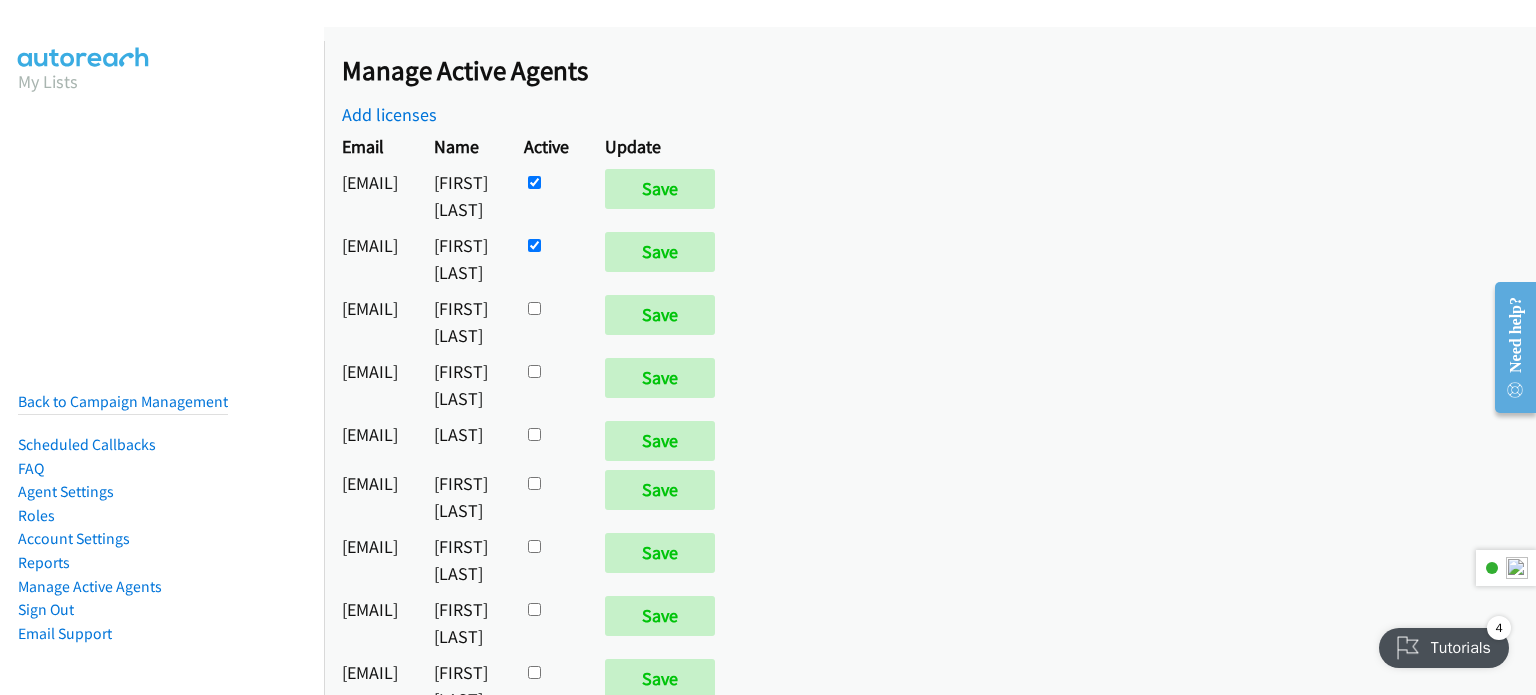 click on "[EMAIL]" at bounding box center (370, 195) 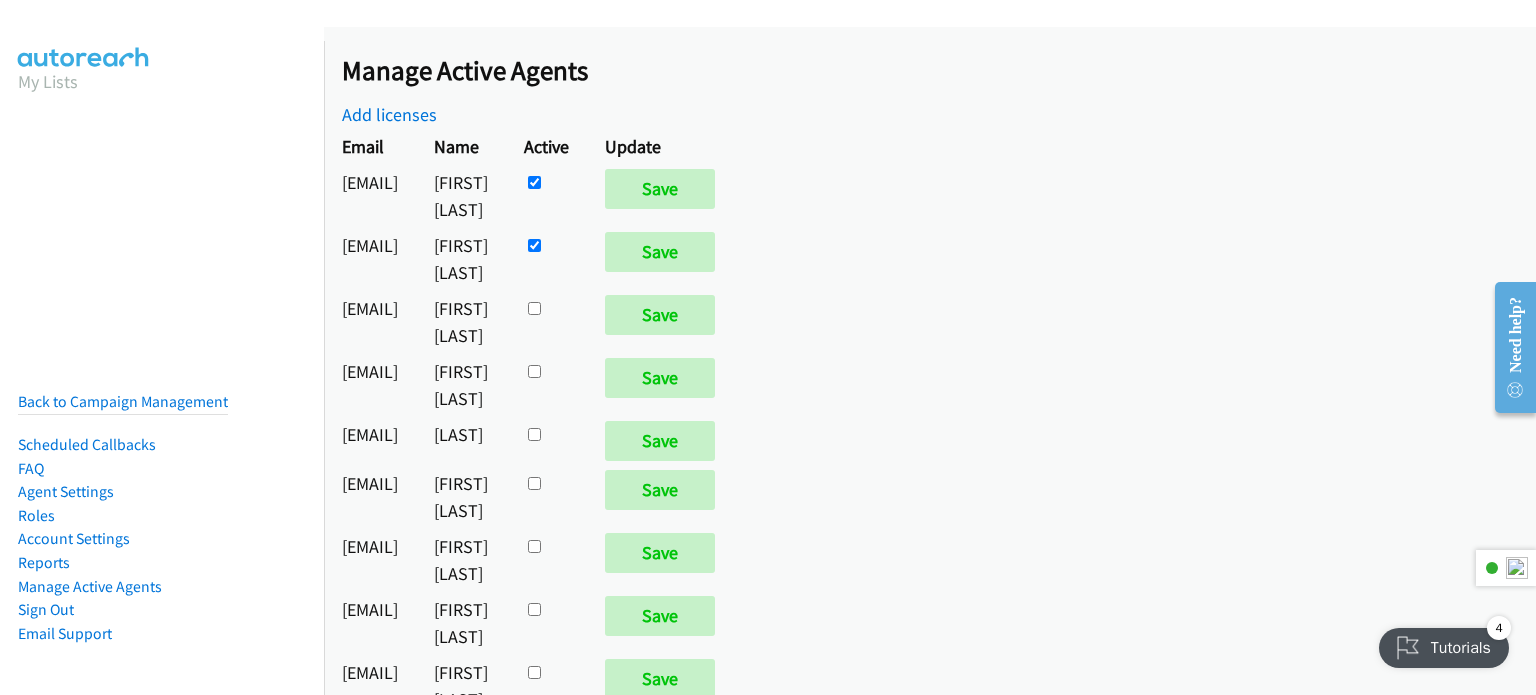 scroll, scrollTop: 72, scrollLeft: 0, axis: vertical 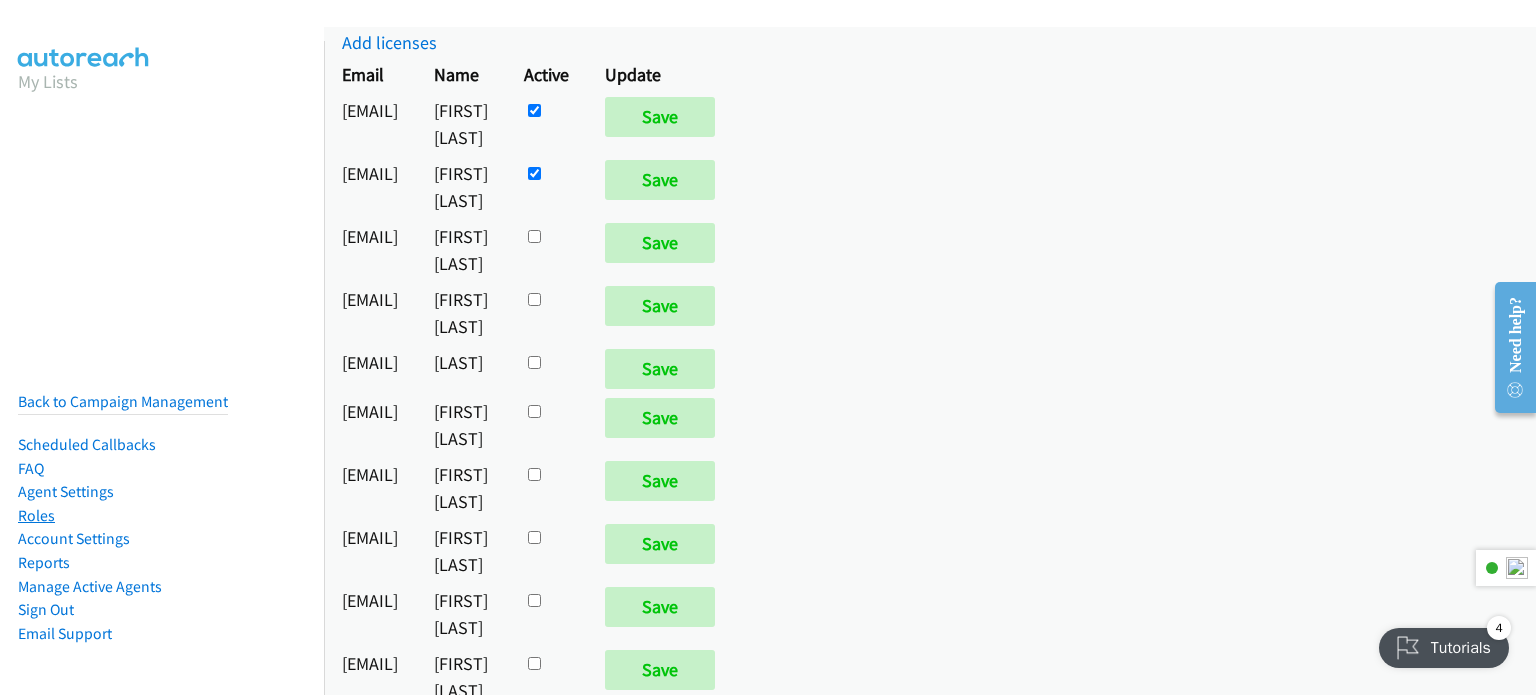 click on "Roles" at bounding box center [36, 515] 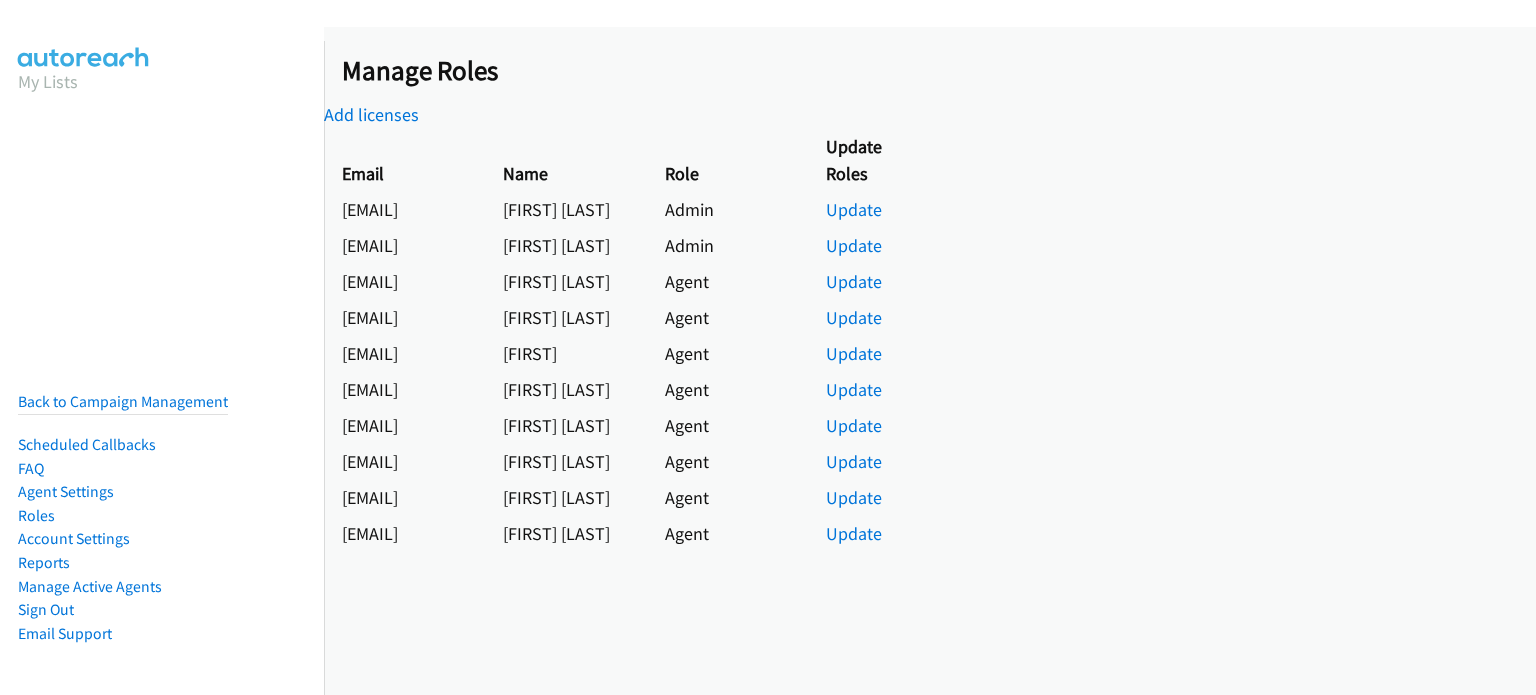 scroll, scrollTop: 0, scrollLeft: 0, axis: both 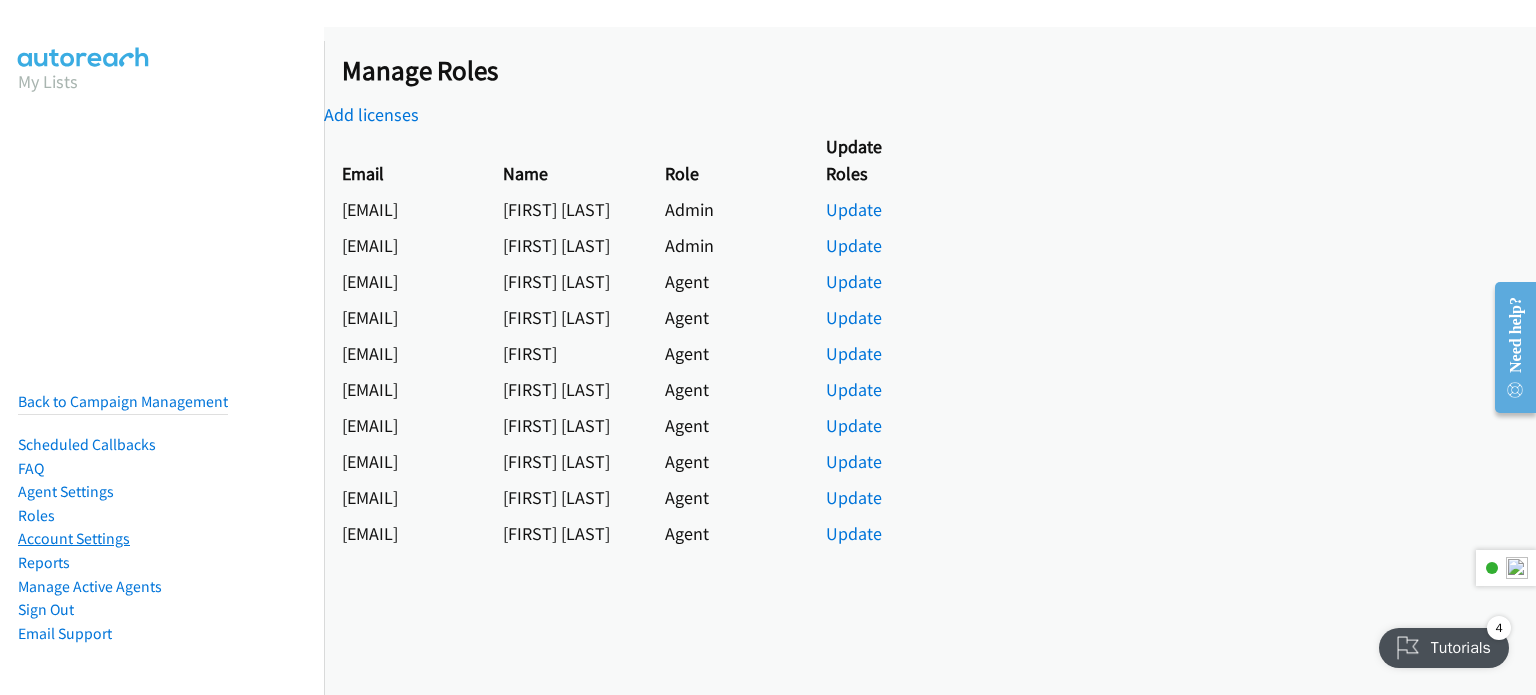 click on "Account Settings" at bounding box center (74, 538) 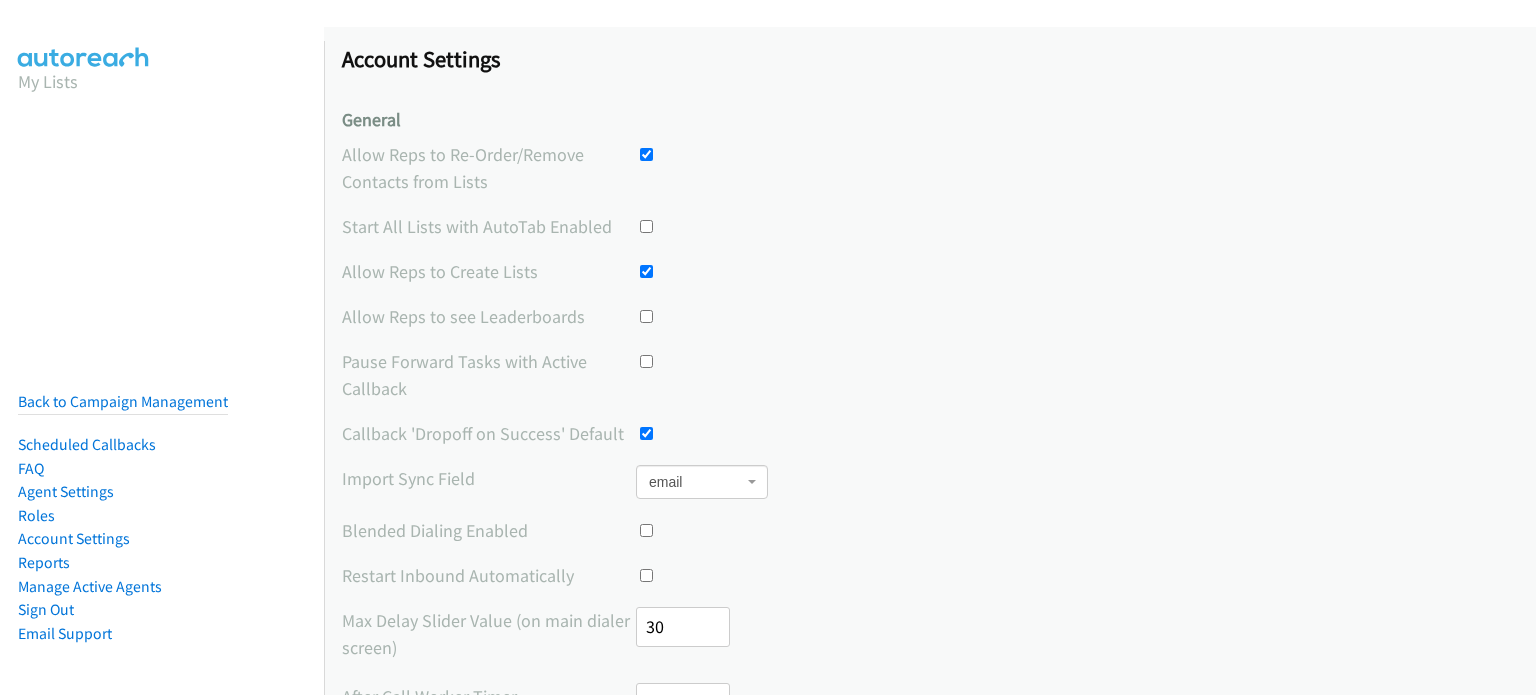 scroll, scrollTop: 0, scrollLeft: 0, axis: both 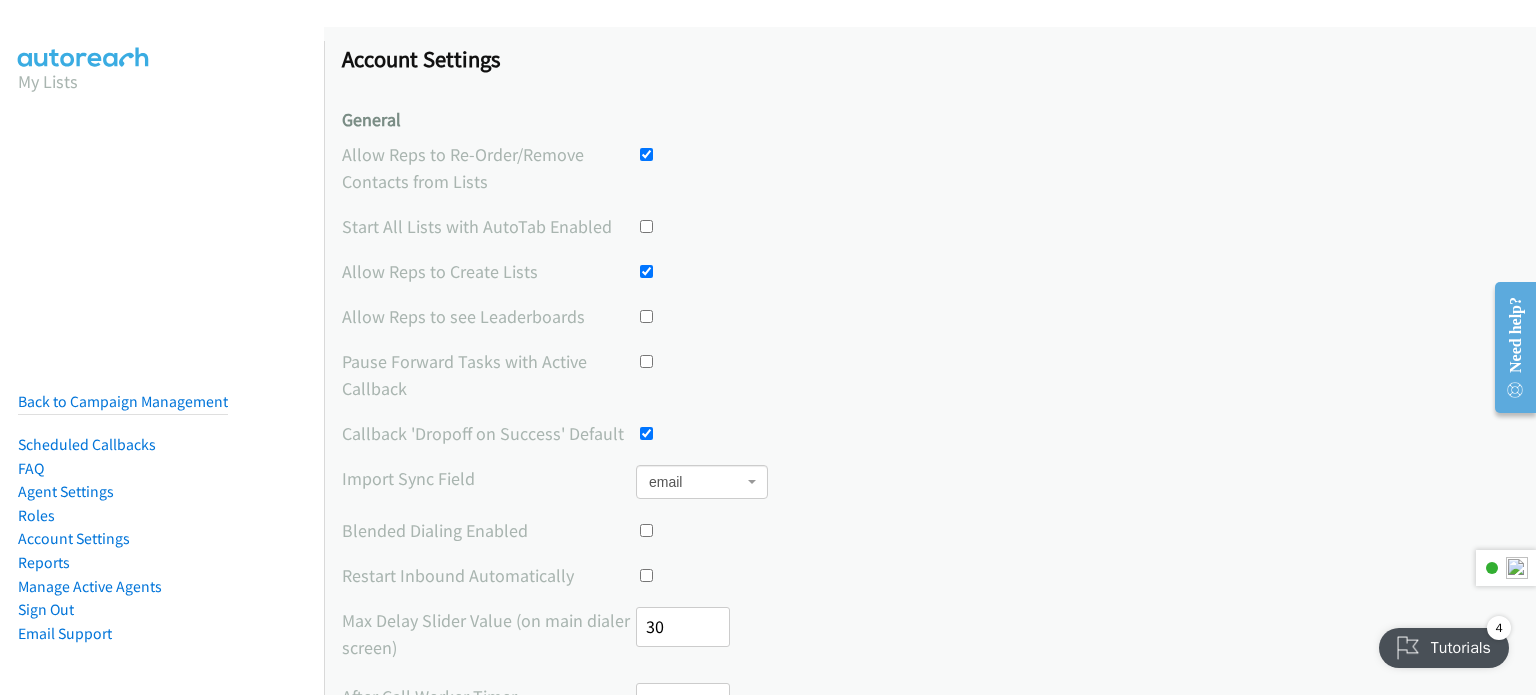 click on "Start All Lists with AutoTab Enabled" at bounding box center [489, 226] 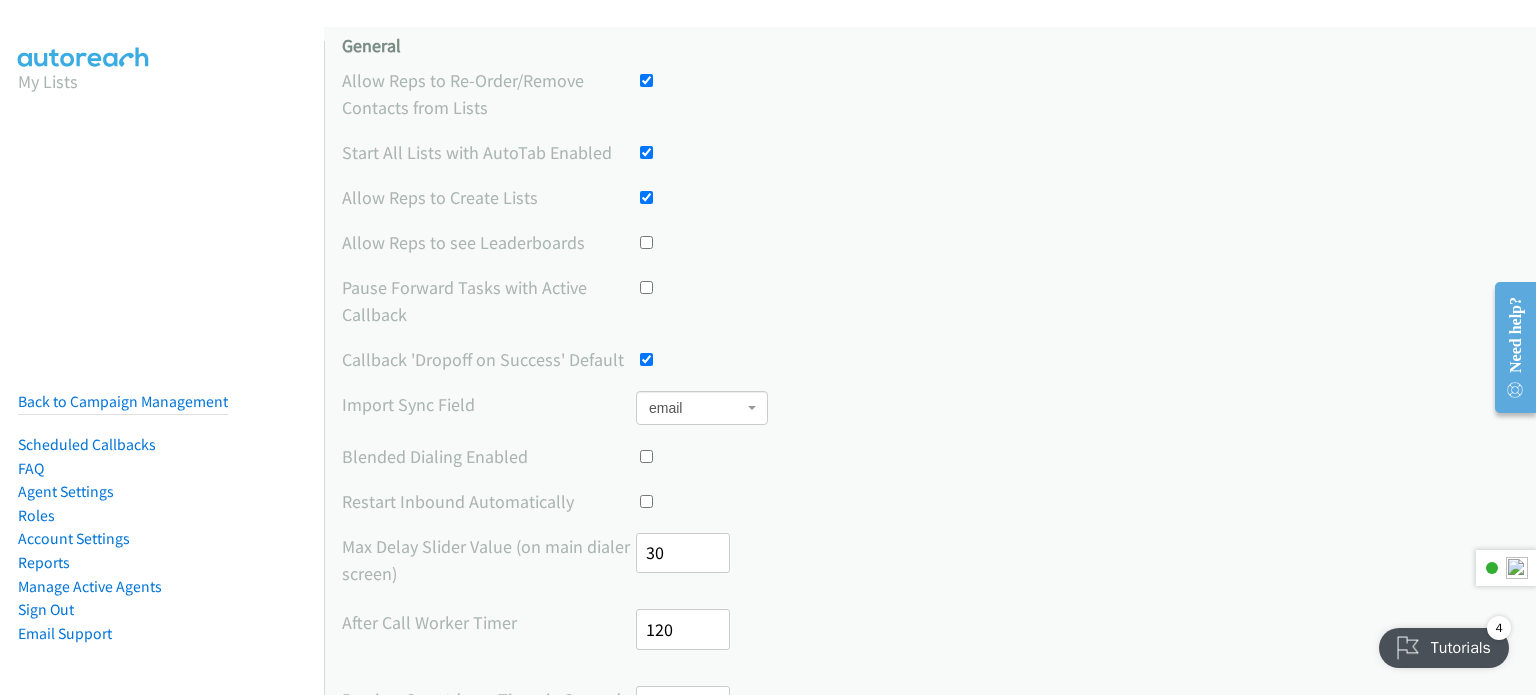 scroll, scrollTop: 72, scrollLeft: 0, axis: vertical 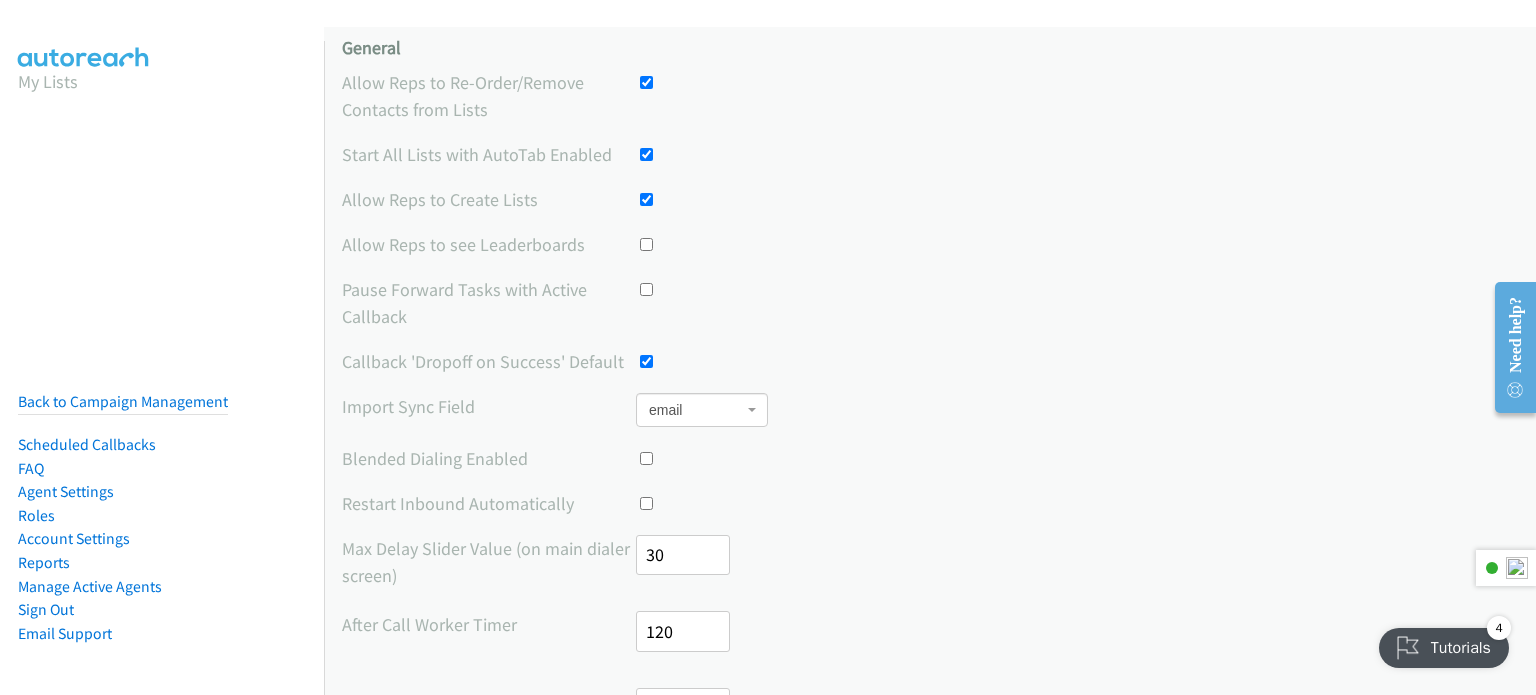 click at bounding box center [646, 244] 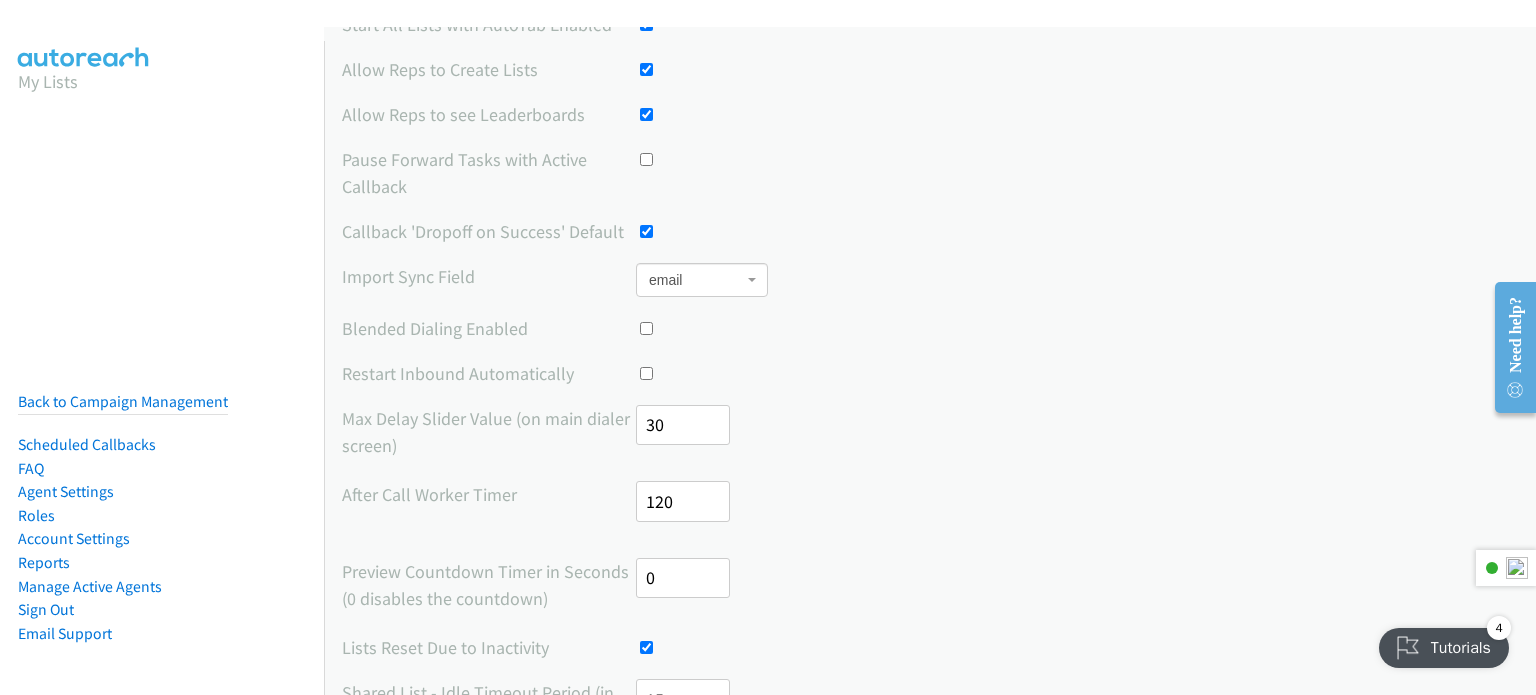 scroll, scrollTop: 204, scrollLeft: 0, axis: vertical 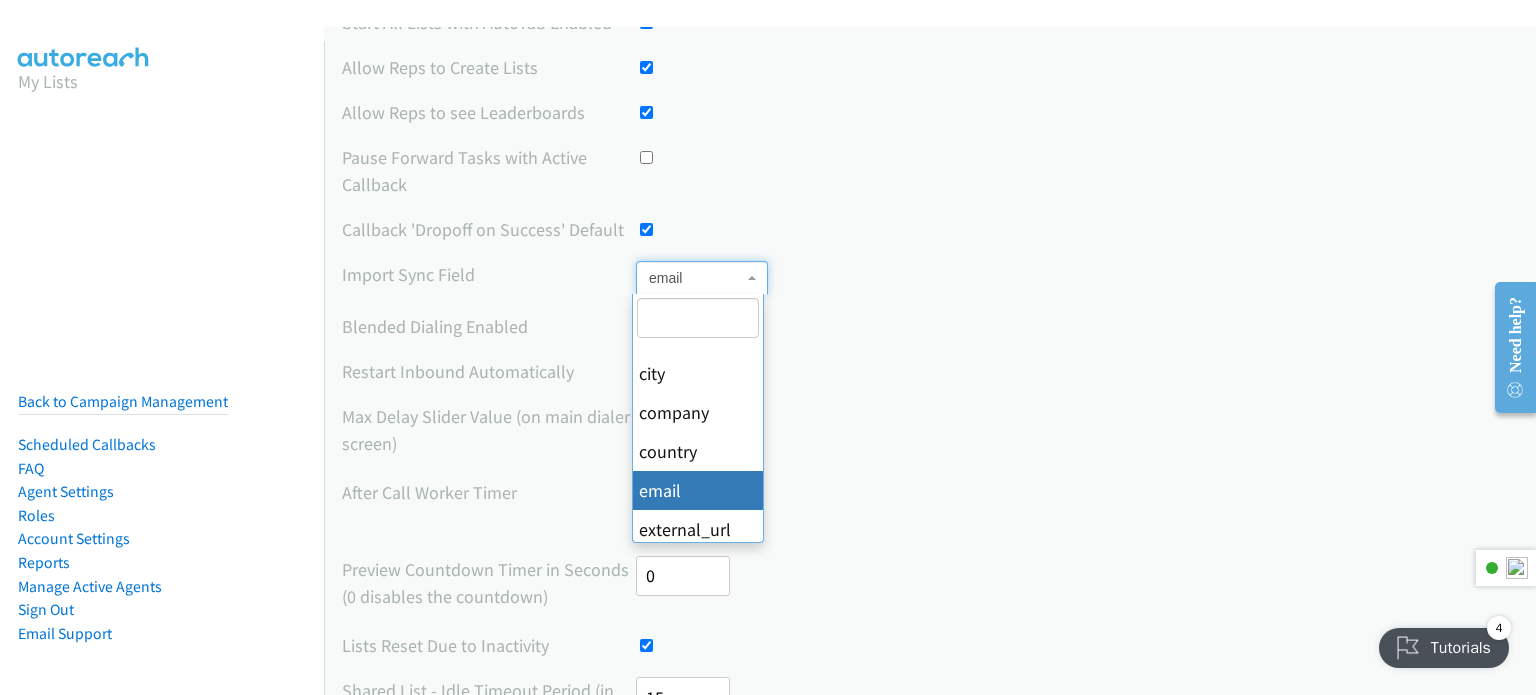 click on "email" at bounding box center [702, 278] 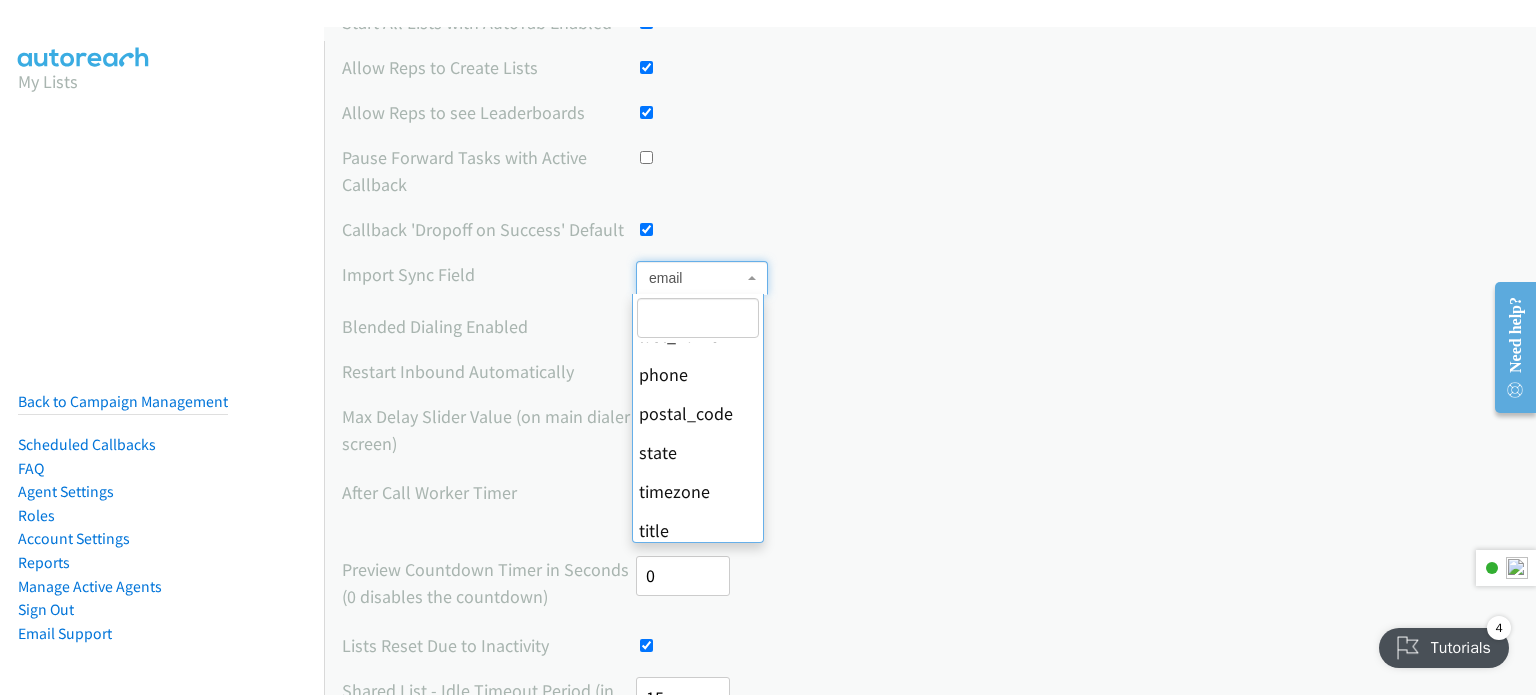 scroll, scrollTop: 276, scrollLeft: 0, axis: vertical 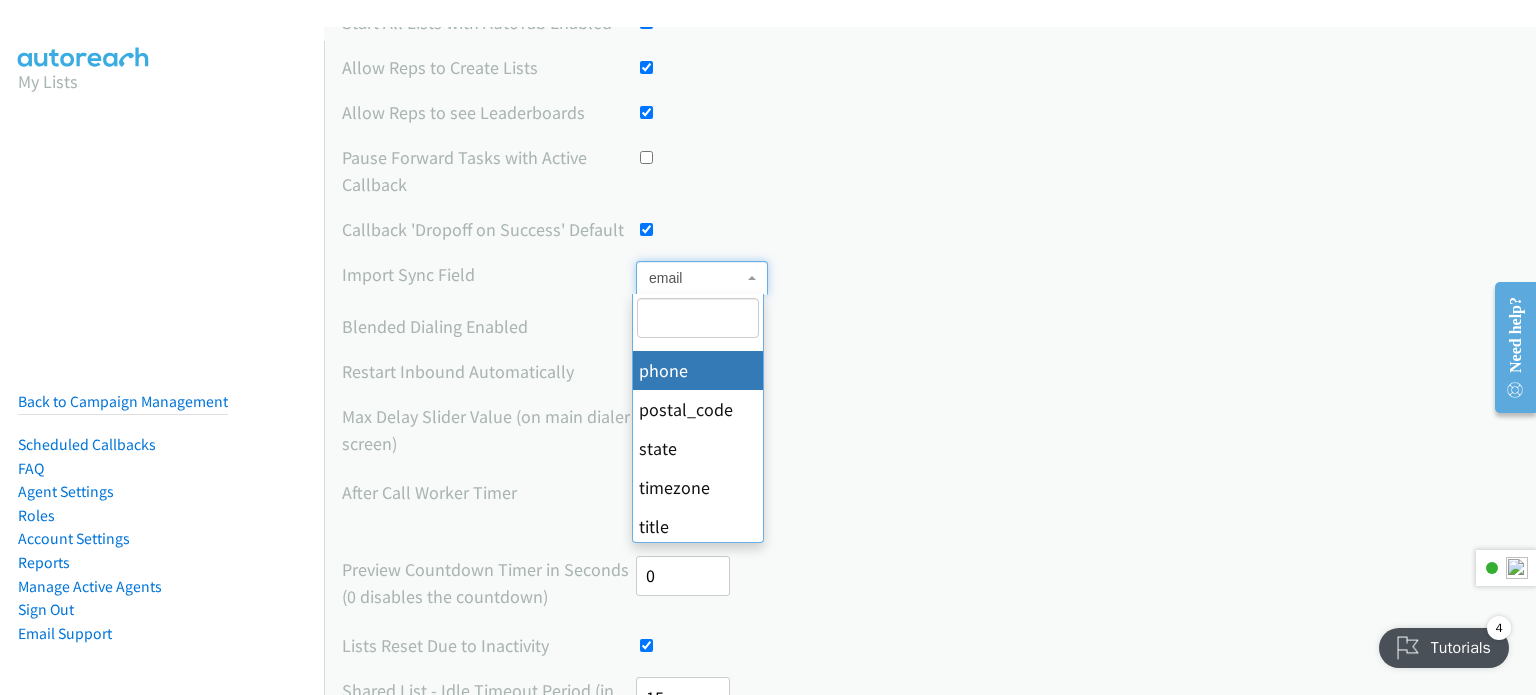 select on "phone" 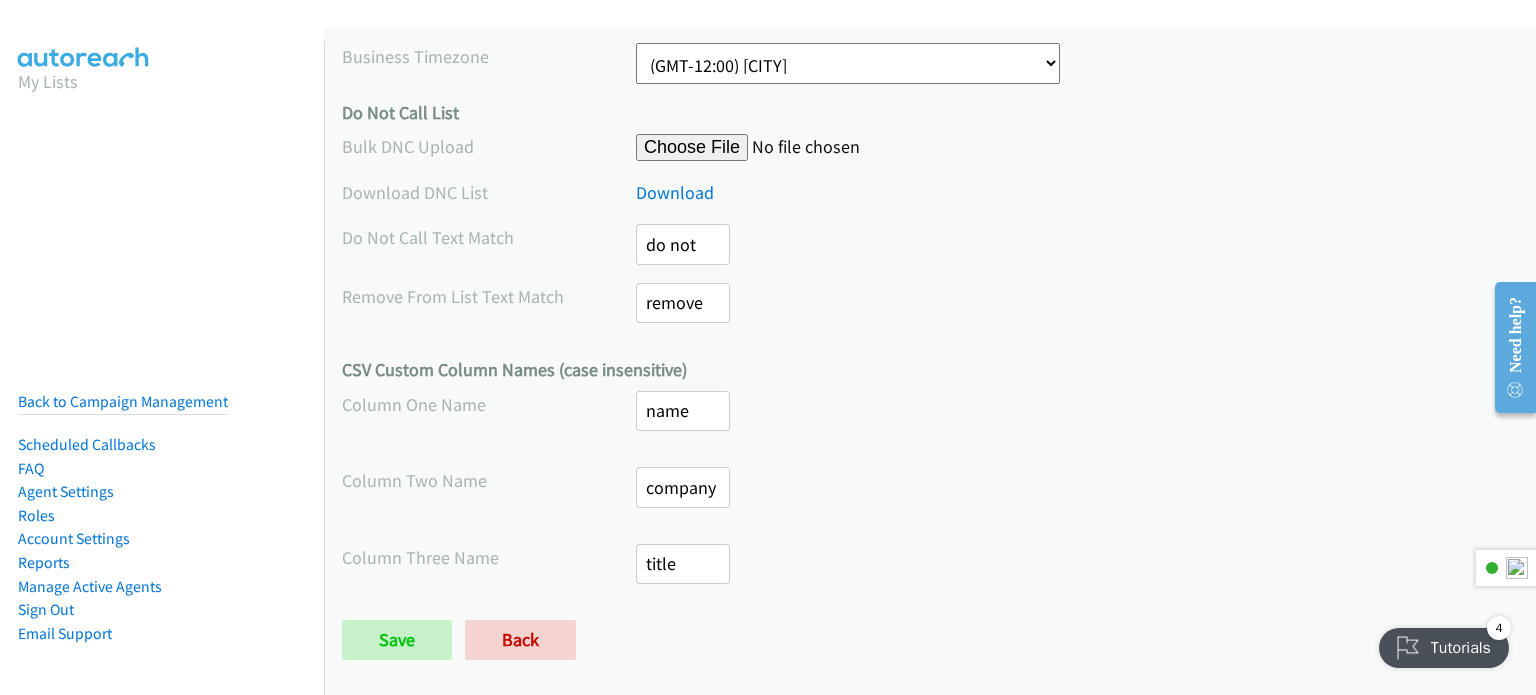 scroll, scrollTop: 1096, scrollLeft: 0, axis: vertical 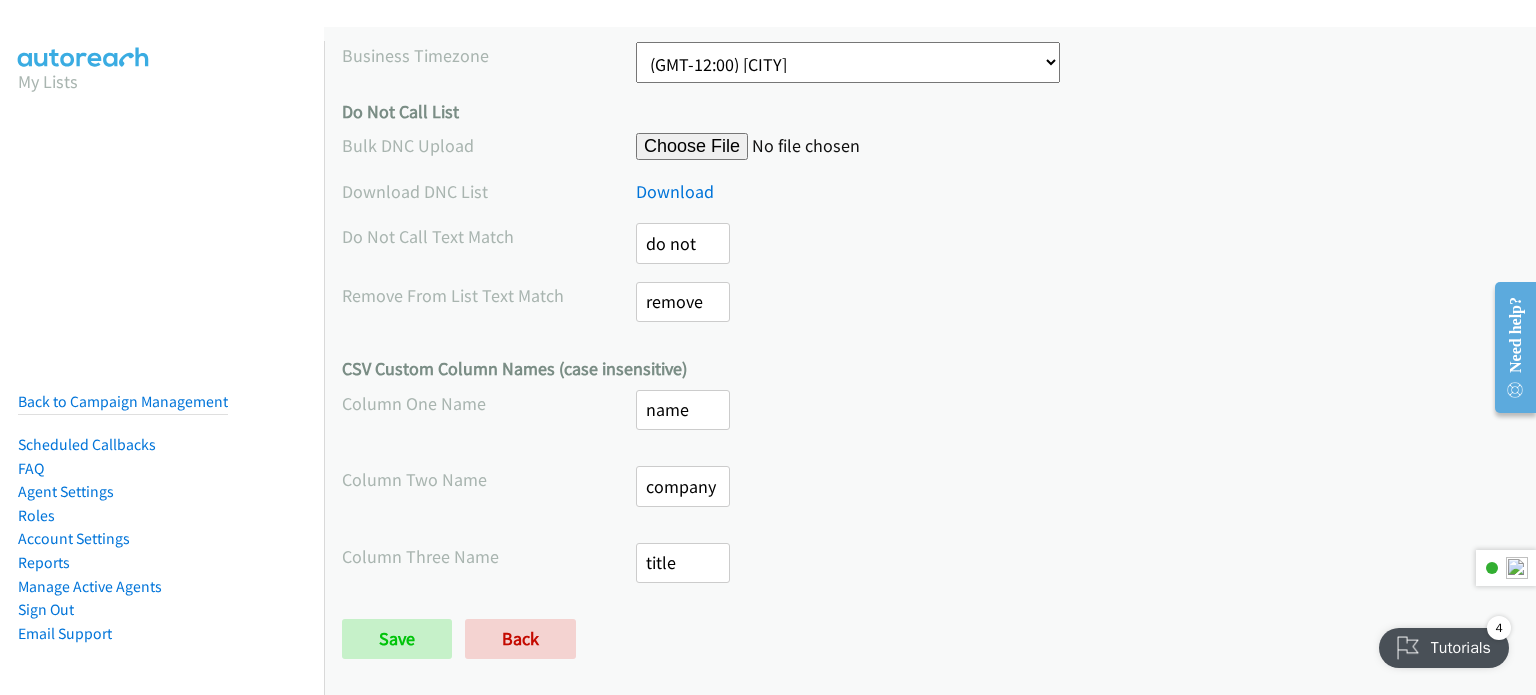 click on "name" at bounding box center [683, 410] 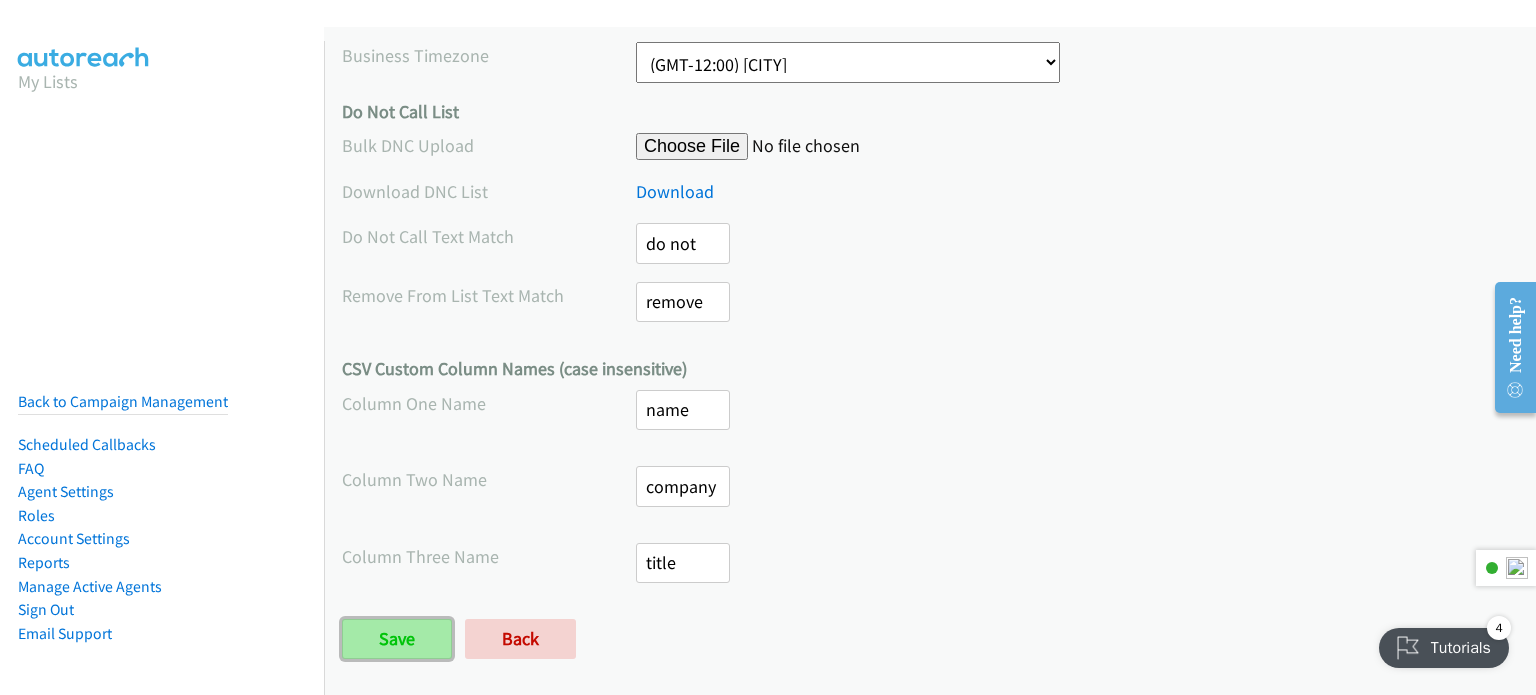 click on "Save" at bounding box center [397, 639] 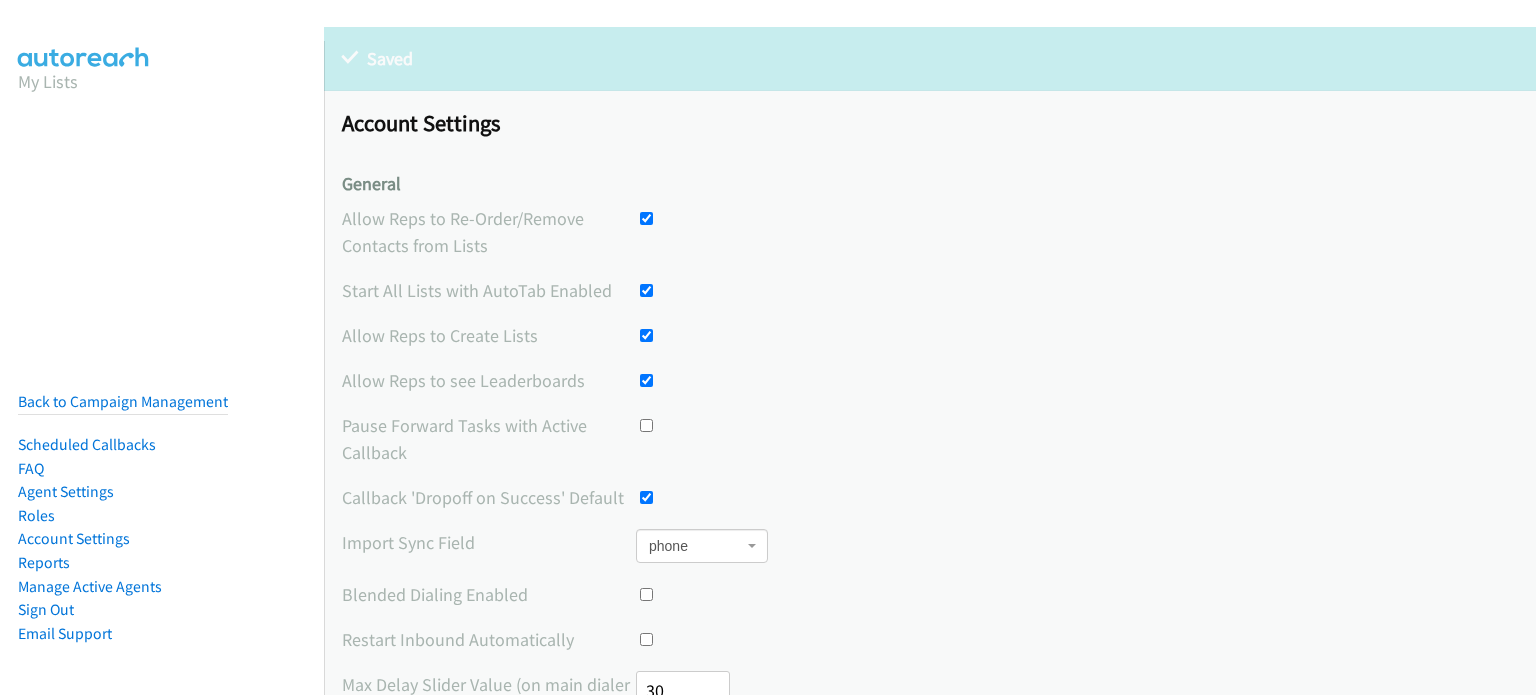 scroll, scrollTop: 0, scrollLeft: 0, axis: both 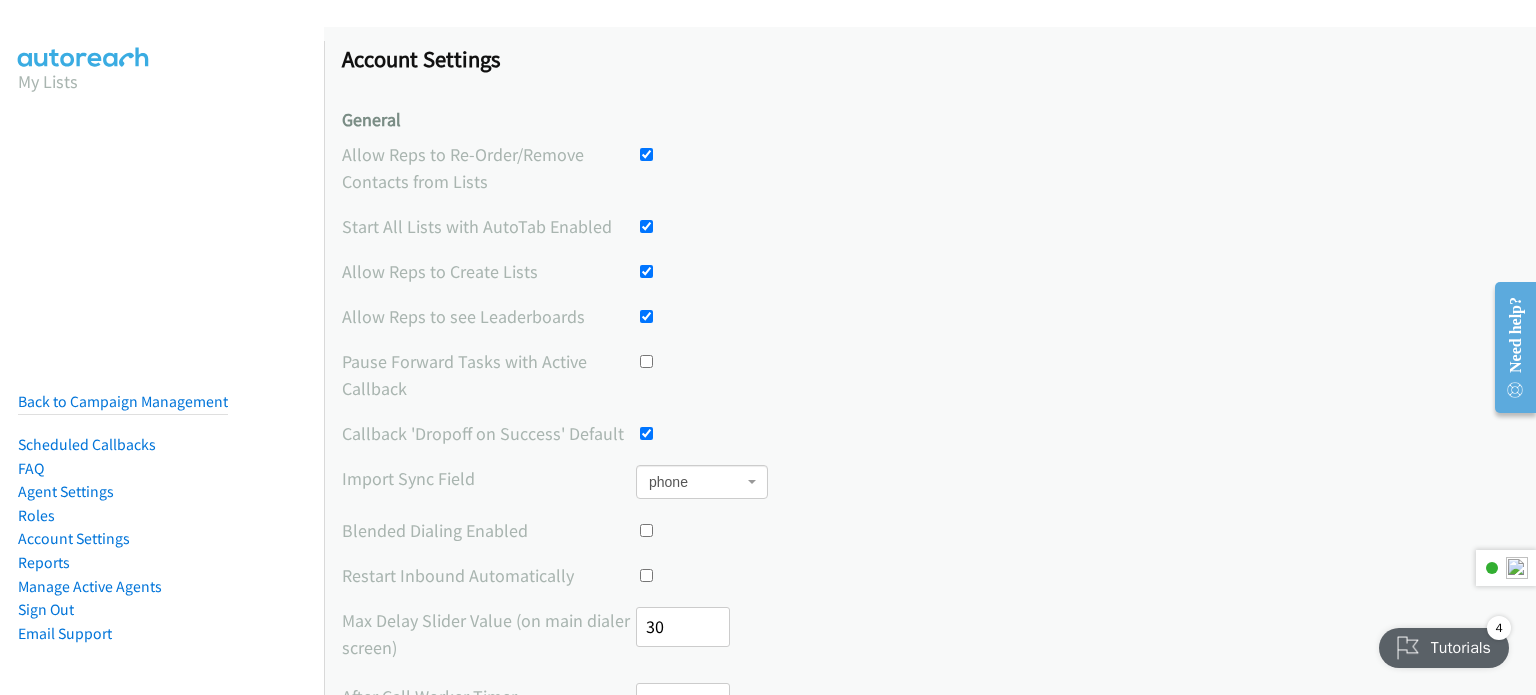 click on "Tutorials" at bounding box center (1444, 648) 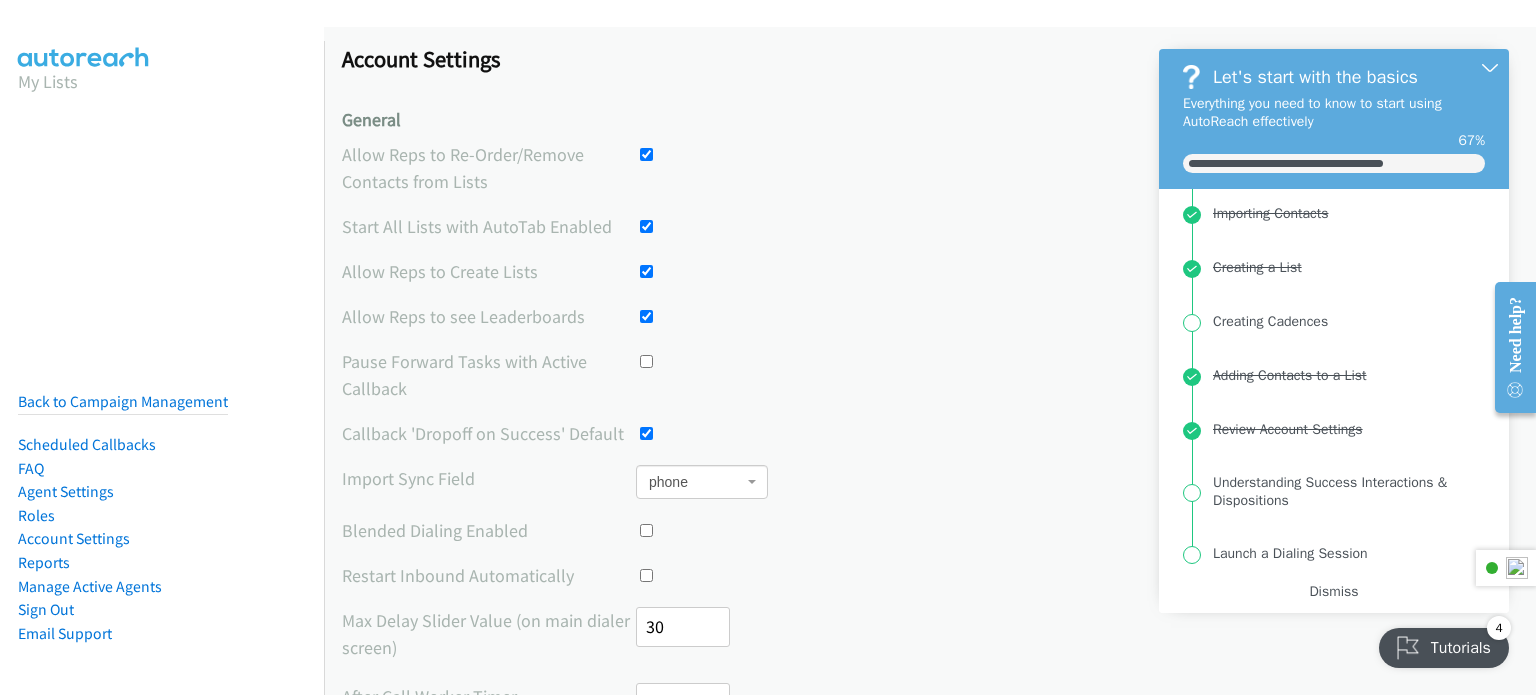 scroll, scrollTop: 305, scrollLeft: 0, axis: vertical 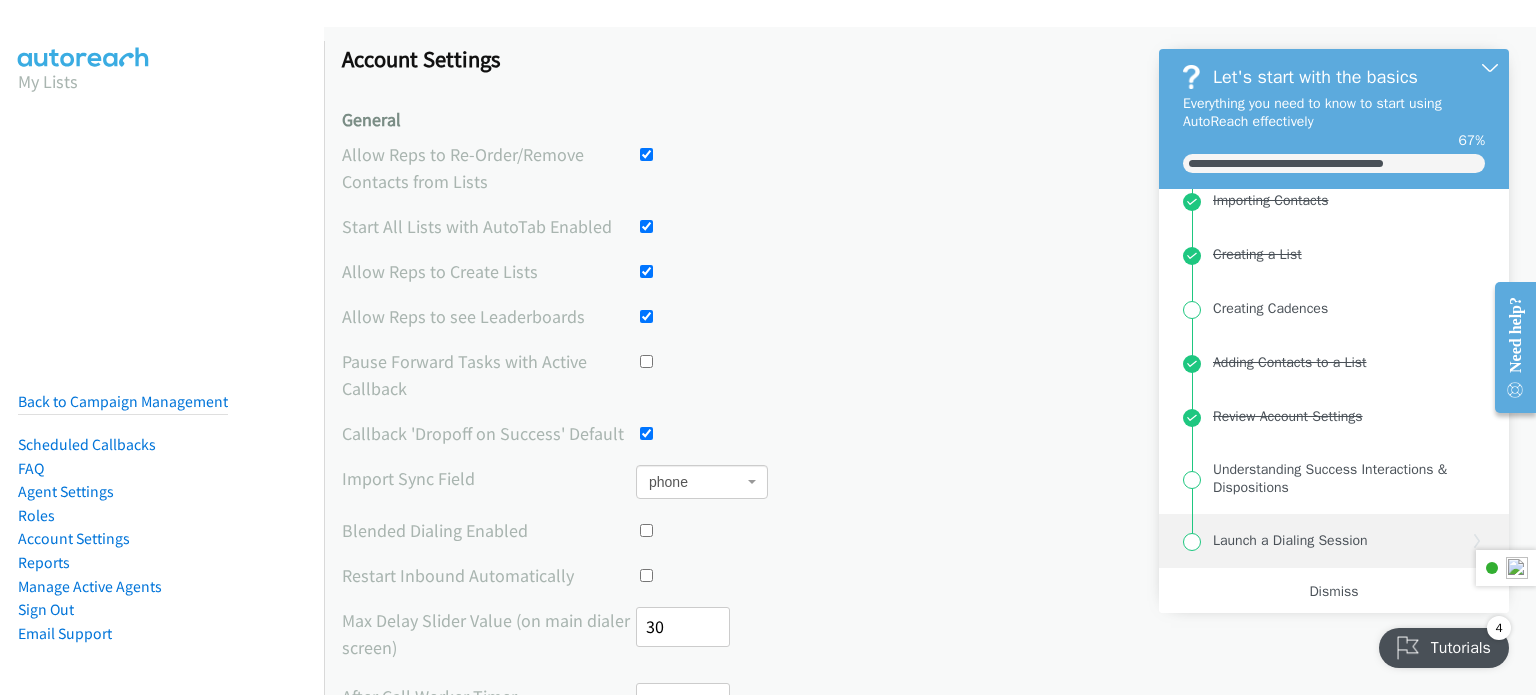 click on "Launch a Dialing Session" at bounding box center (1290, 541) 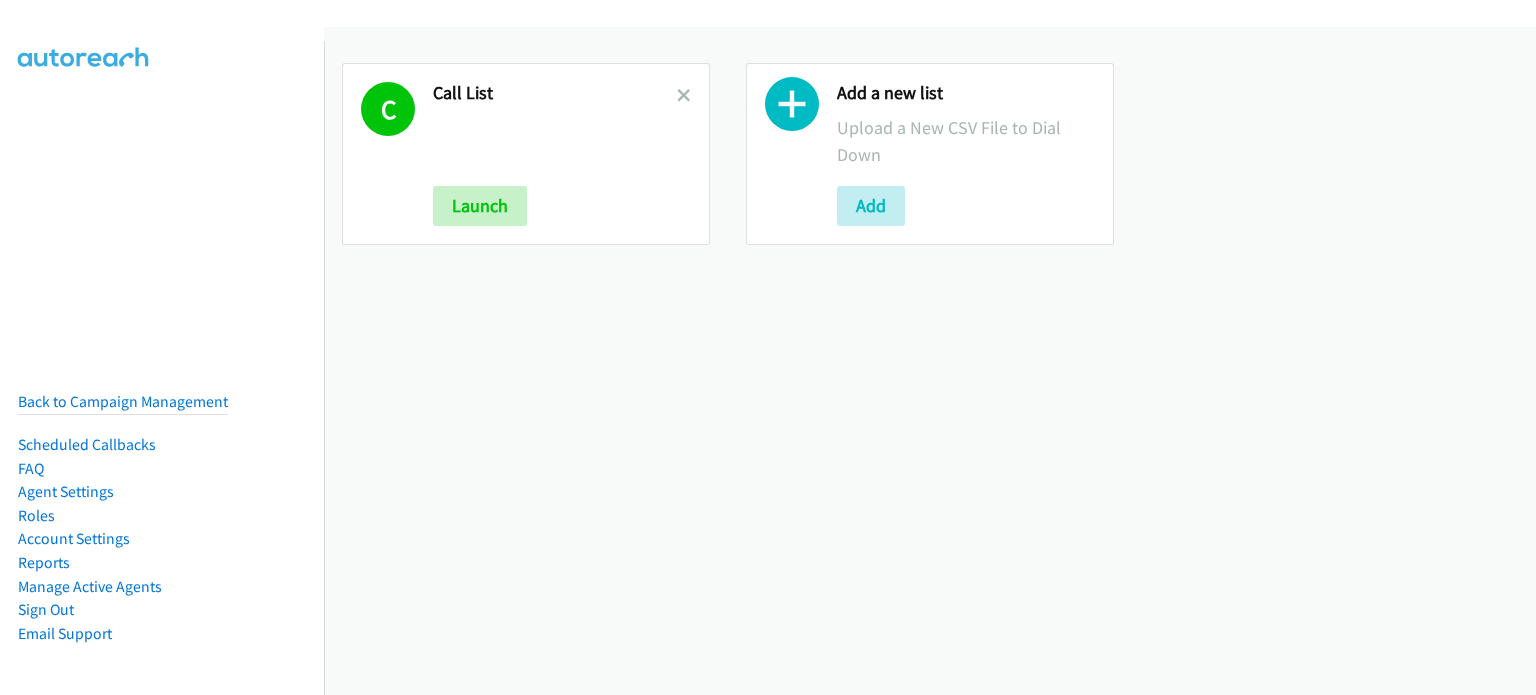 scroll, scrollTop: 0, scrollLeft: 0, axis: both 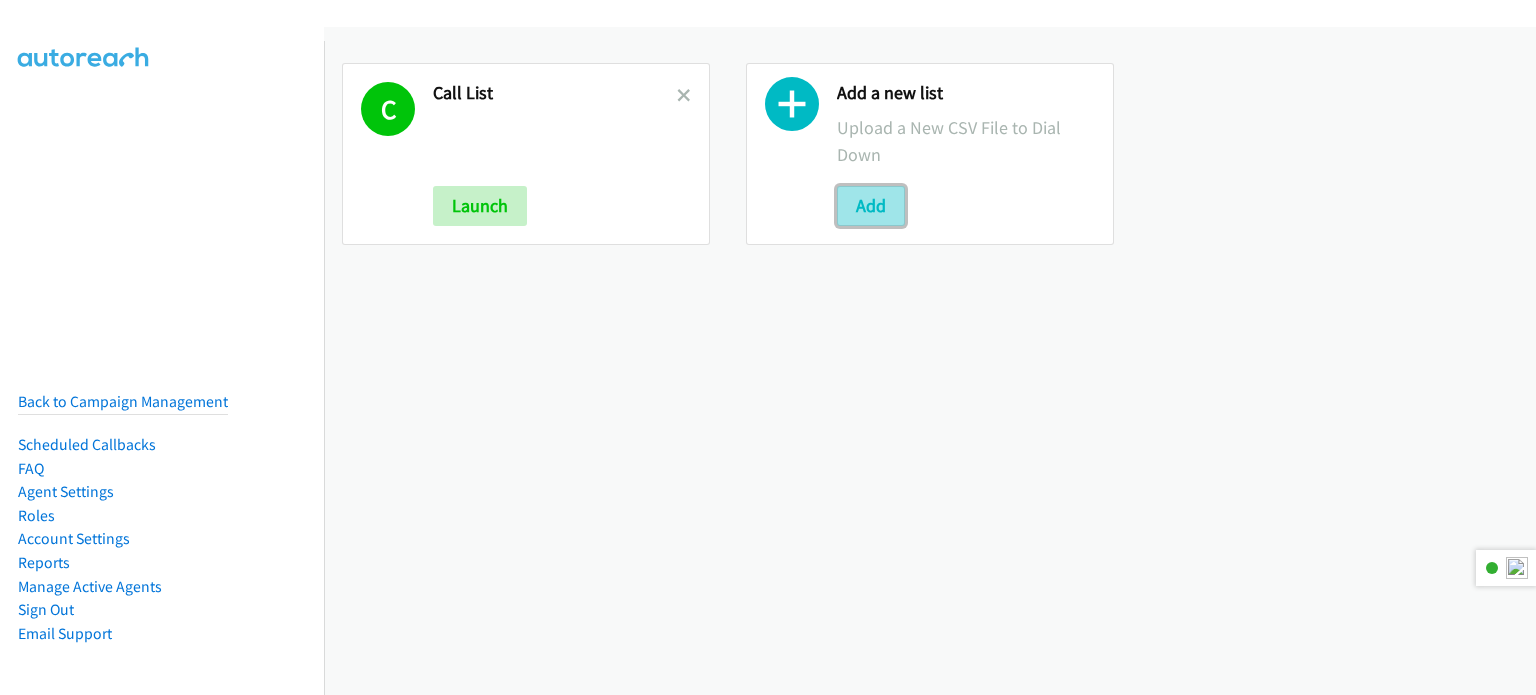 click on "Add" at bounding box center [871, 206] 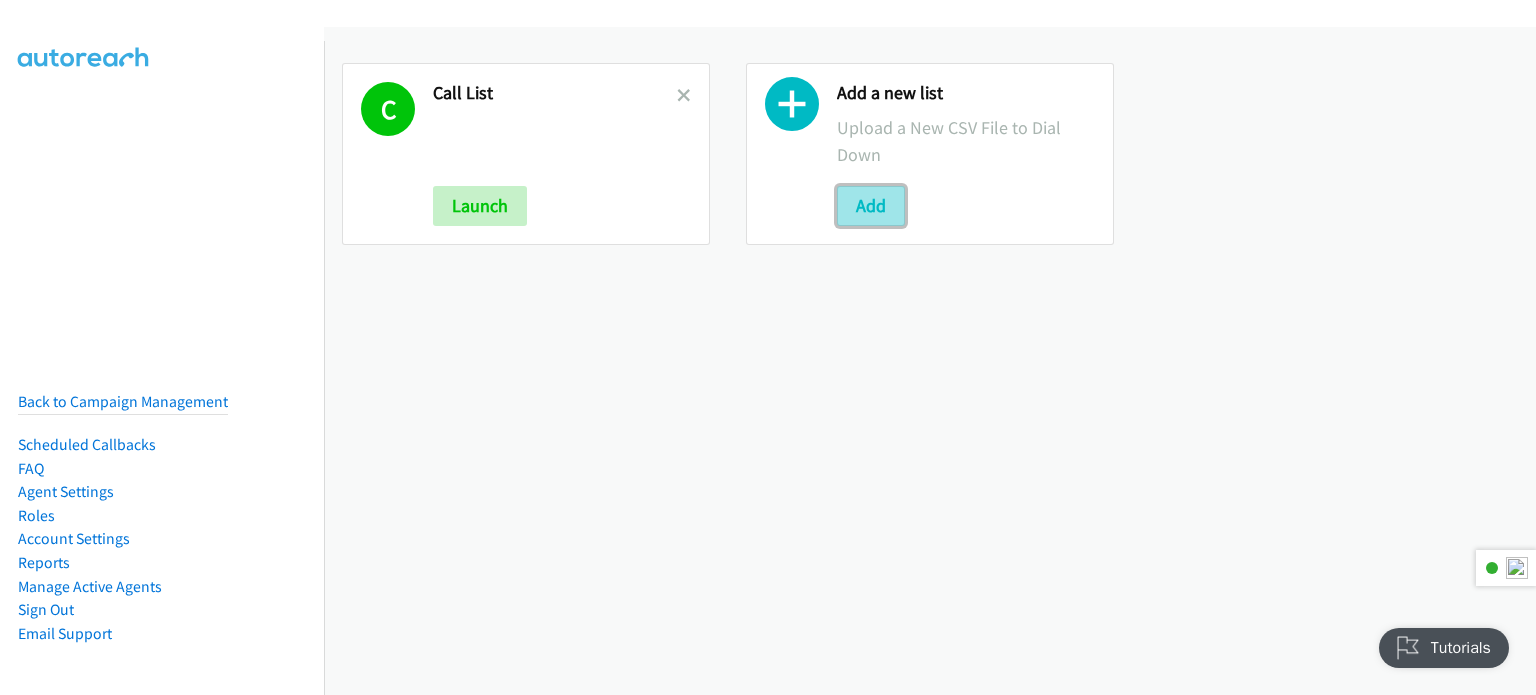 scroll, scrollTop: 0, scrollLeft: 0, axis: both 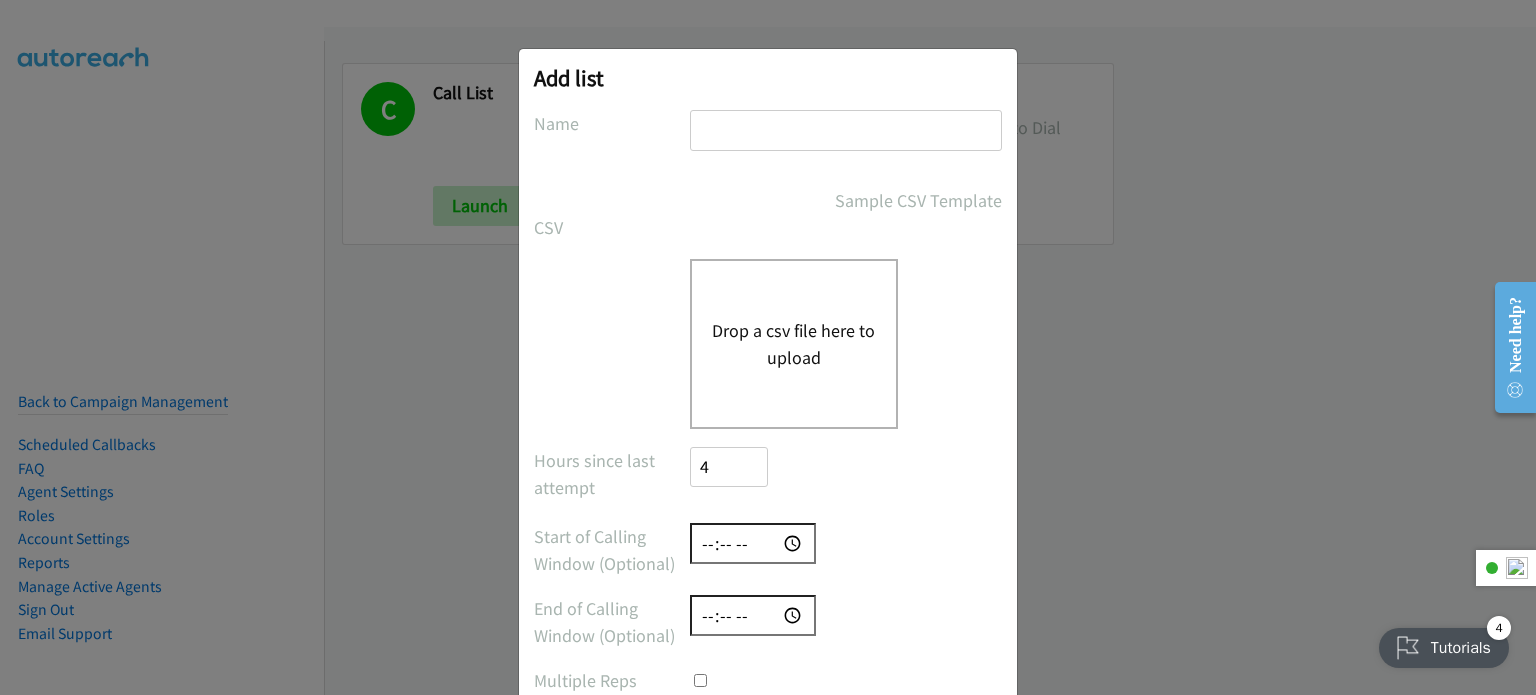click on "Drop a csv file here to upload" at bounding box center [794, 344] 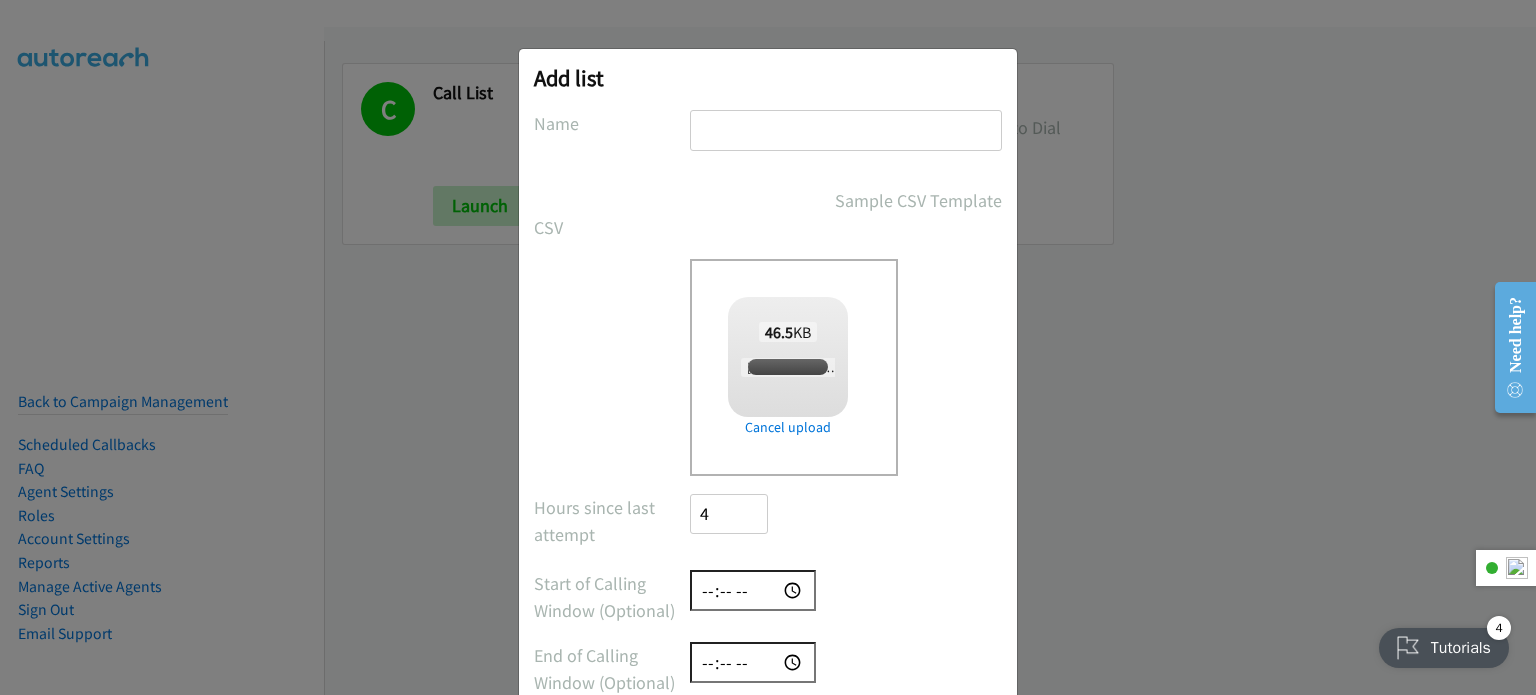 checkbox on "true" 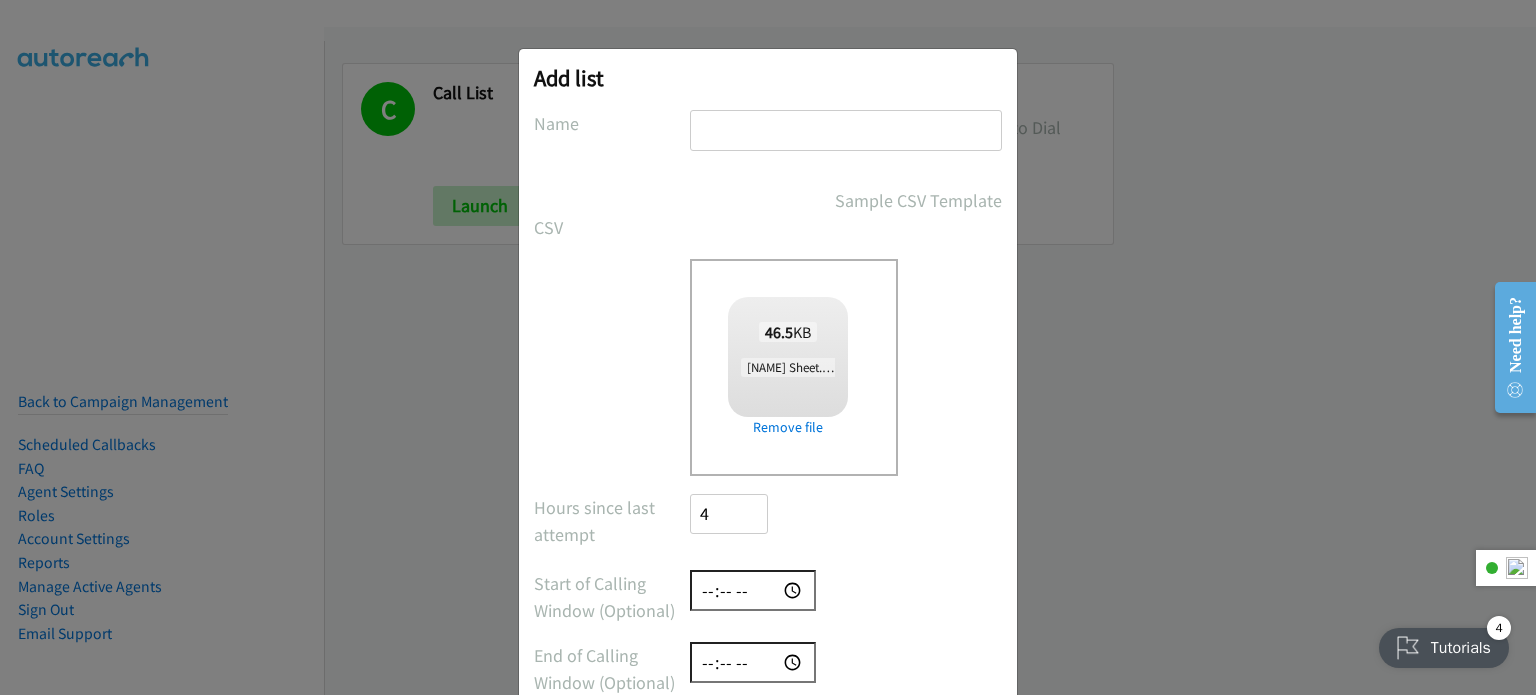 scroll, scrollTop: 166, scrollLeft: 0, axis: vertical 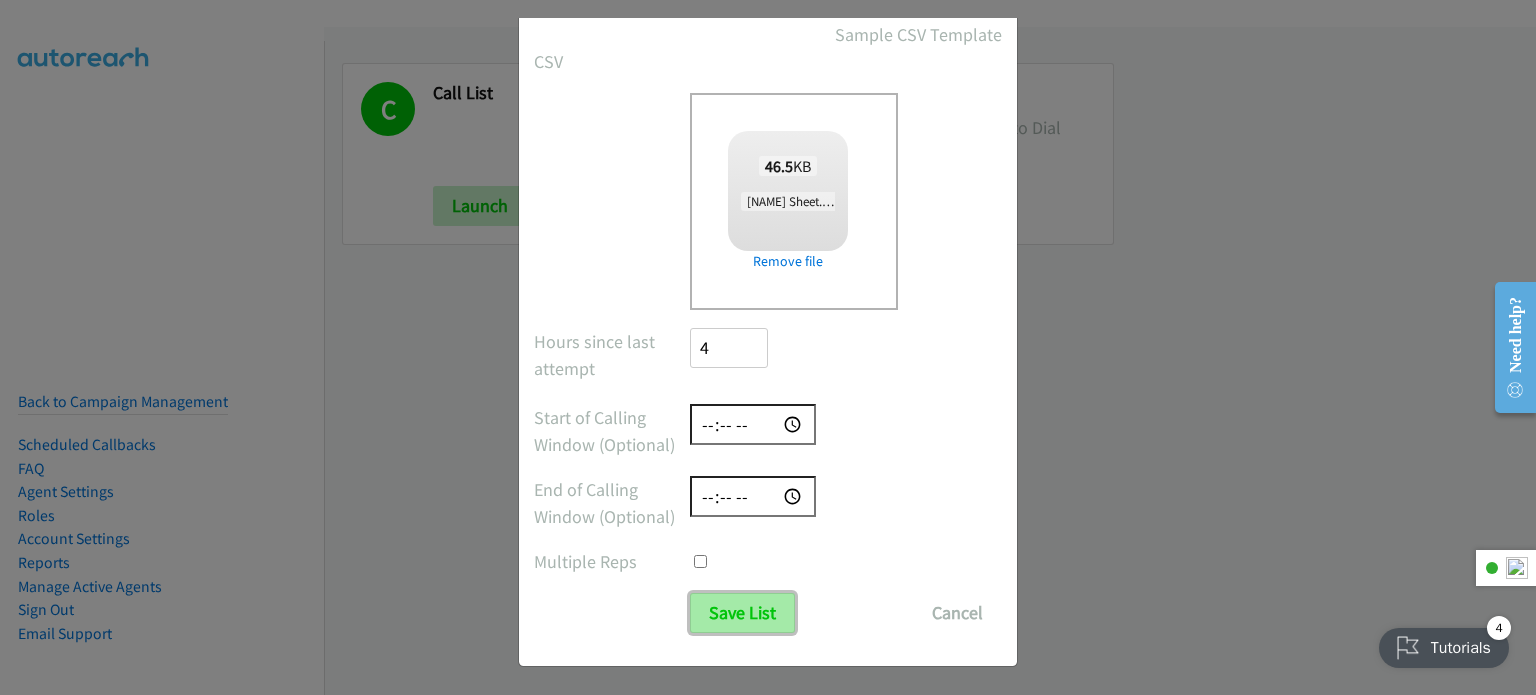 click on "Save List" at bounding box center (742, 613) 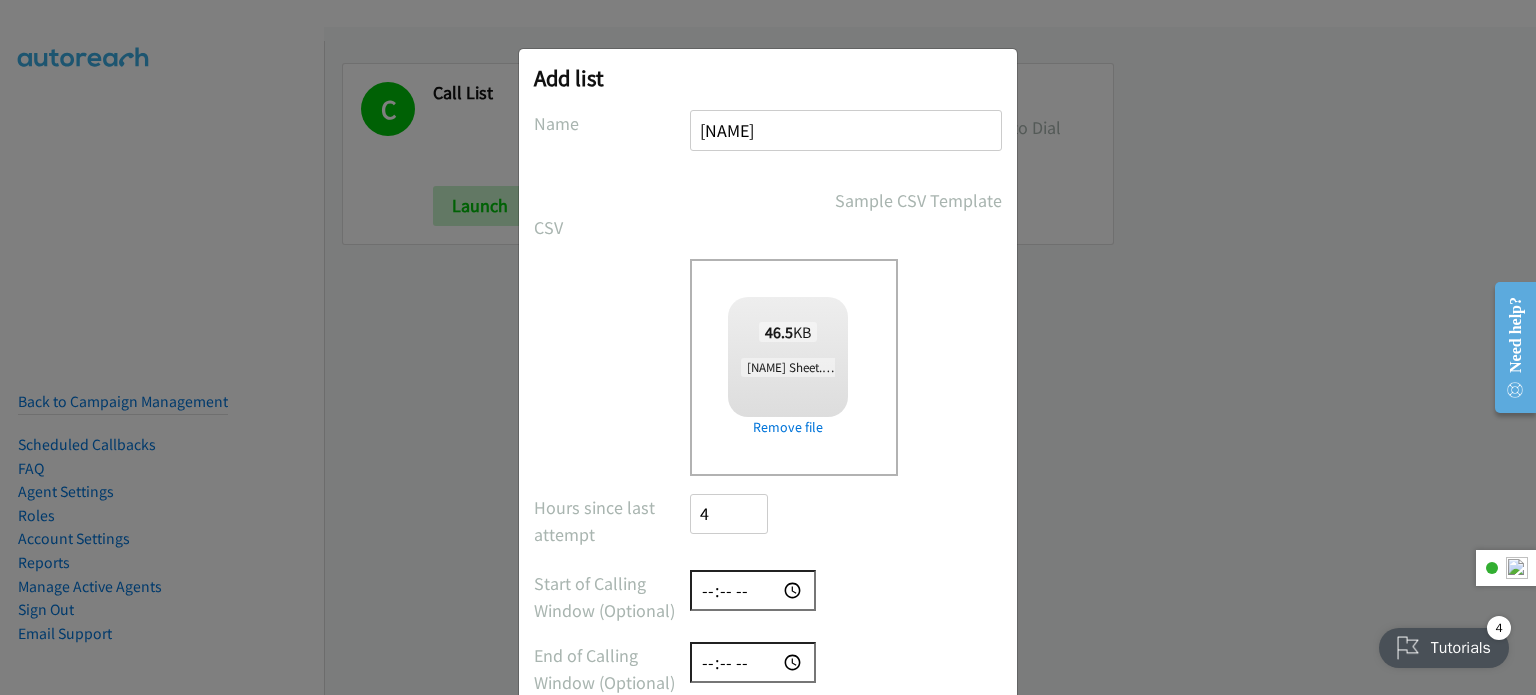 scroll, scrollTop: 166, scrollLeft: 0, axis: vertical 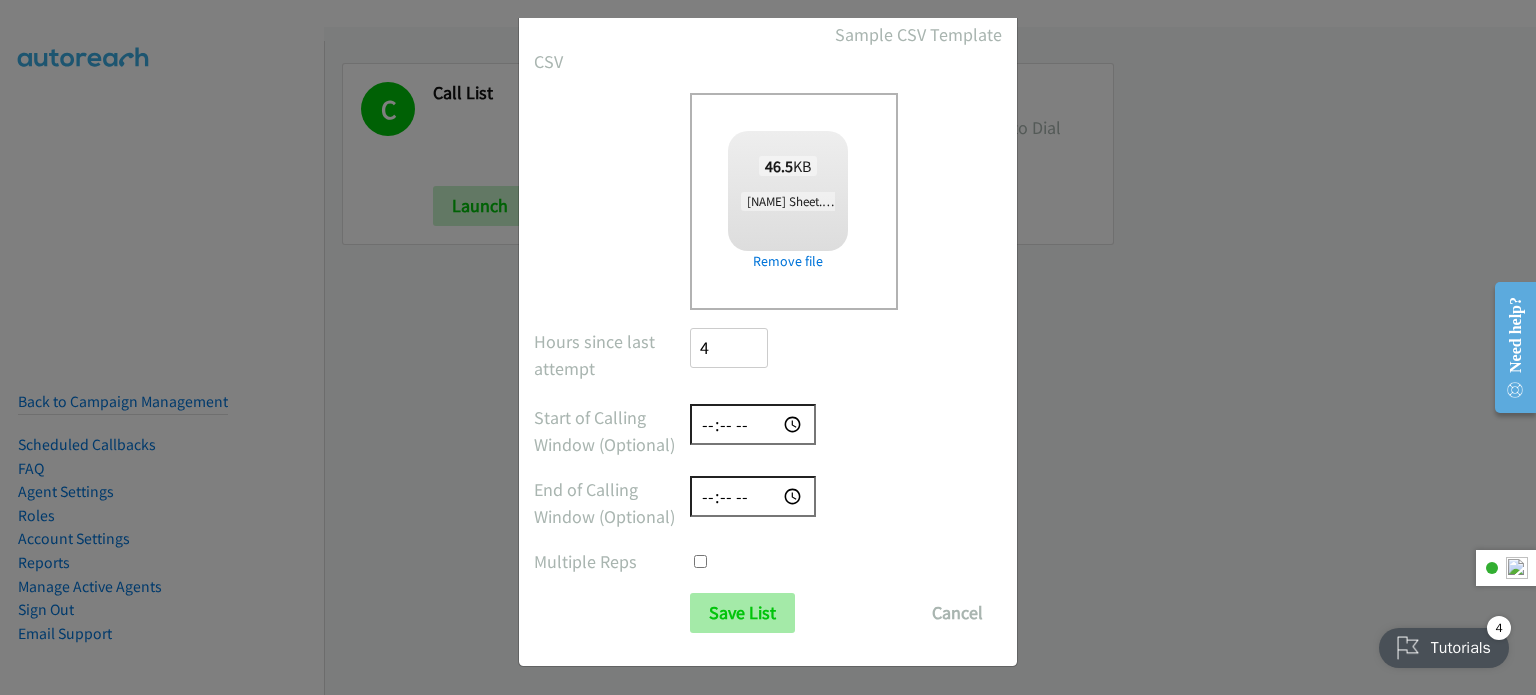 type on "sheraz" 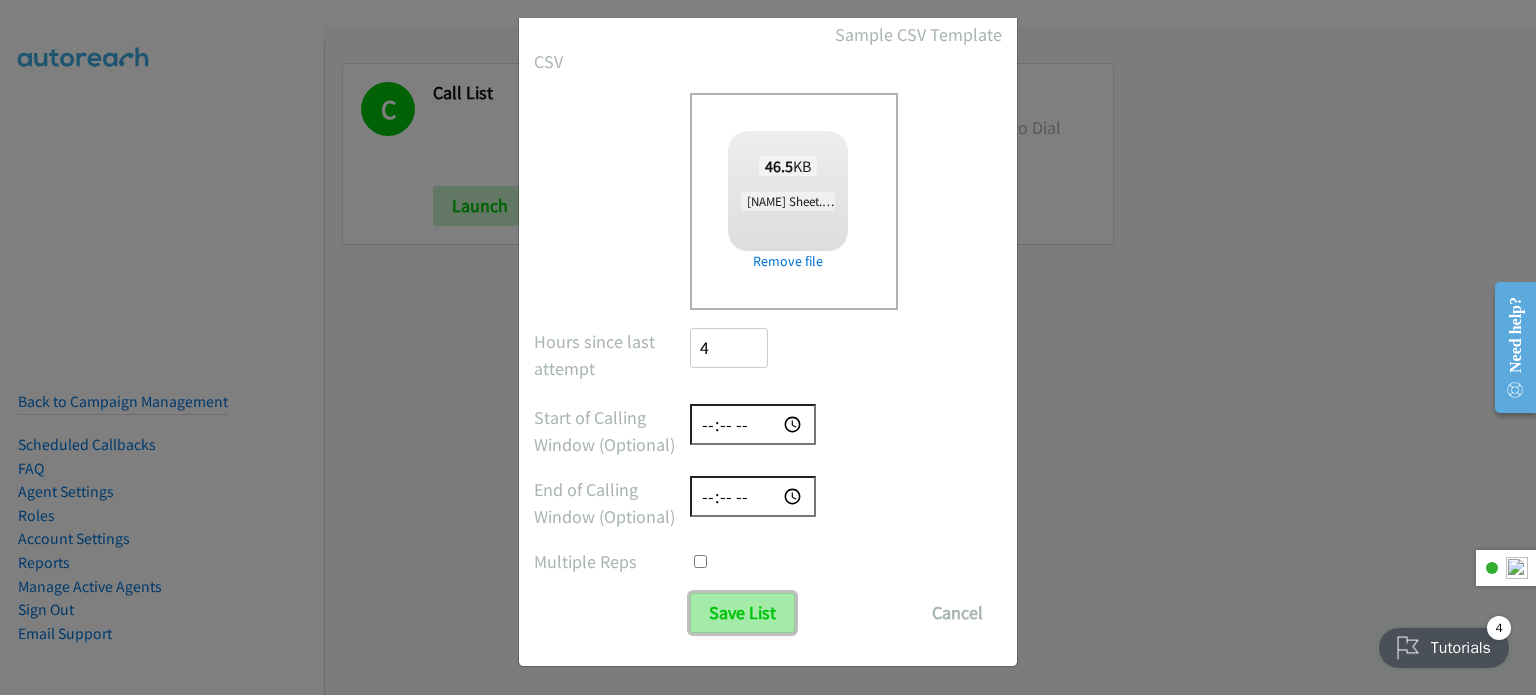 click on "Save List" at bounding box center [742, 613] 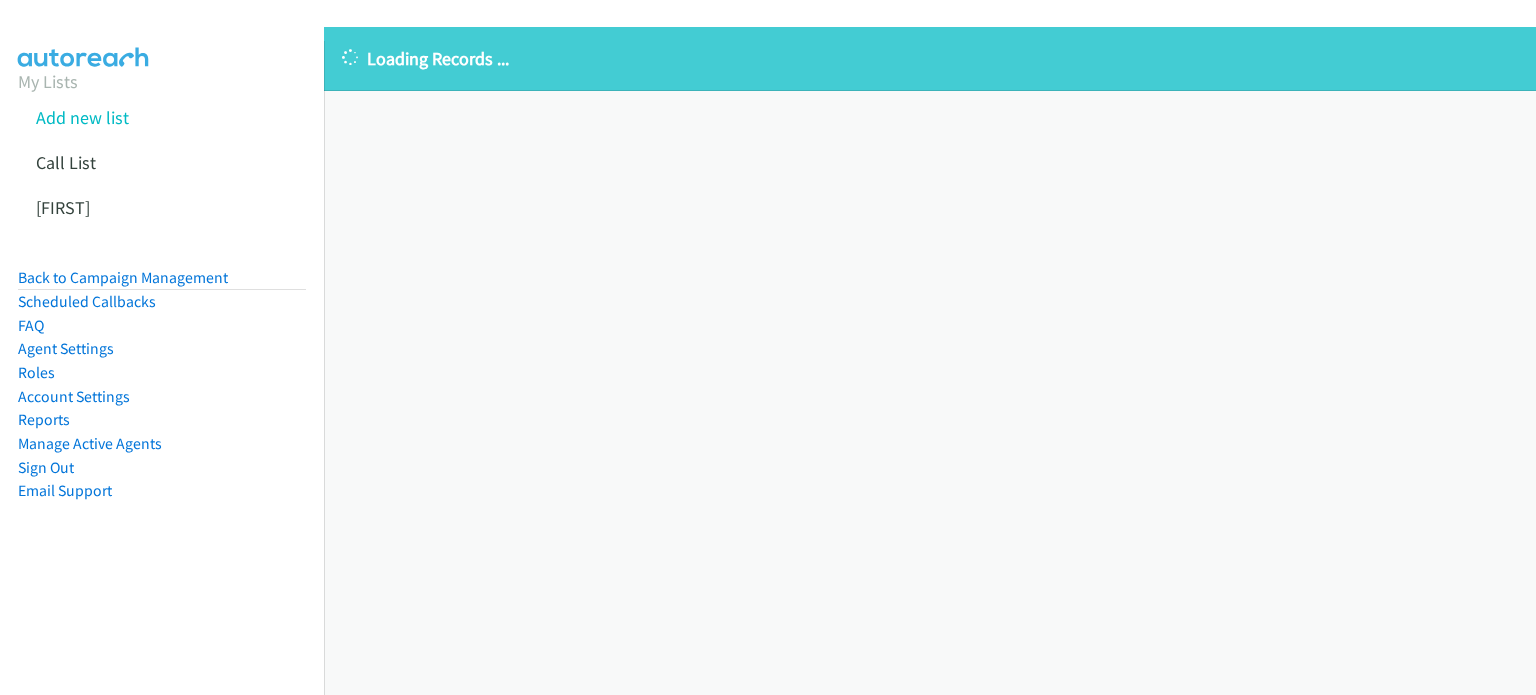 scroll, scrollTop: 0, scrollLeft: 0, axis: both 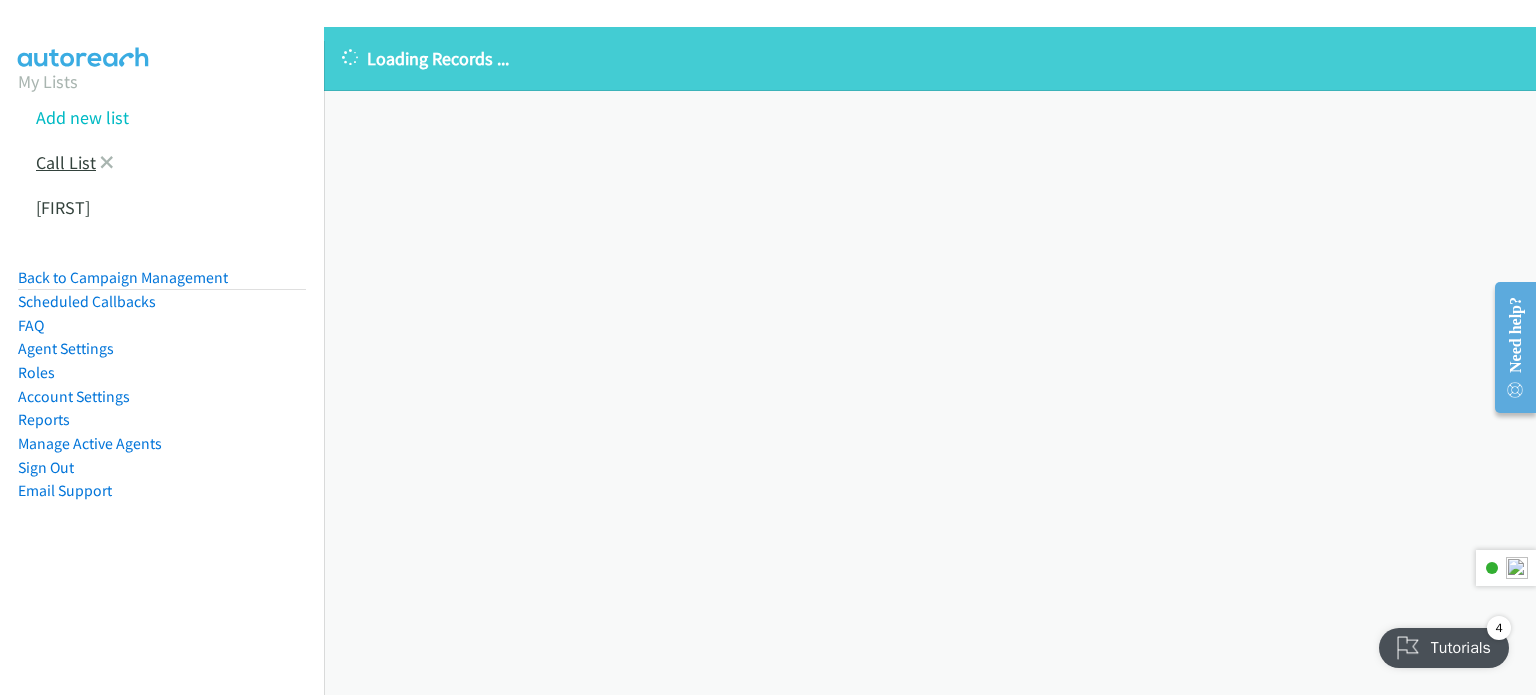 click on "Call List" at bounding box center [66, 162] 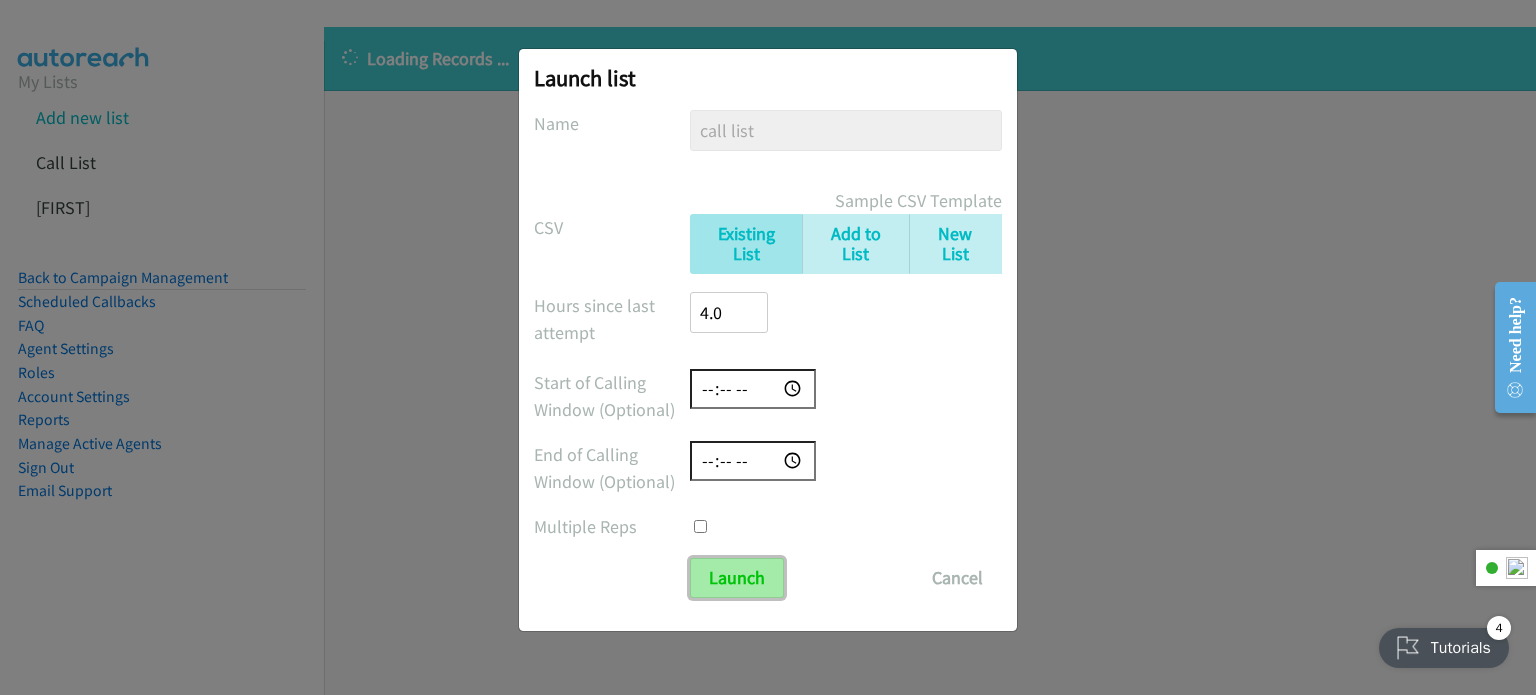 click on "Launch" at bounding box center [737, 578] 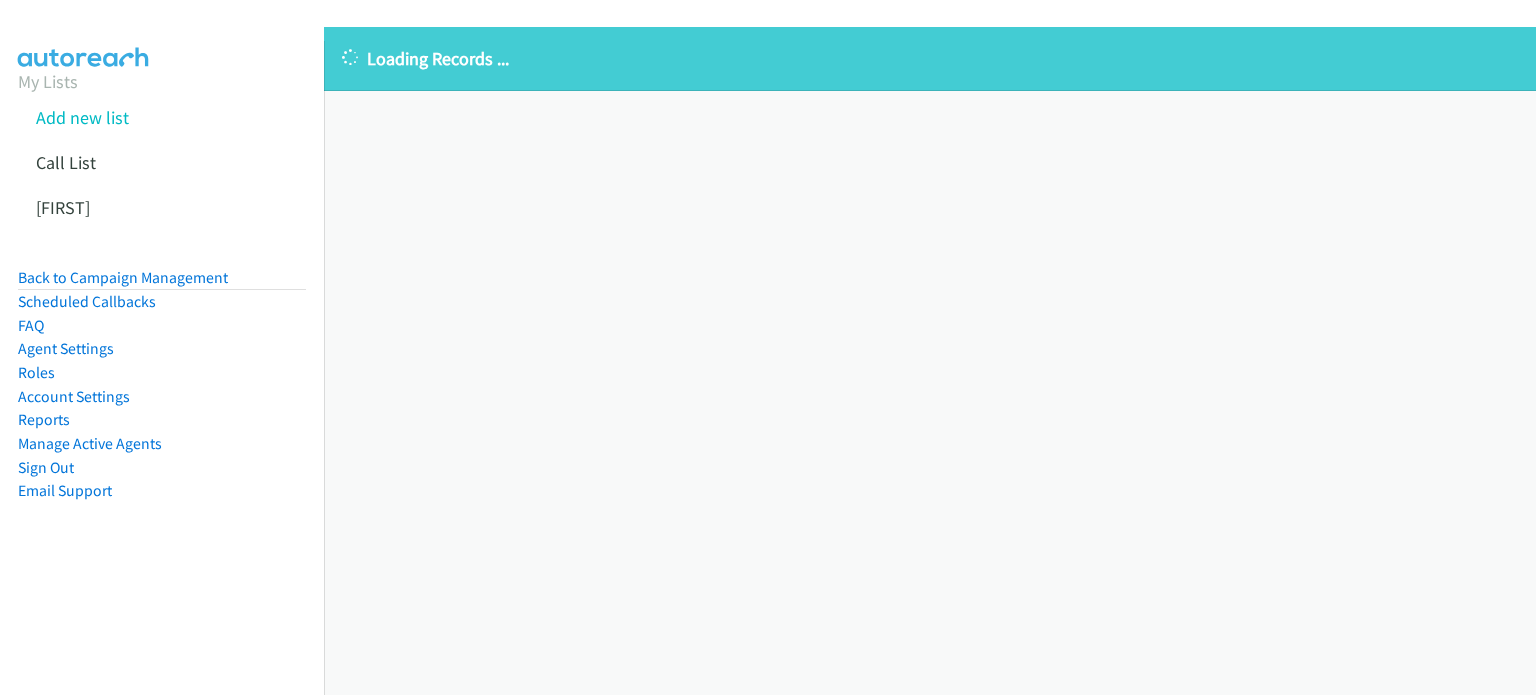 scroll, scrollTop: 0, scrollLeft: 0, axis: both 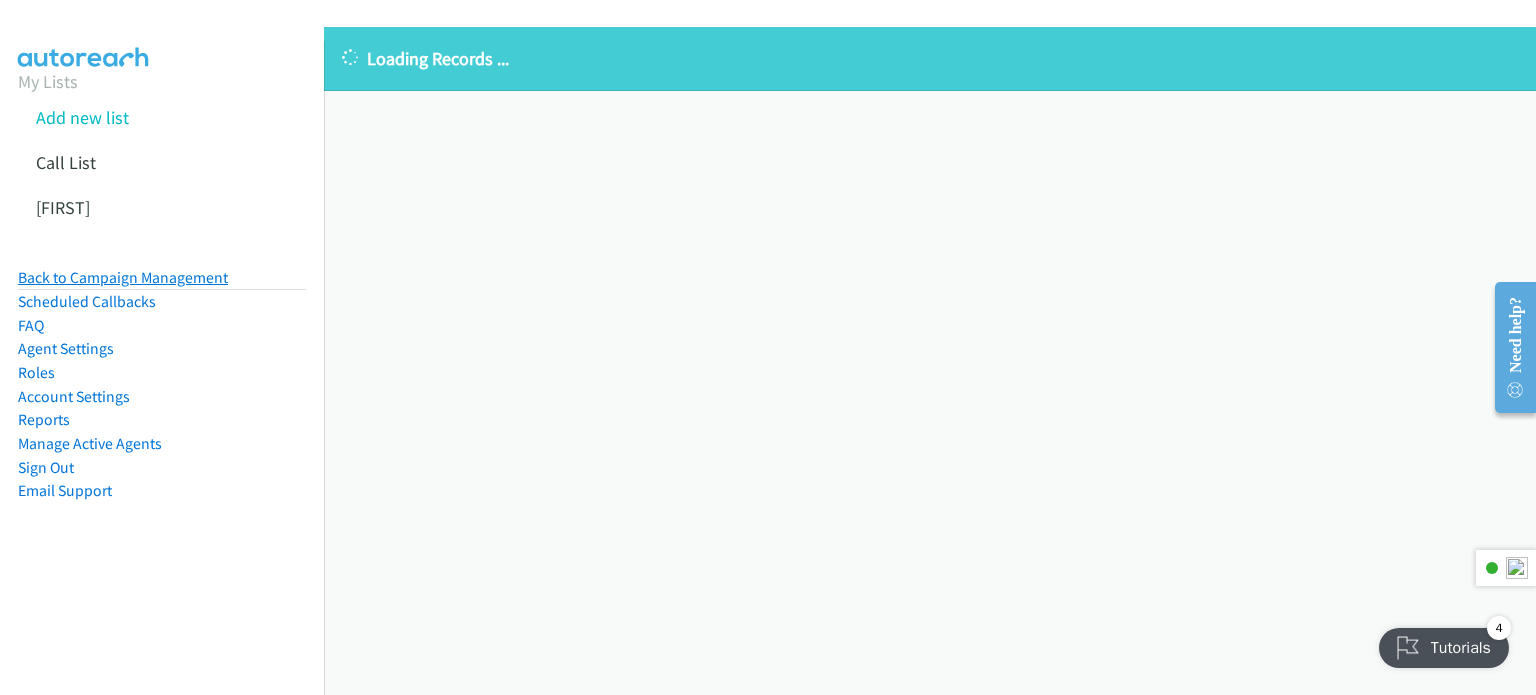 click on "Back to Campaign Management" at bounding box center [123, 277] 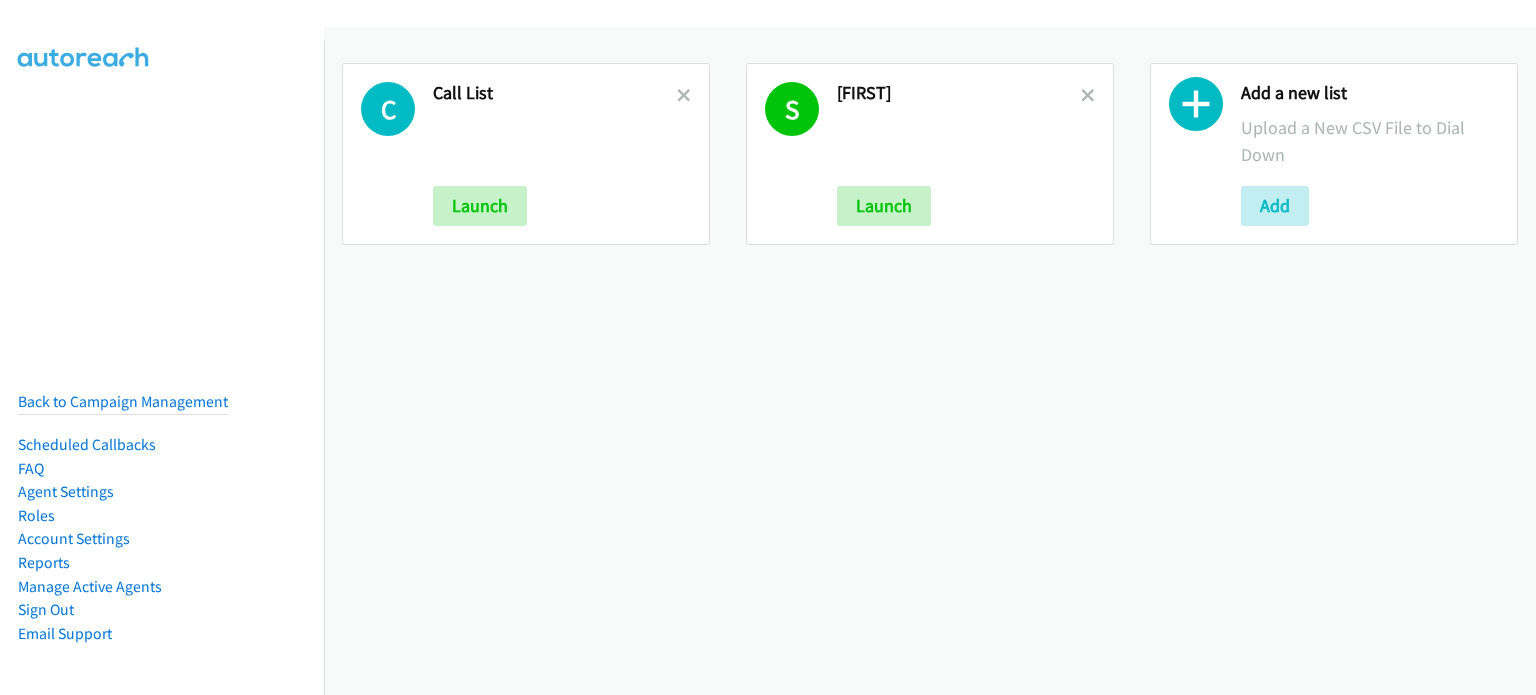 scroll, scrollTop: 0, scrollLeft: 0, axis: both 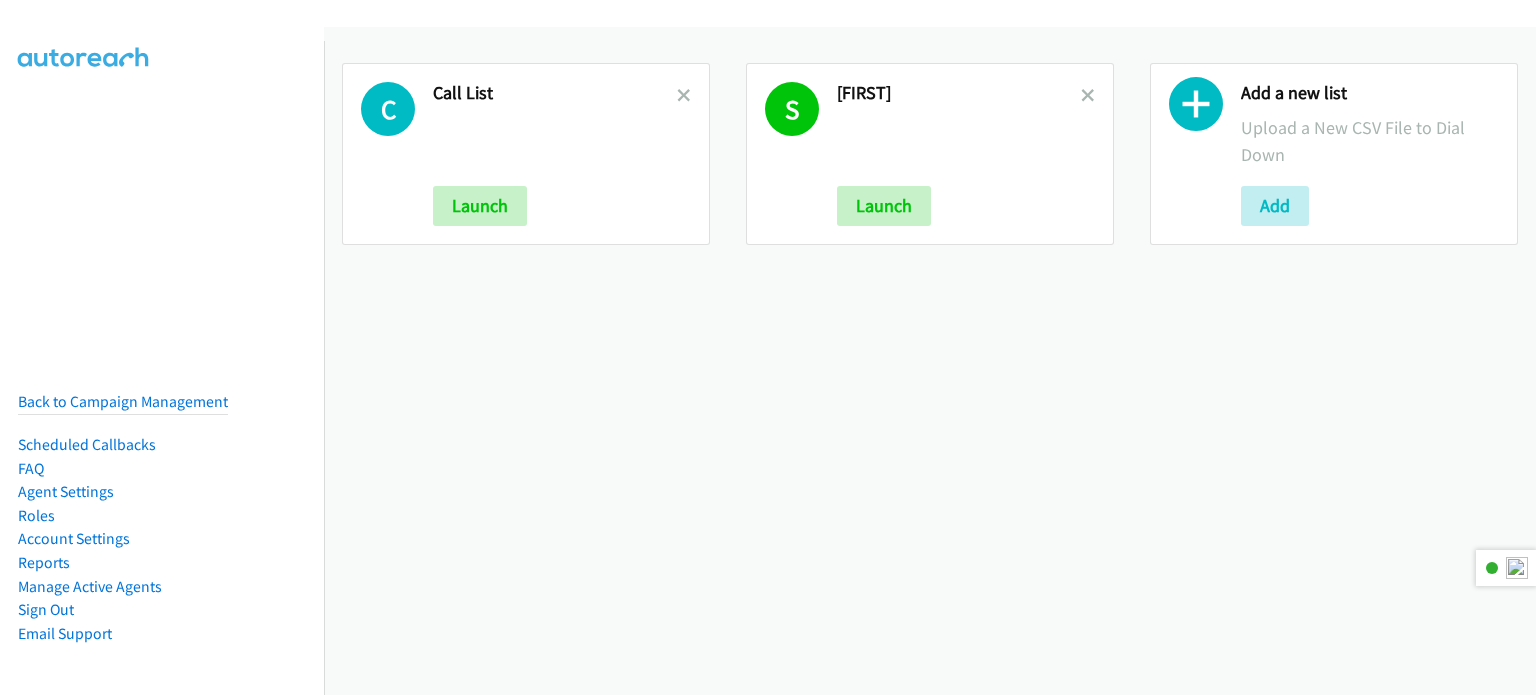 click on "C" at bounding box center [388, 109] 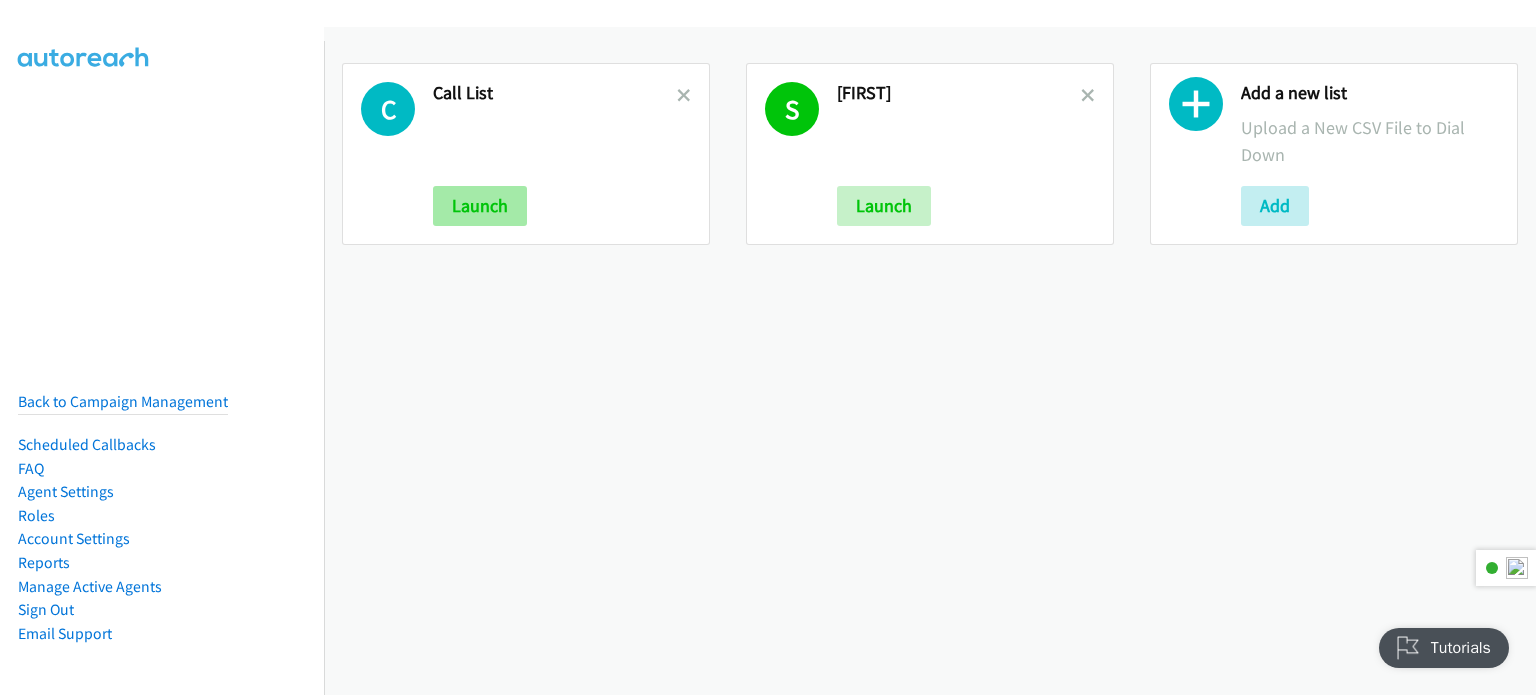 scroll, scrollTop: 0, scrollLeft: 0, axis: both 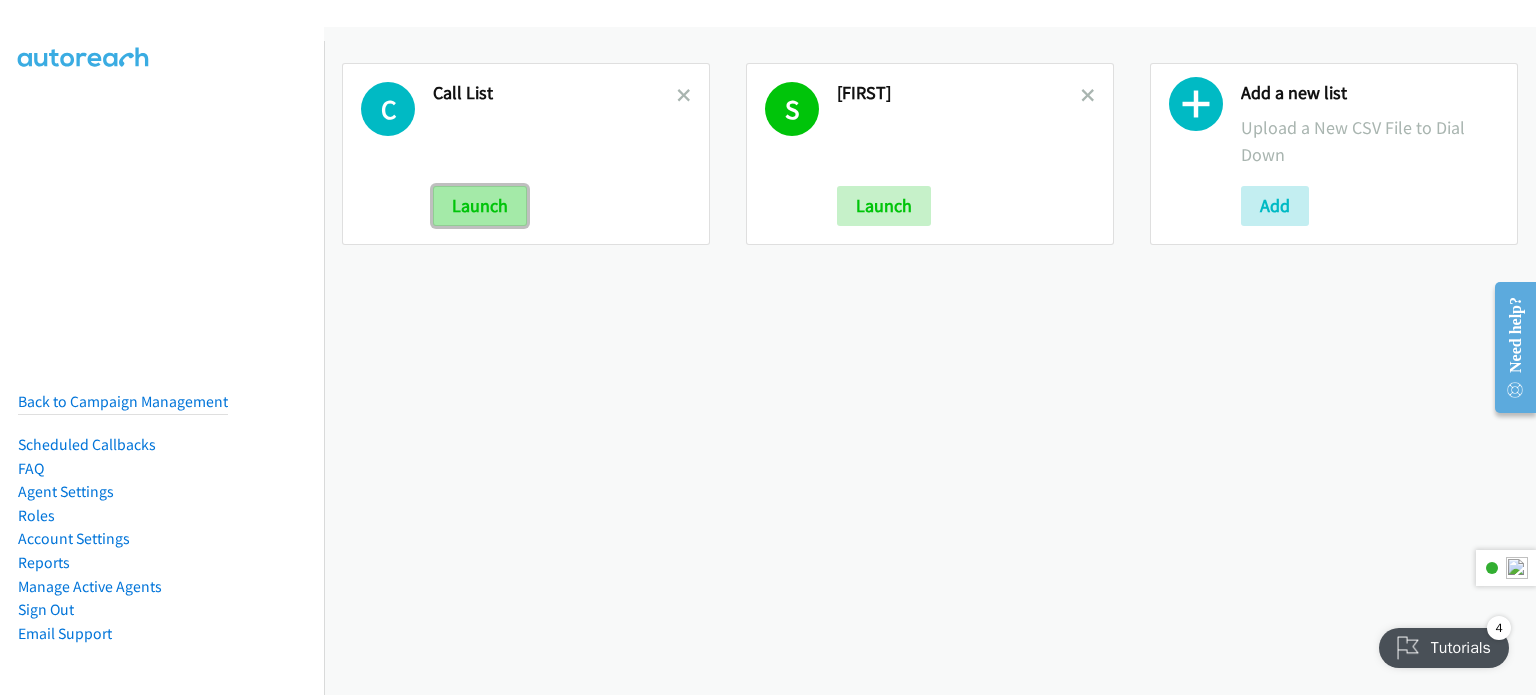 click on "Launch" at bounding box center (480, 206) 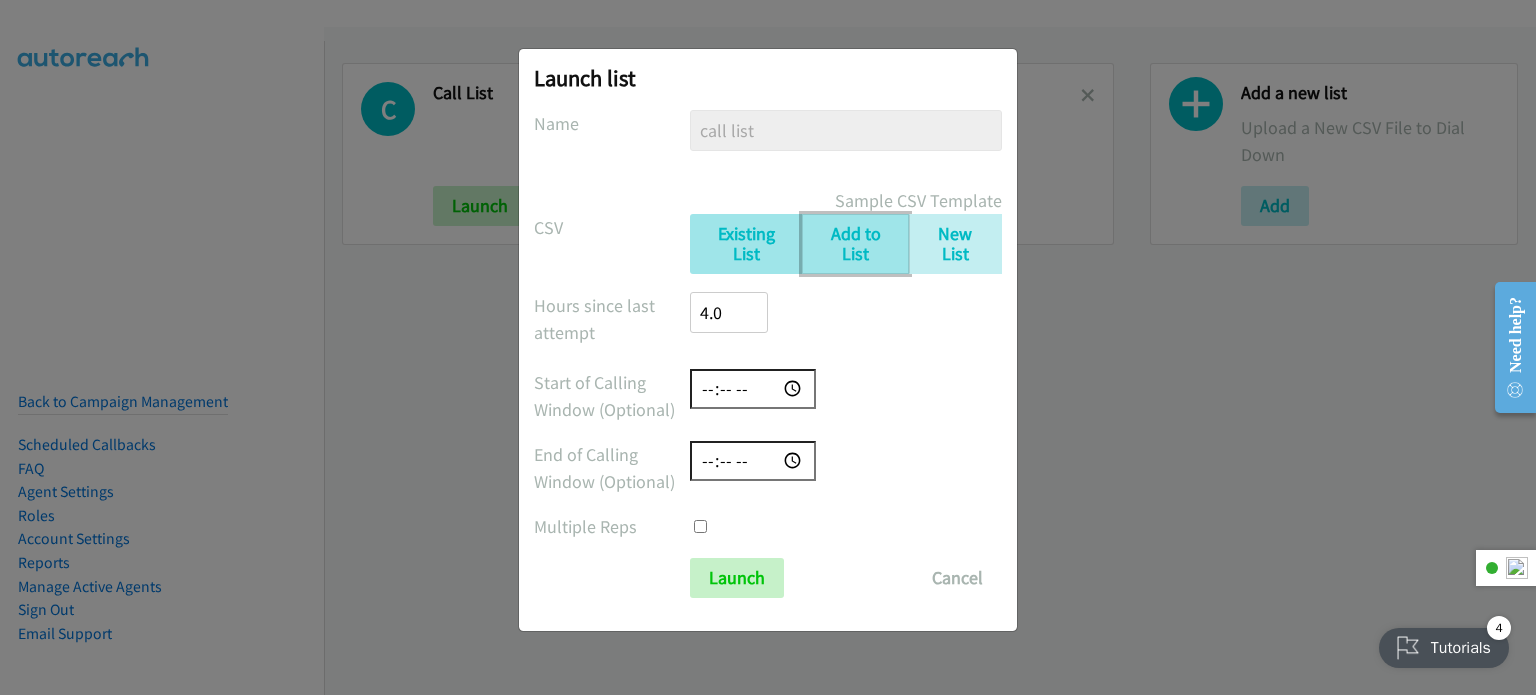 click on "Add to List" at bounding box center (855, 244) 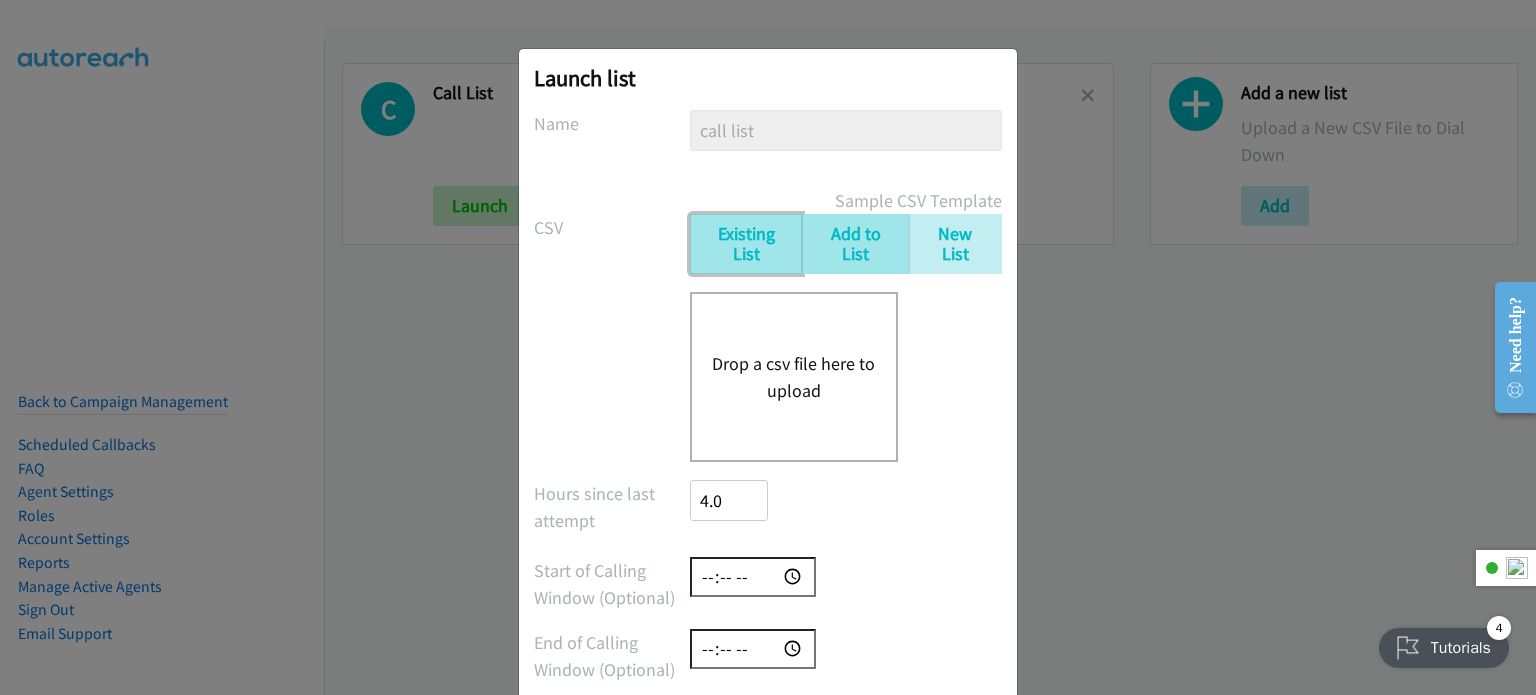 click on "Existing List" at bounding box center (746, 244) 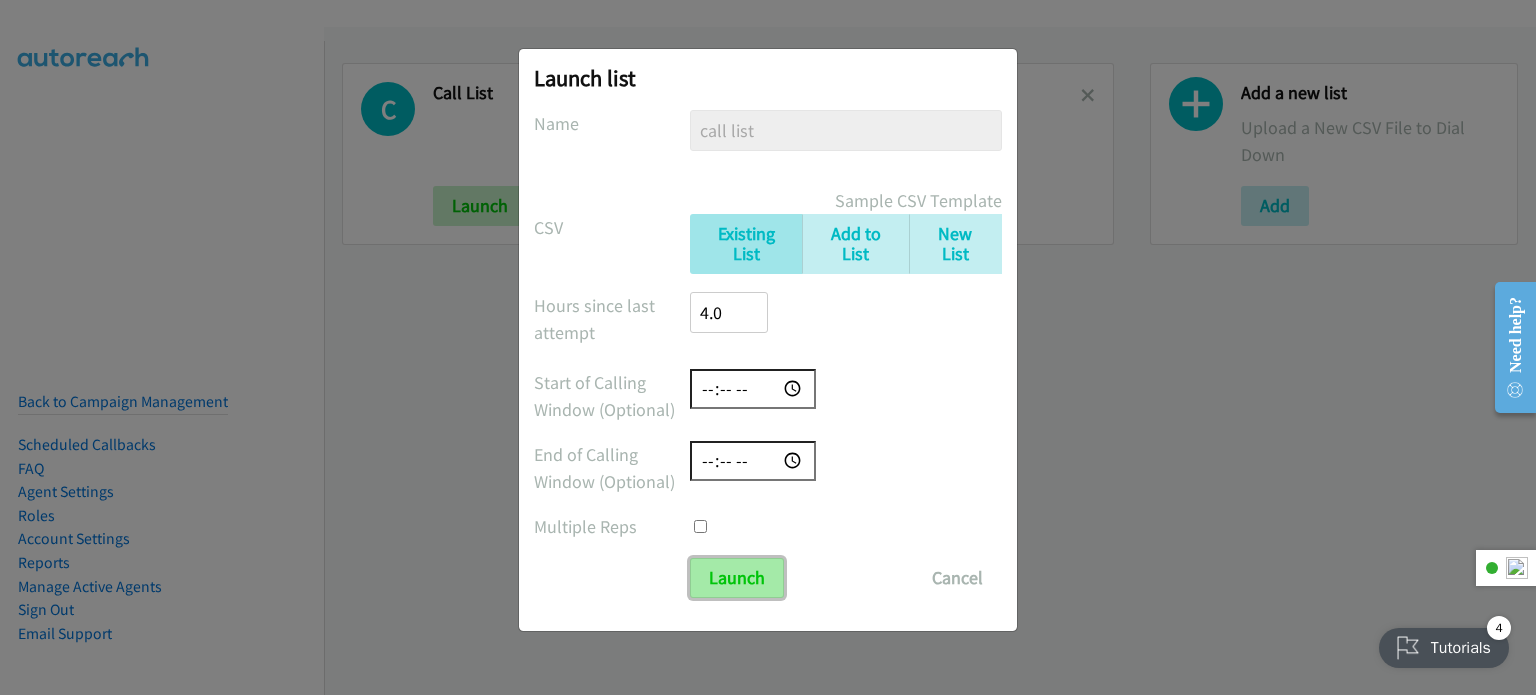 click on "Launch" at bounding box center [737, 578] 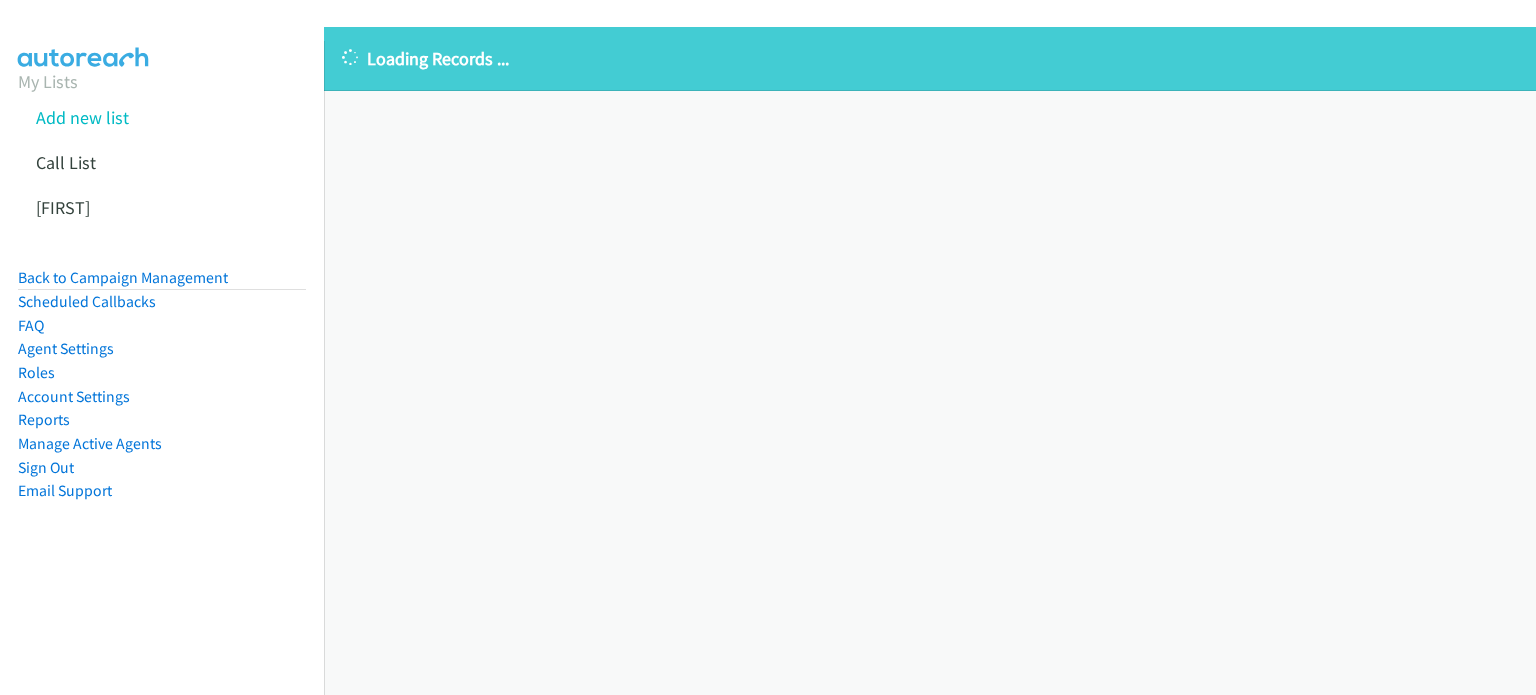 scroll, scrollTop: 0, scrollLeft: 0, axis: both 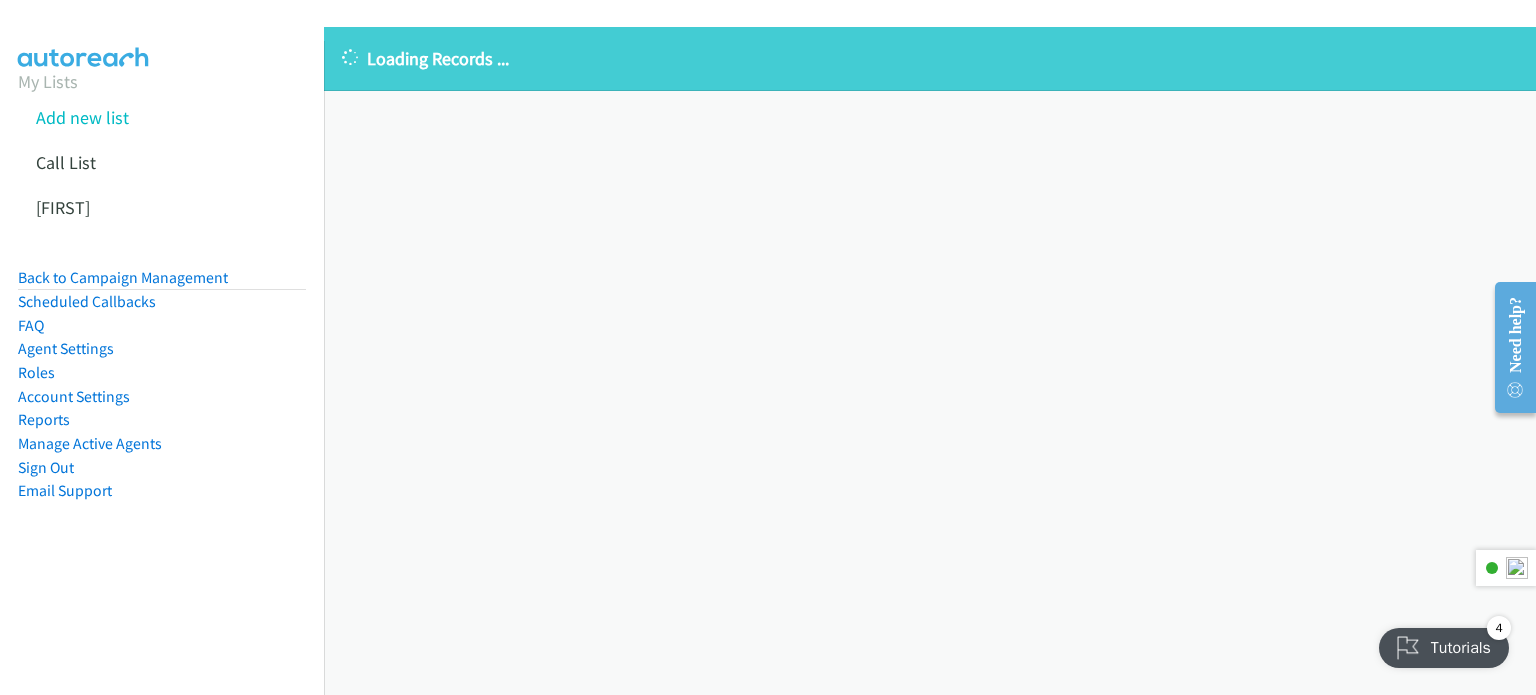 drag, startPoint x: 1502, startPoint y: 571, endPoint x: 1443, endPoint y: 600, distance: 65.74192 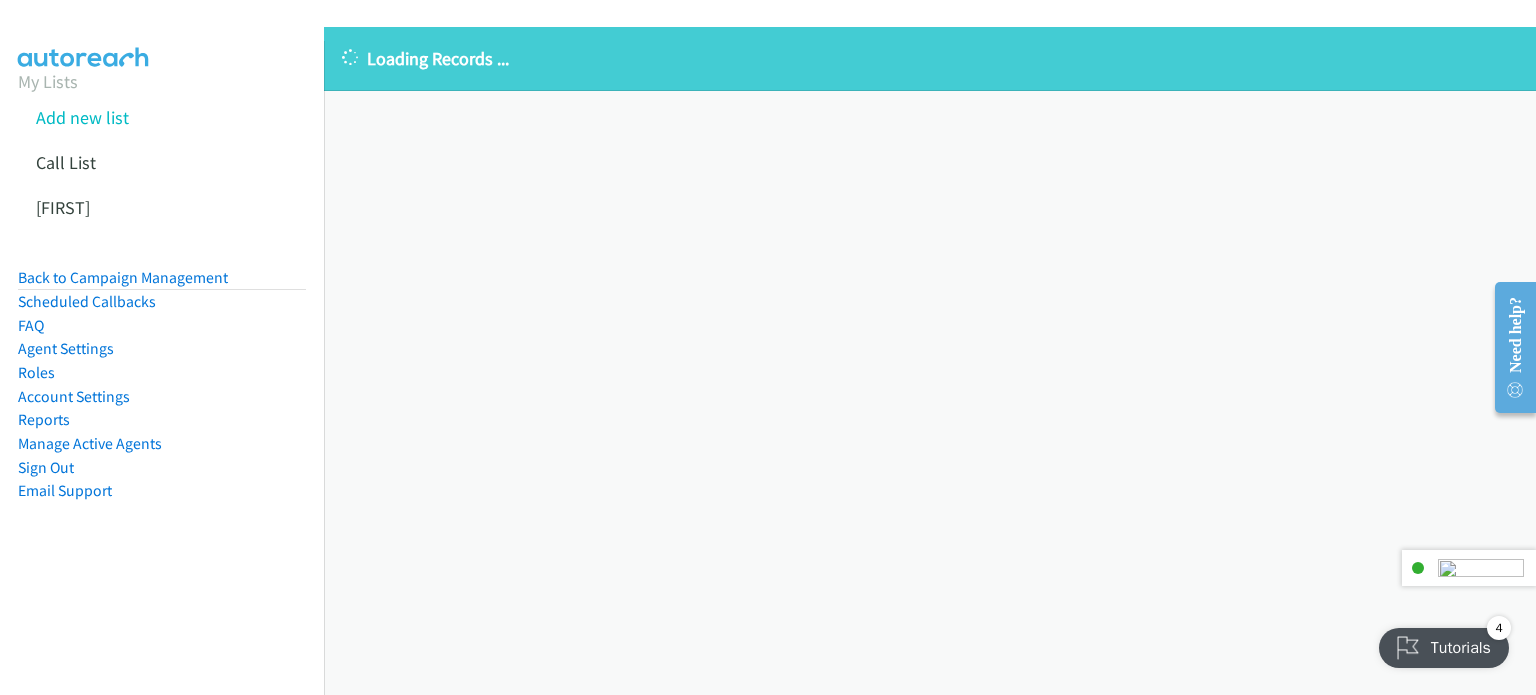click at bounding box center [1481, 568] 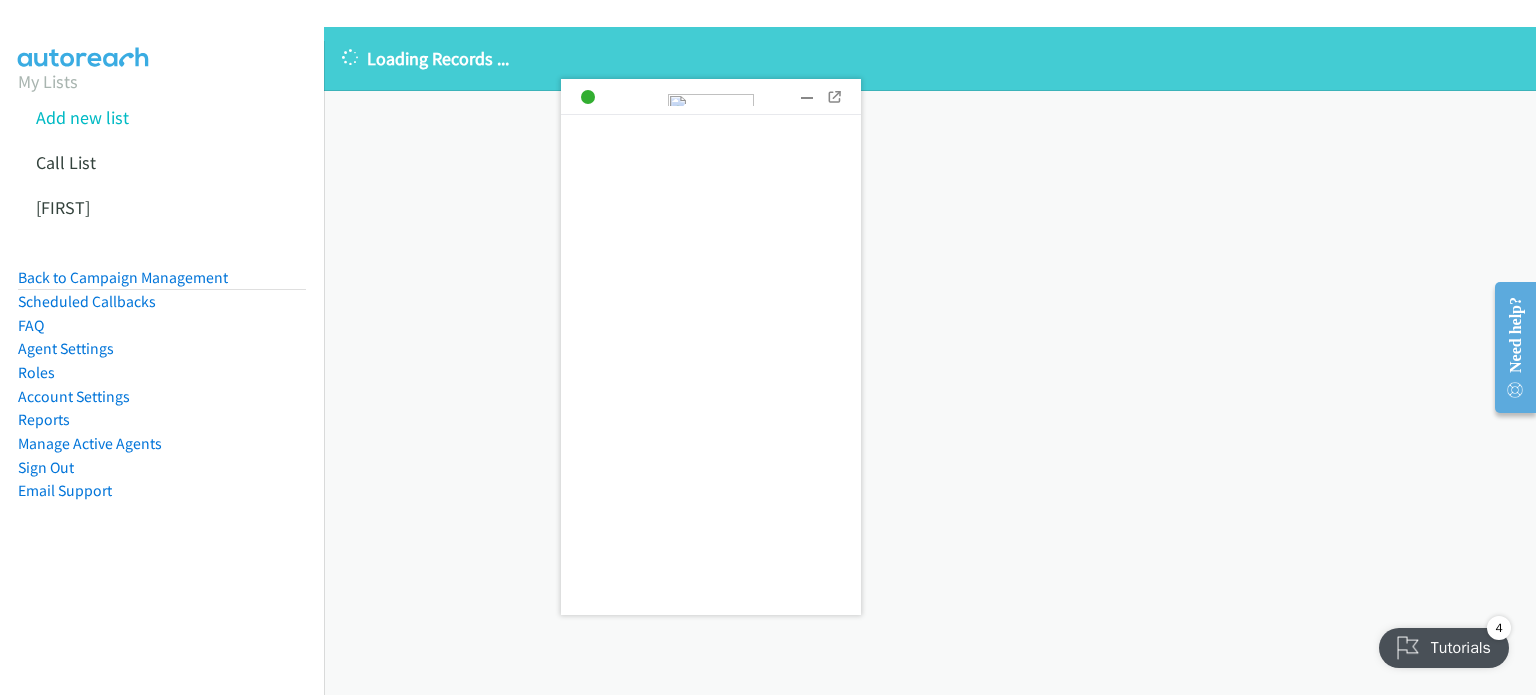 scroll, scrollTop: 0, scrollLeft: 0, axis: both 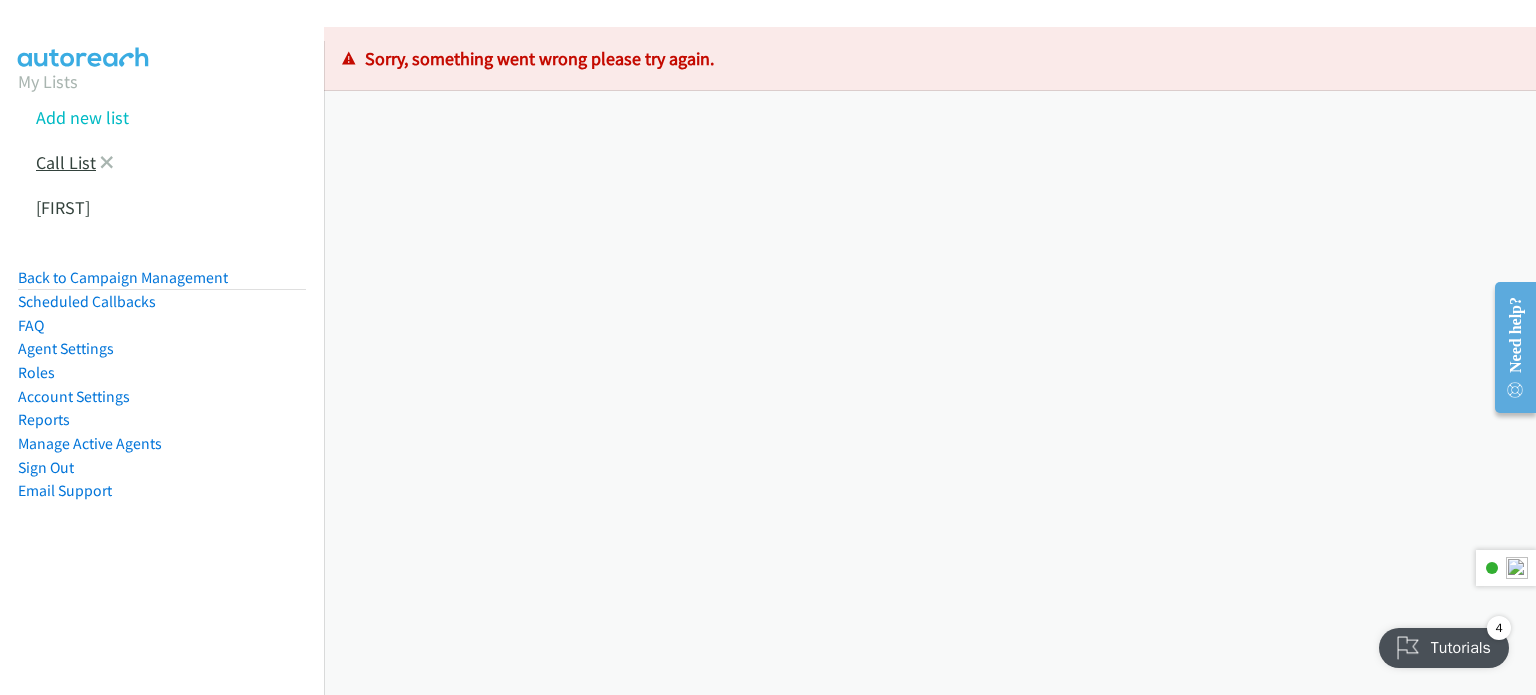 click on "Call List" at bounding box center (66, 162) 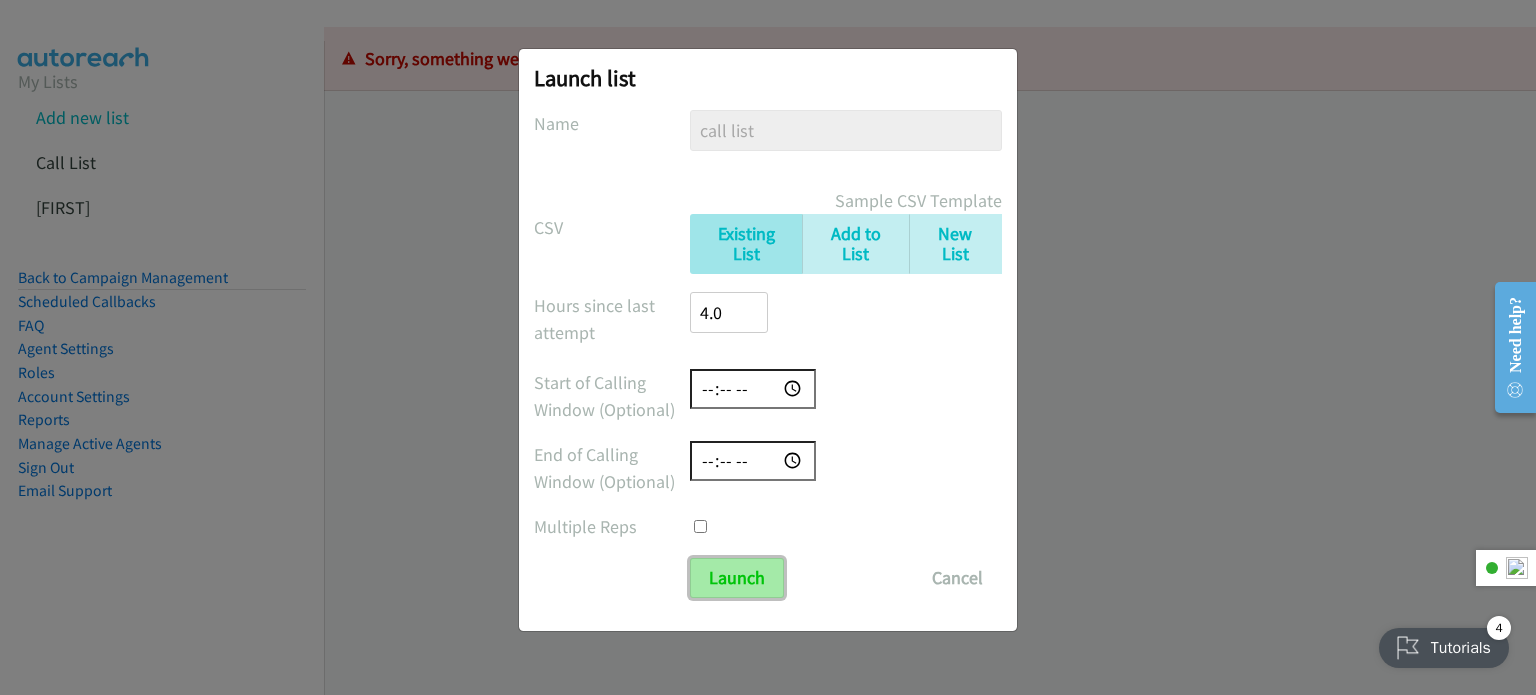 click on "Launch" at bounding box center [737, 578] 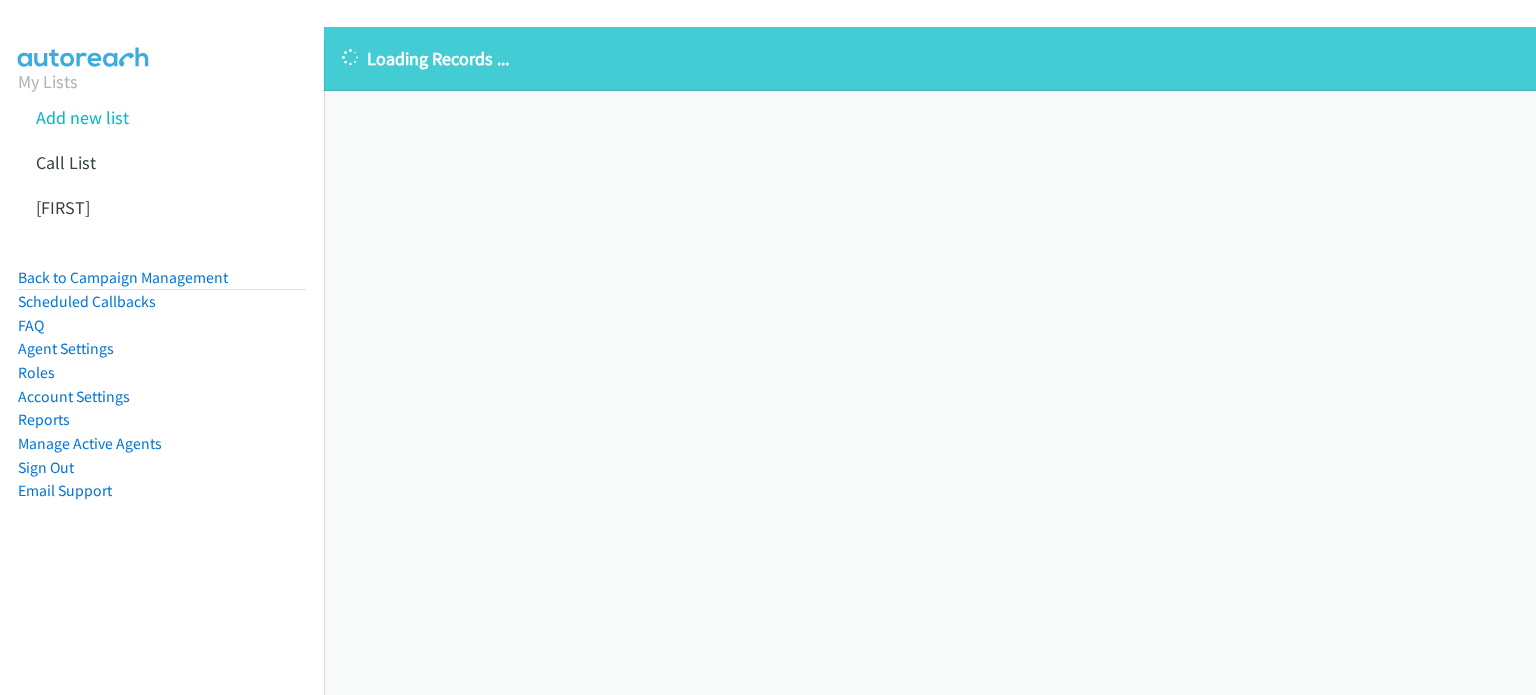 scroll, scrollTop: 0, scrollLeft: 0, axis: both 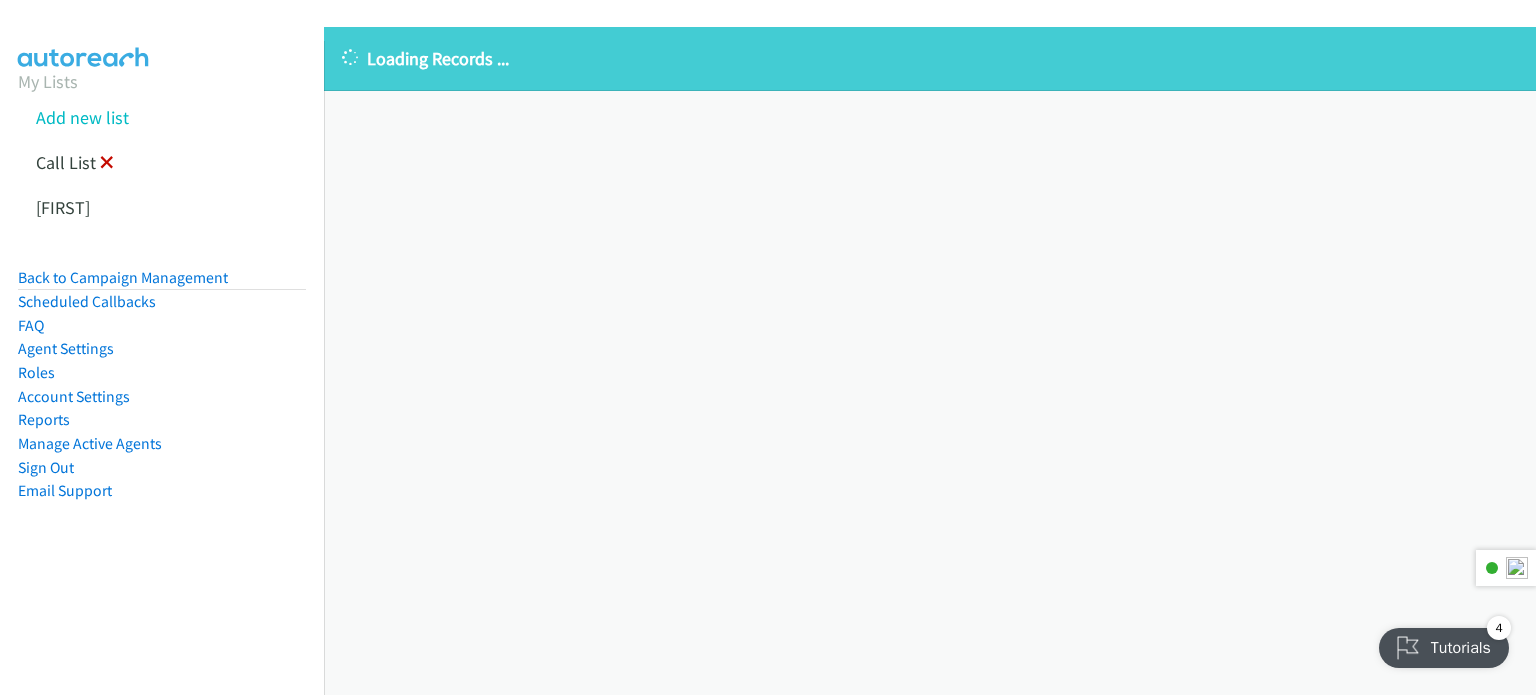click at bounding box center [107, 164] 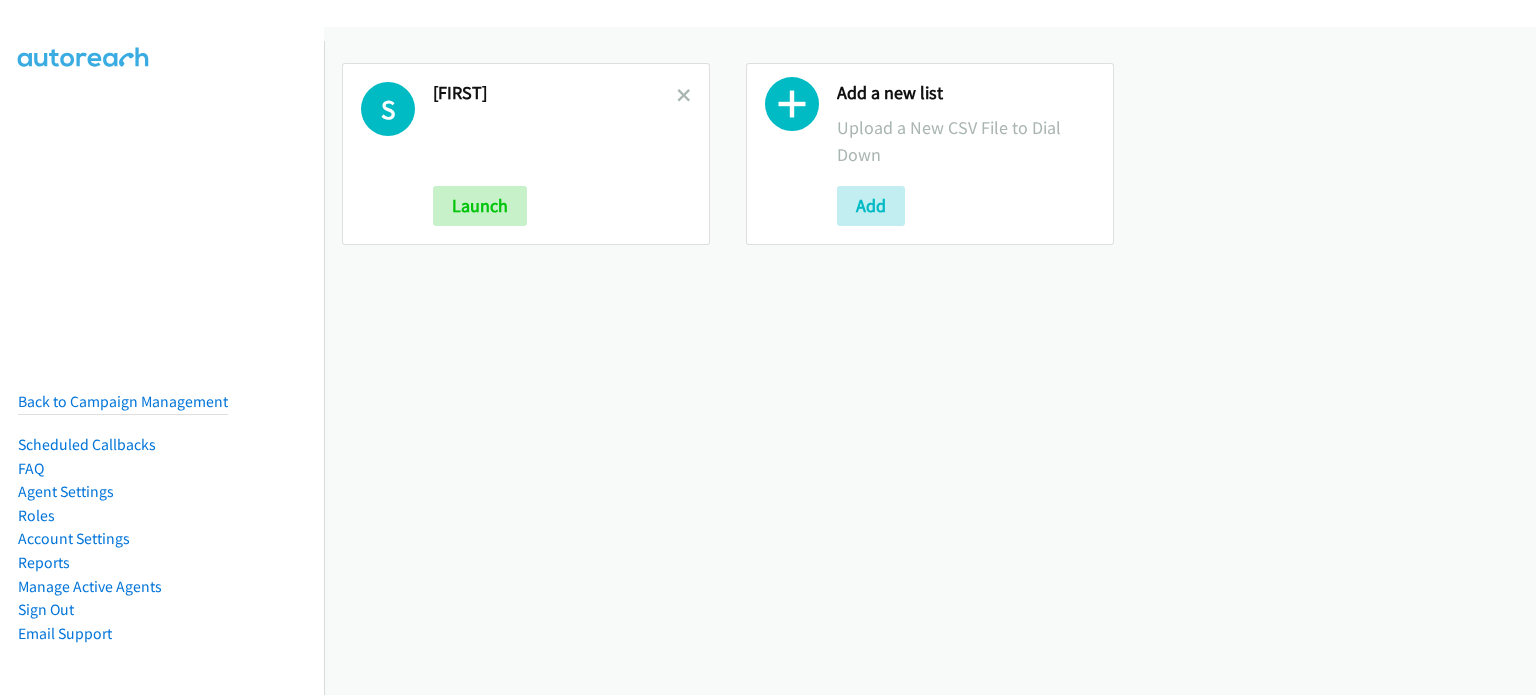 scroll, scrollTop: 0, scrollLeft: 0, axis: both 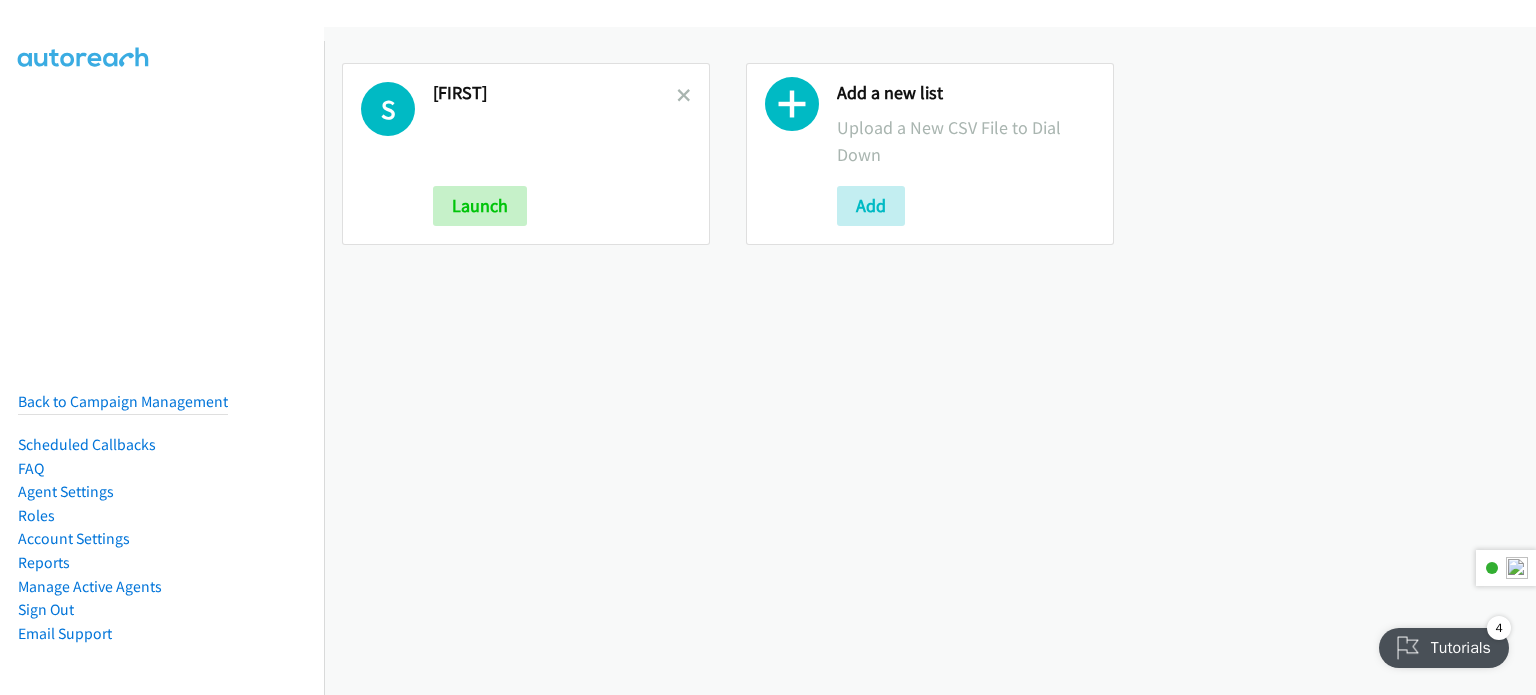click on "Back to Campaign Management
Scheduled Callbacks
FAQ
Agent Settings
Roles
Account Settings
Reports
Manage Active Agents
Sign Out
Compact View
Email Support" at bounding box center [162, 388] 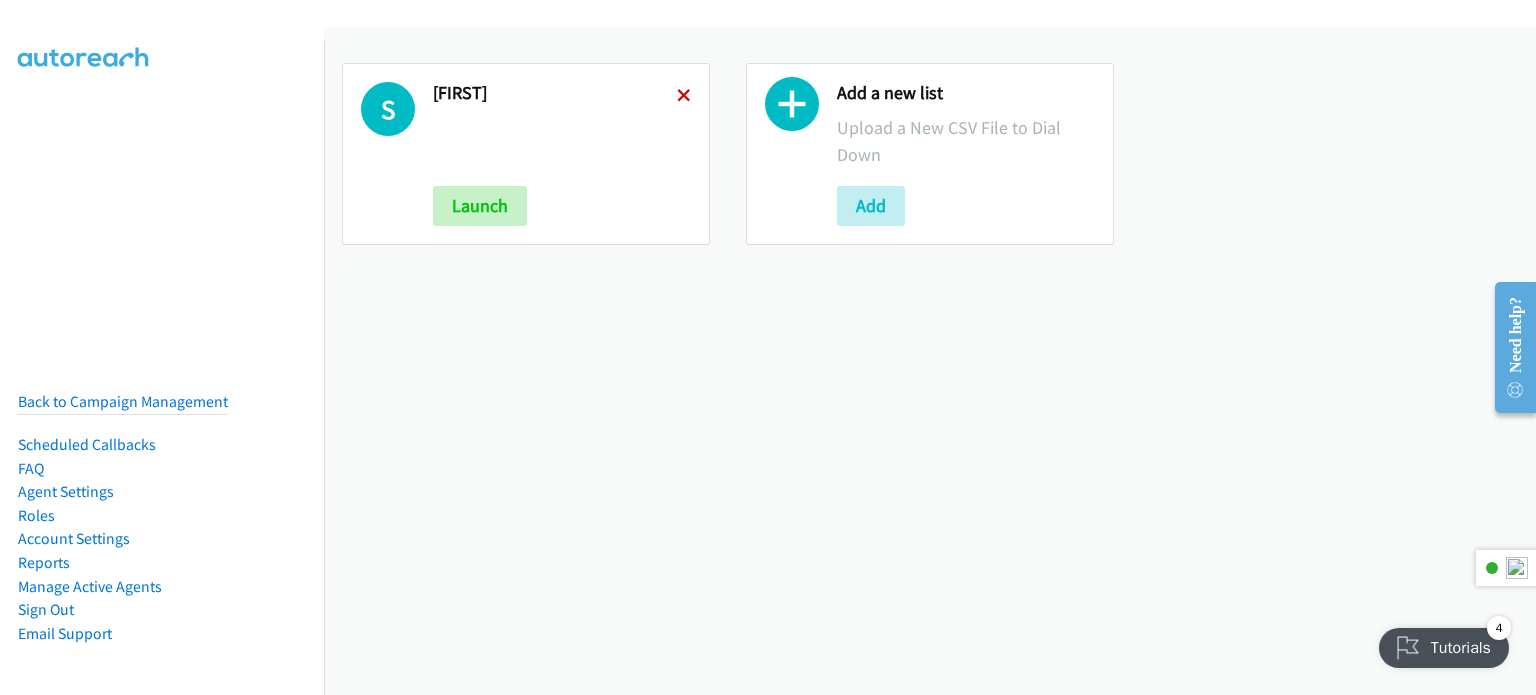 click at bounding box center [684, 97] 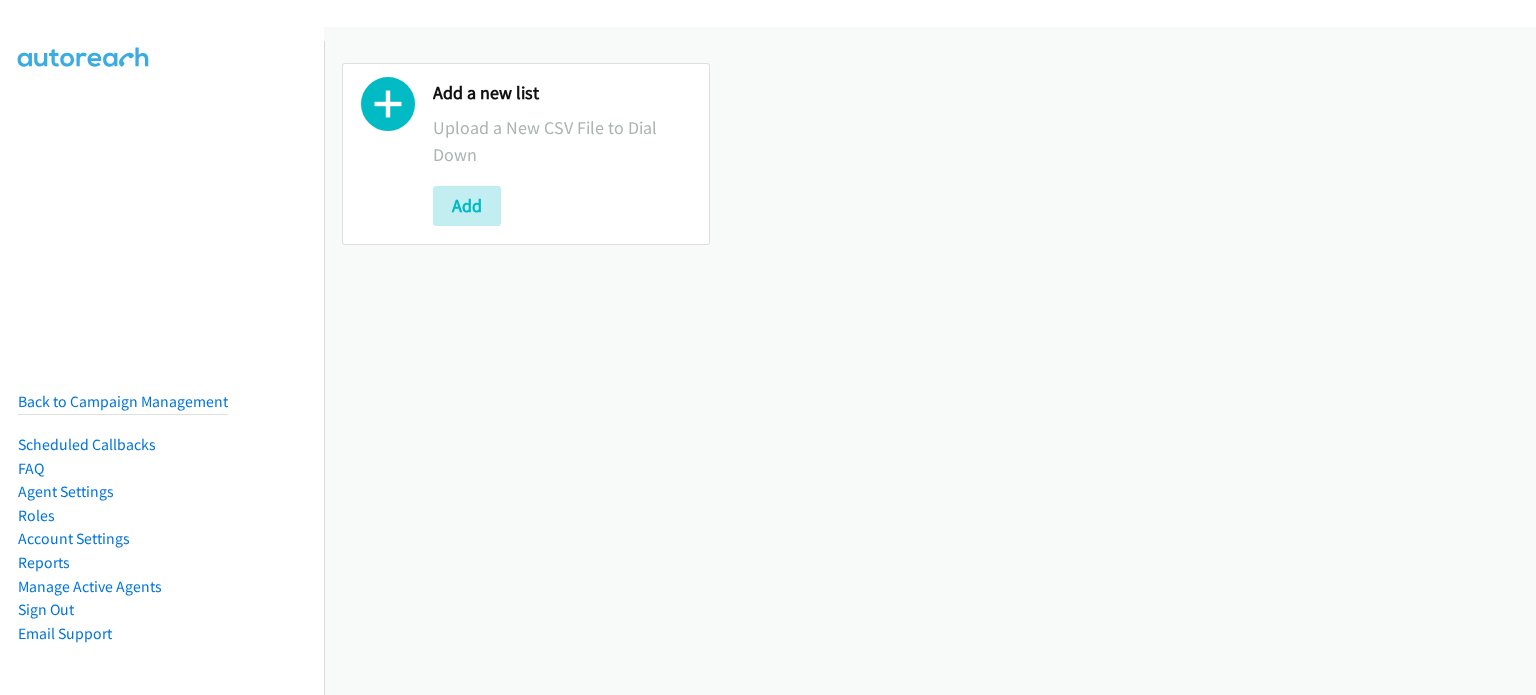 scroll, scrollTop: 0, scrollLeft: 0, axis: both 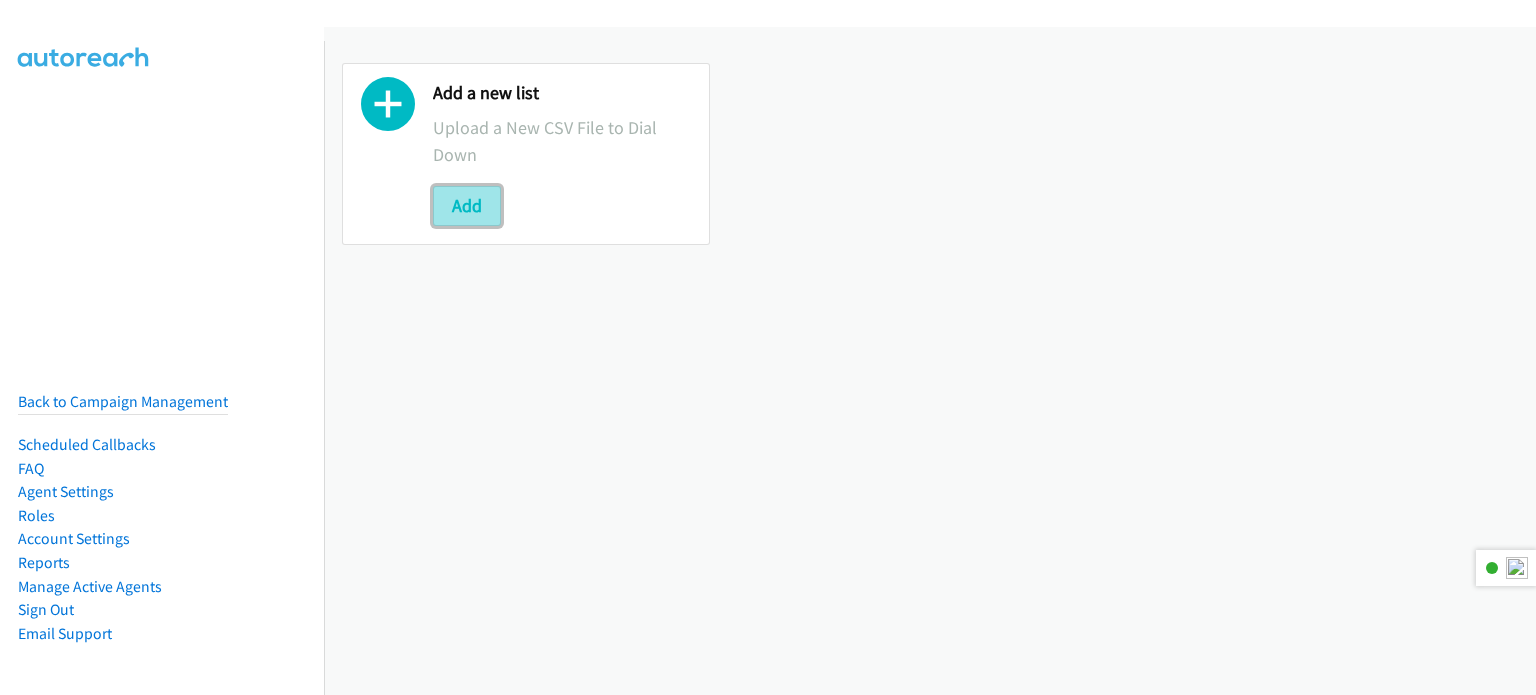 click on "Add" at bounding box center (467, 206) 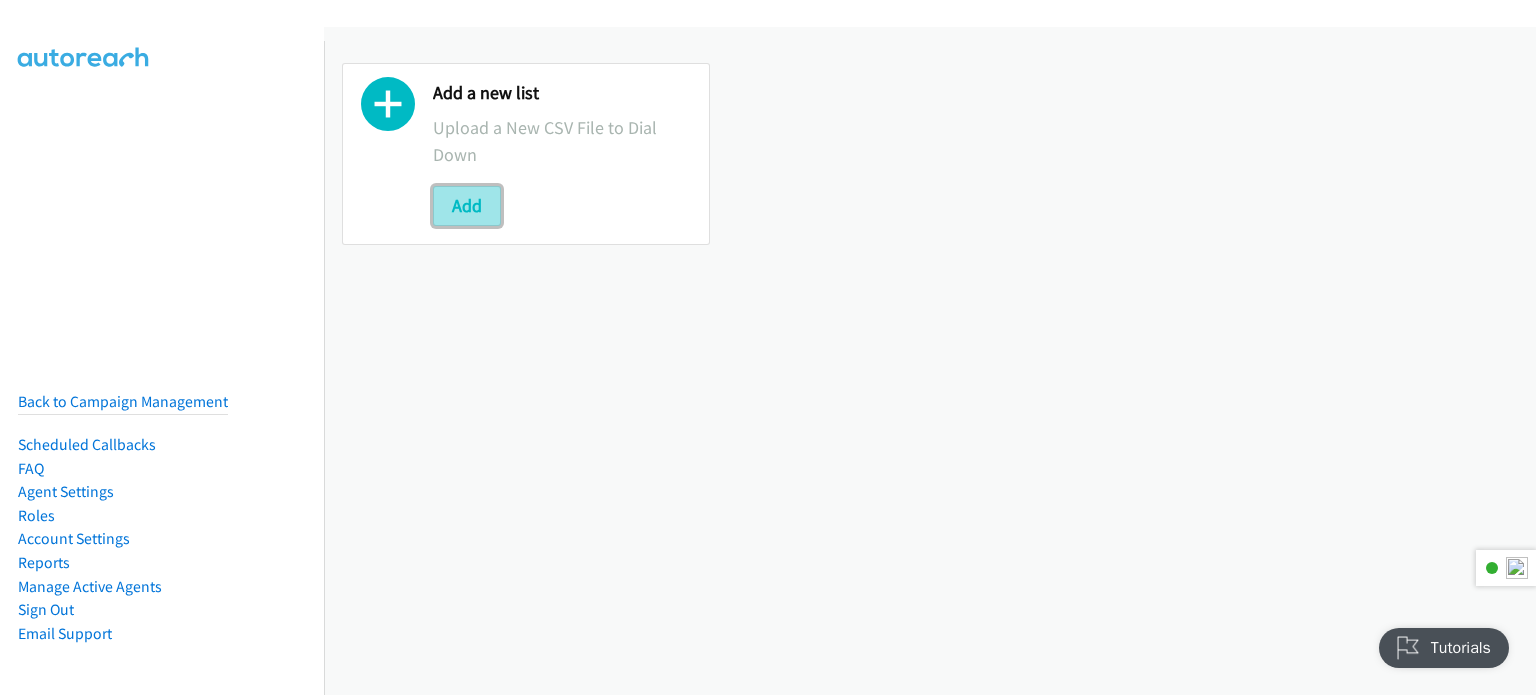 scroll, scrollTop: 0, scrollLeft: 0, axis: both 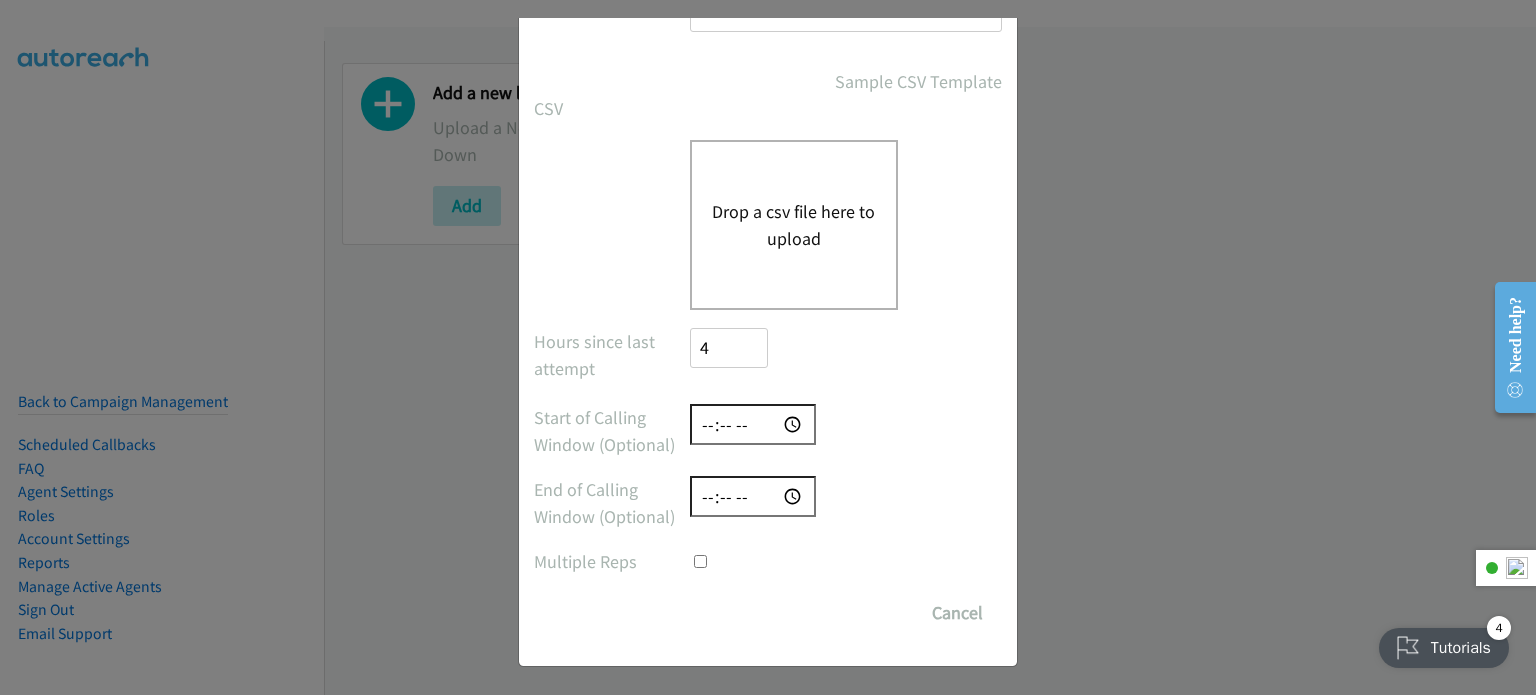click on "Drop a csv file here to upload" at bounding box center [794, 225] 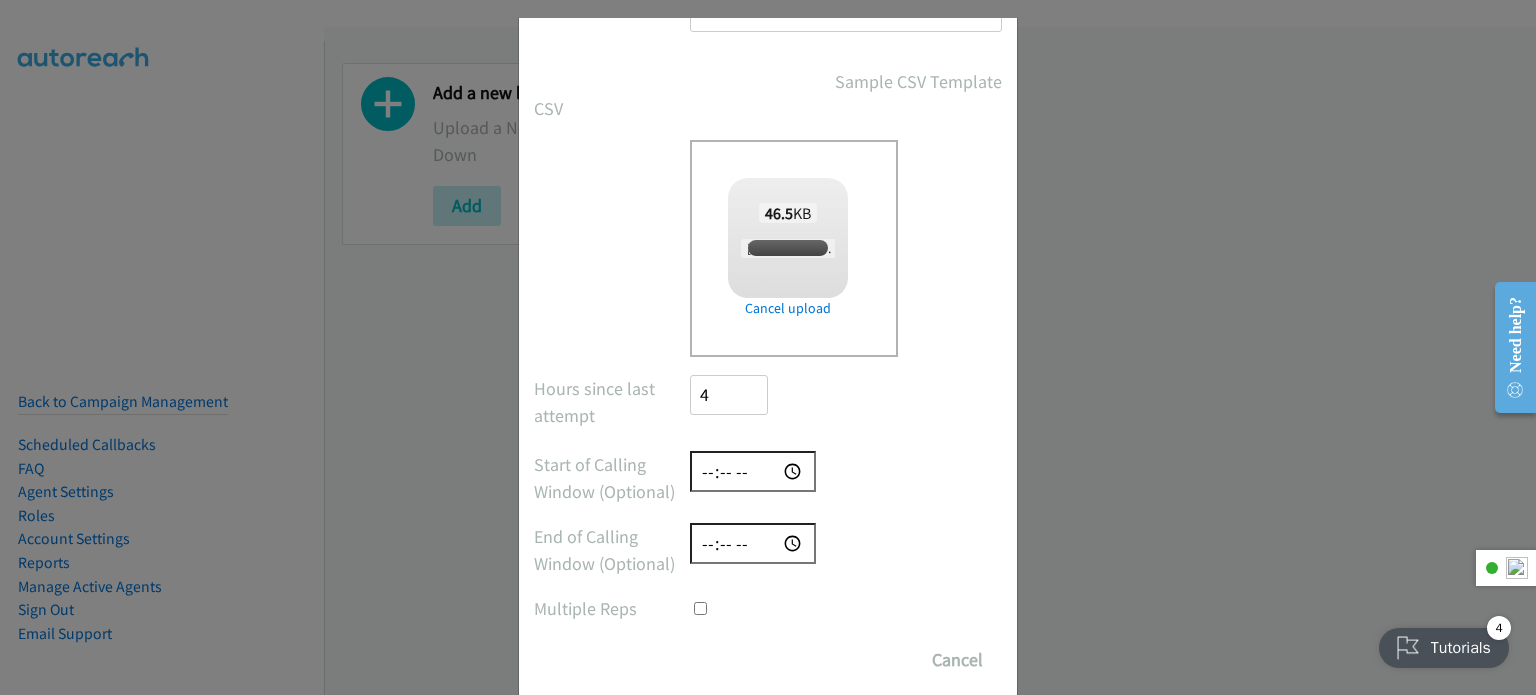 checkbox on "true" 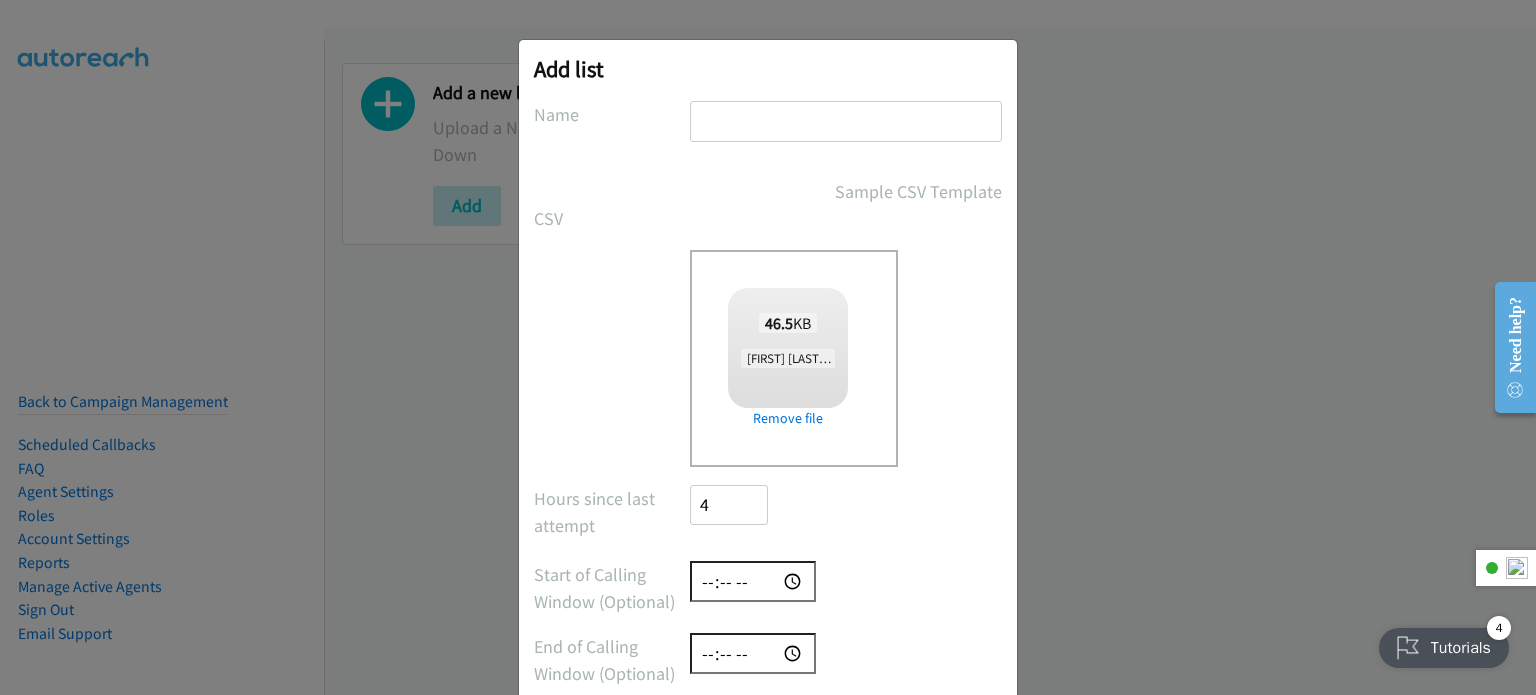 scroll, scrollTop: 7, scrollLeft: 0, axis: vertical 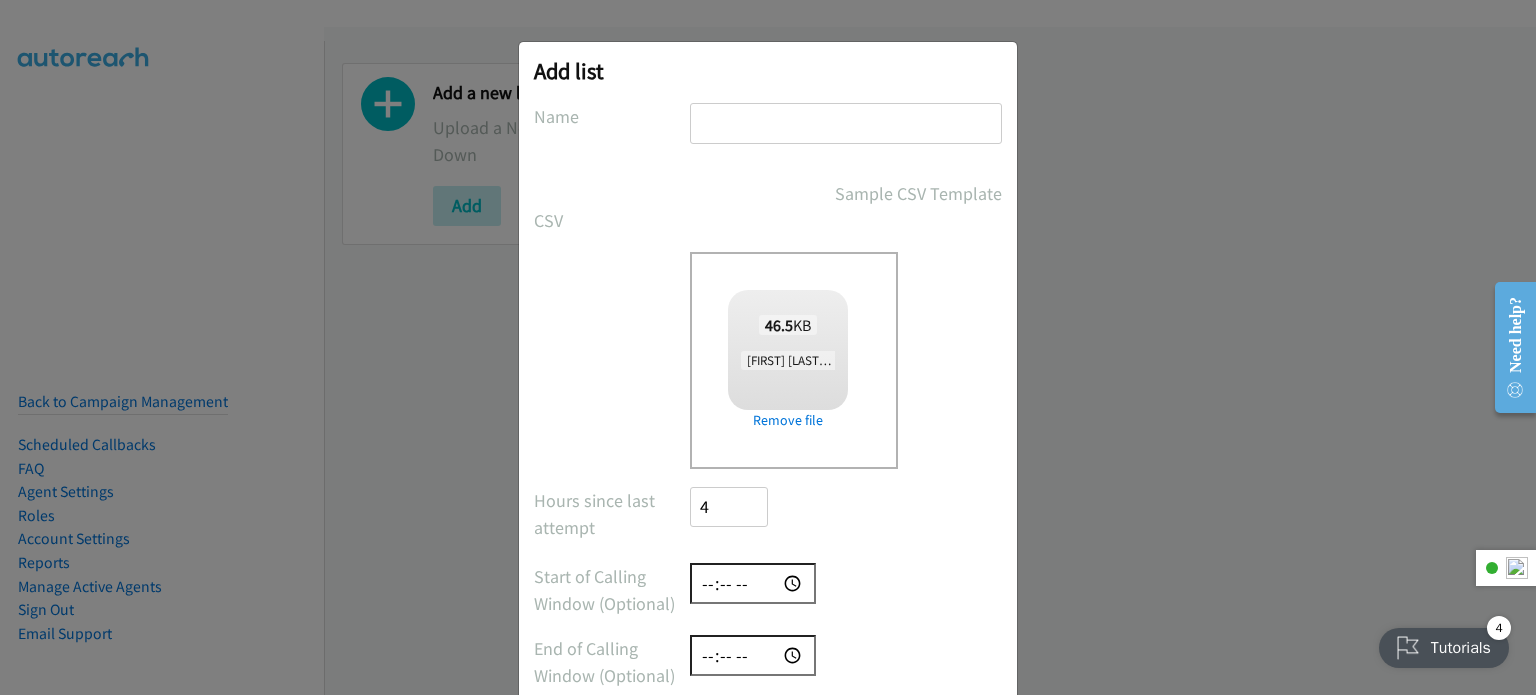 click at bounding box center [846, 123] 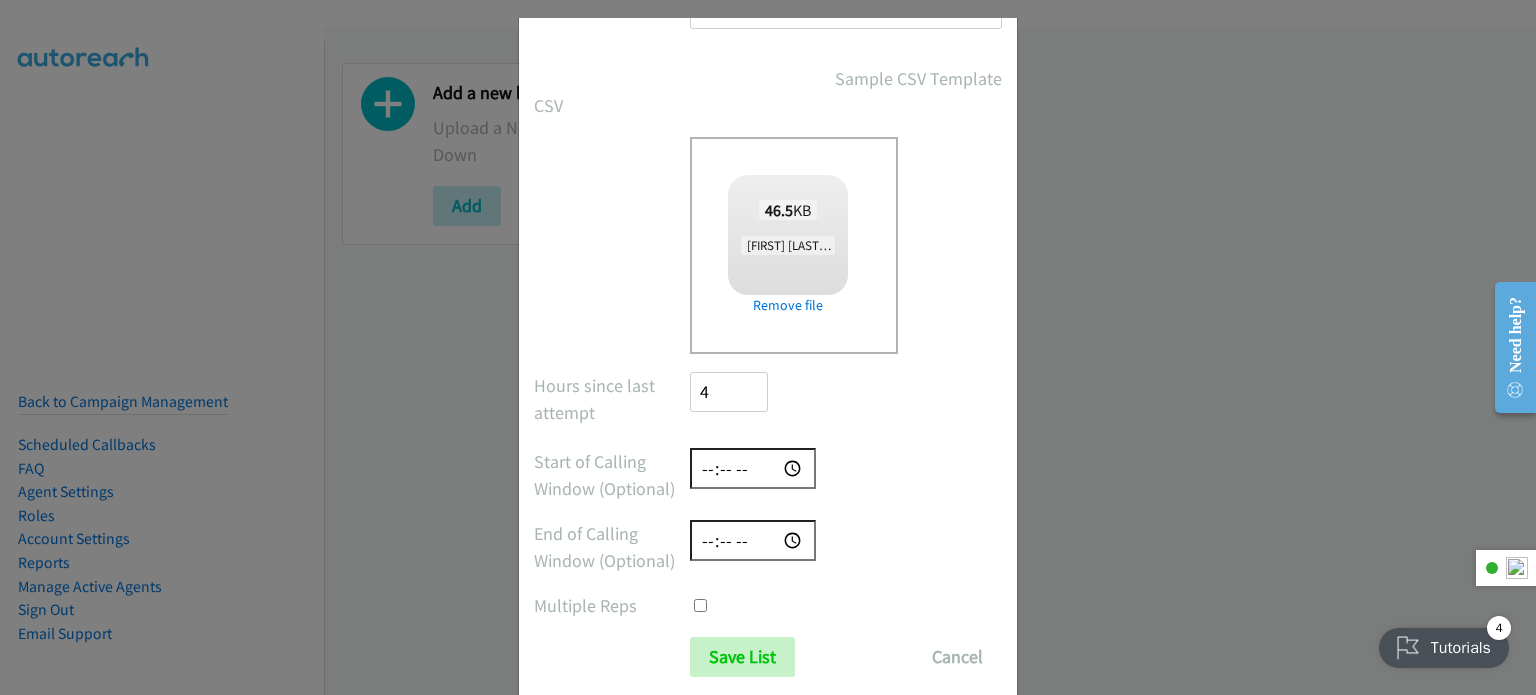 scroll, scrollTop: 166, scrollLeft: 0, axis: vertical 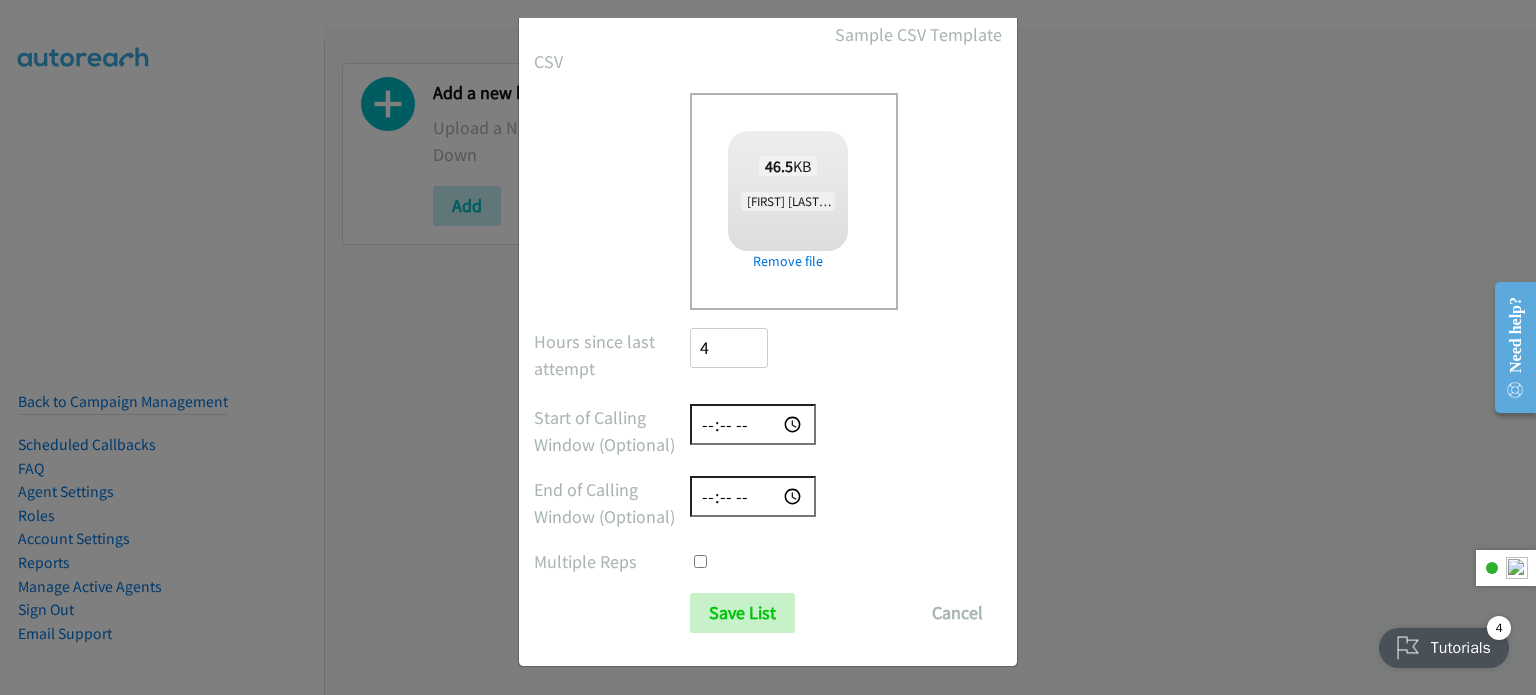 type on "new list" 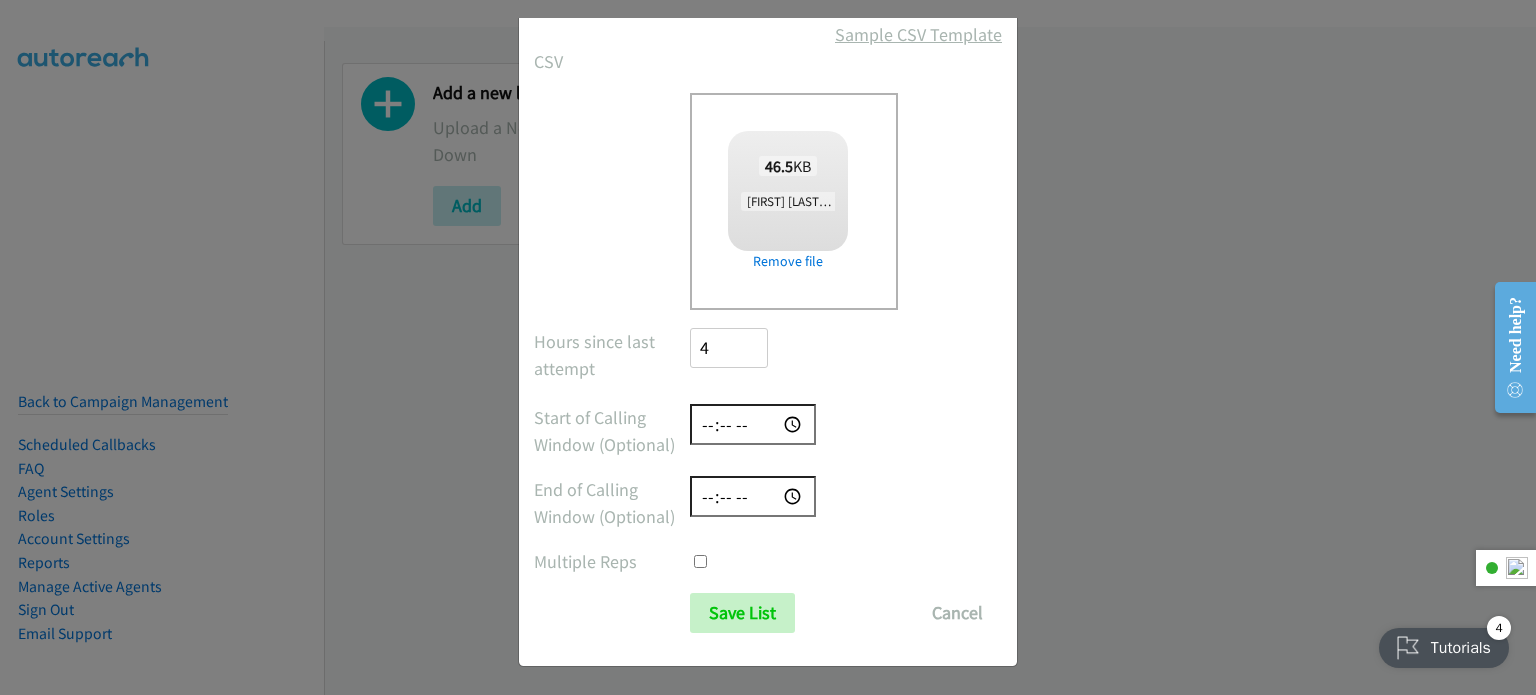 click on "Sample CSV Template" at bounding box center (918, 34) 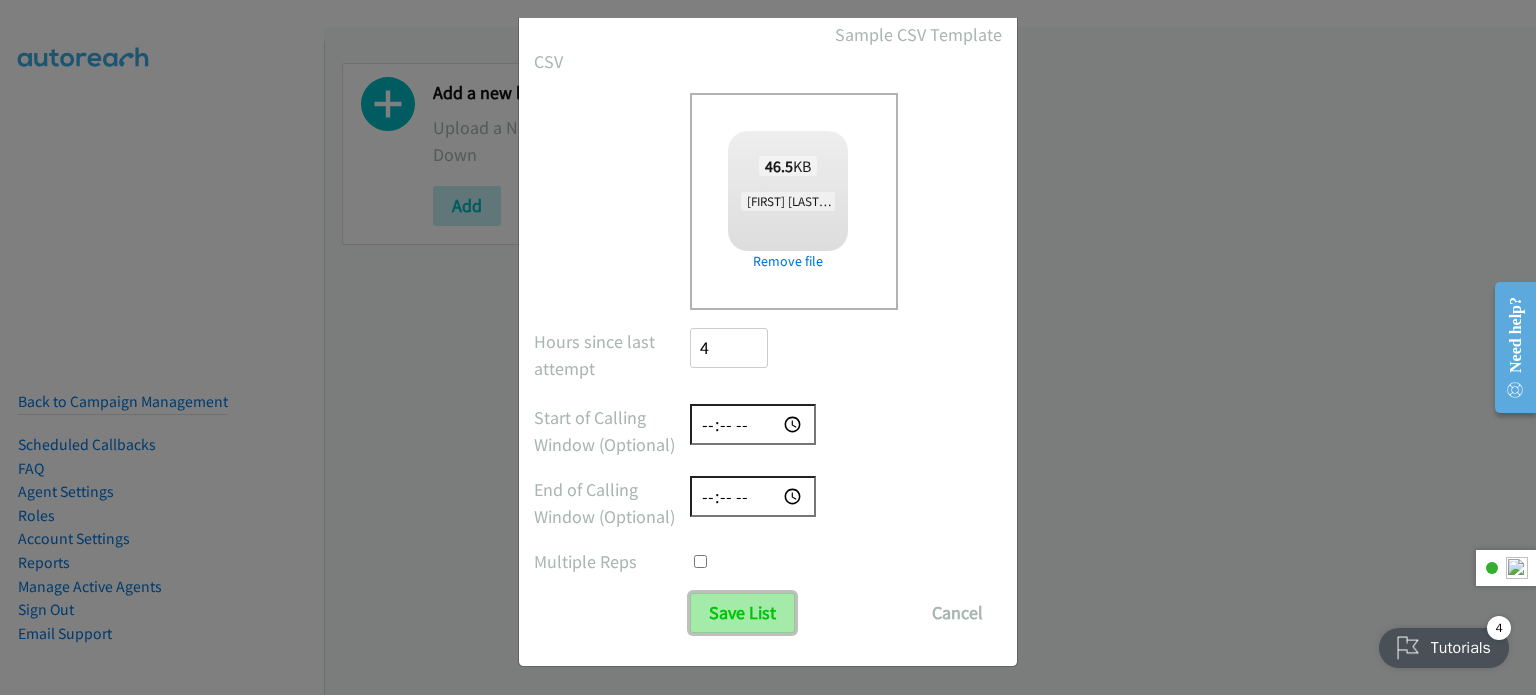 click on "Save List" at bounding box center (742, 613) 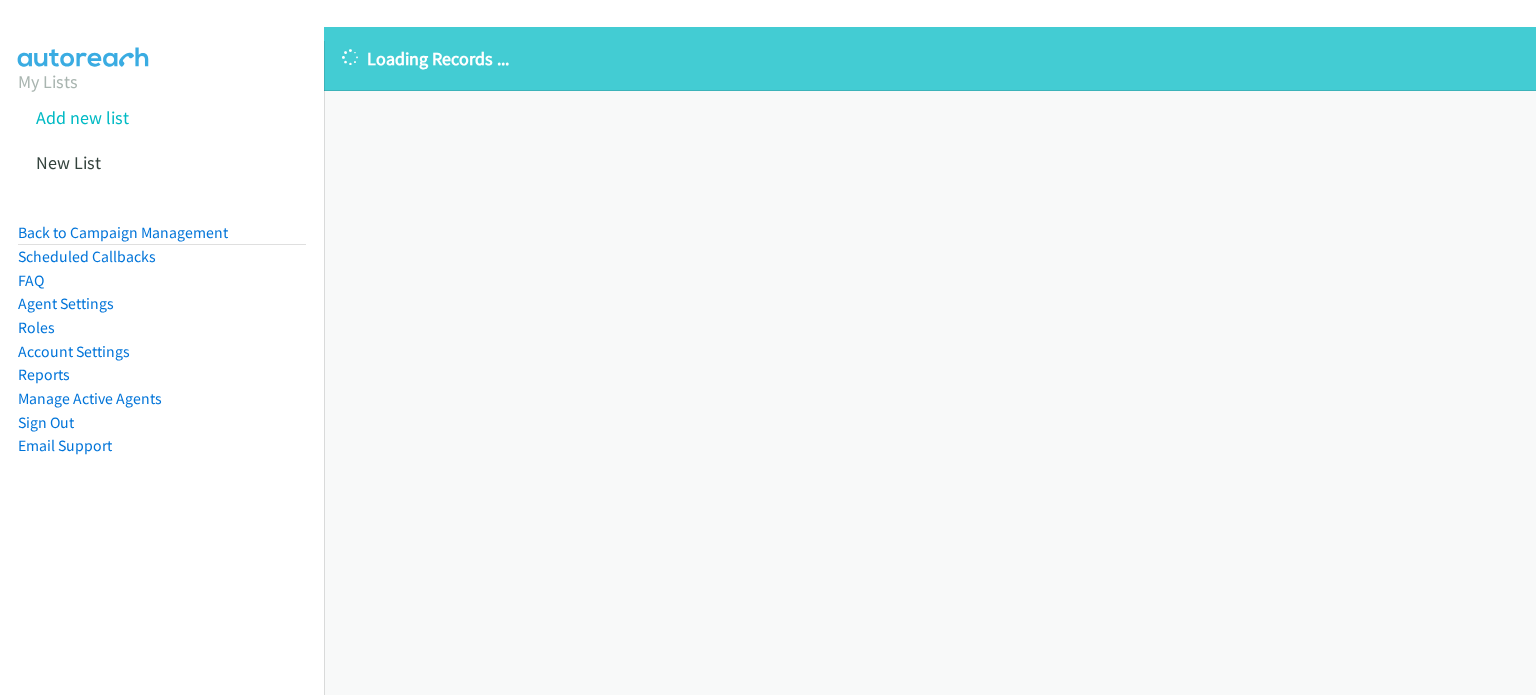scroll, scrollTop: 0, scrollLeft: 0, axis: both 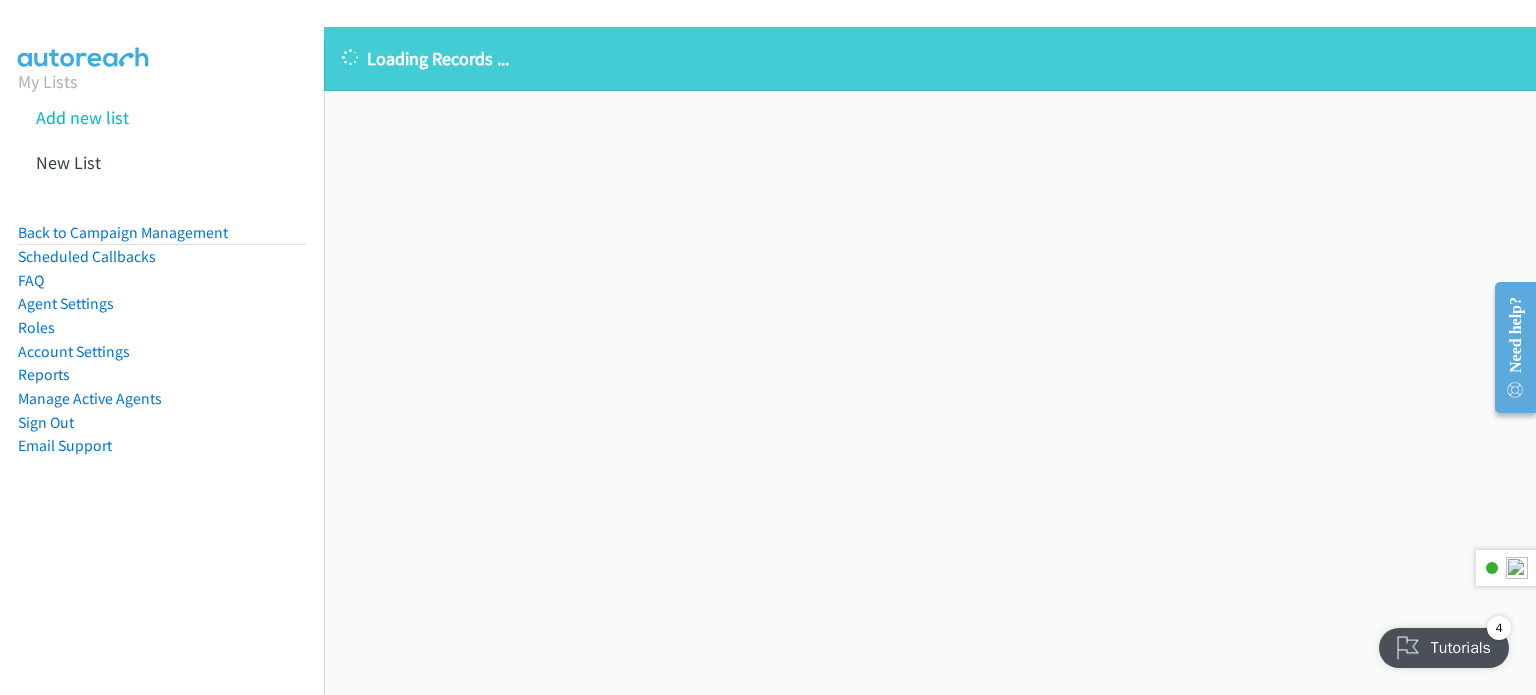 click on "Loading Records ..." at bounding box center [930, 58] 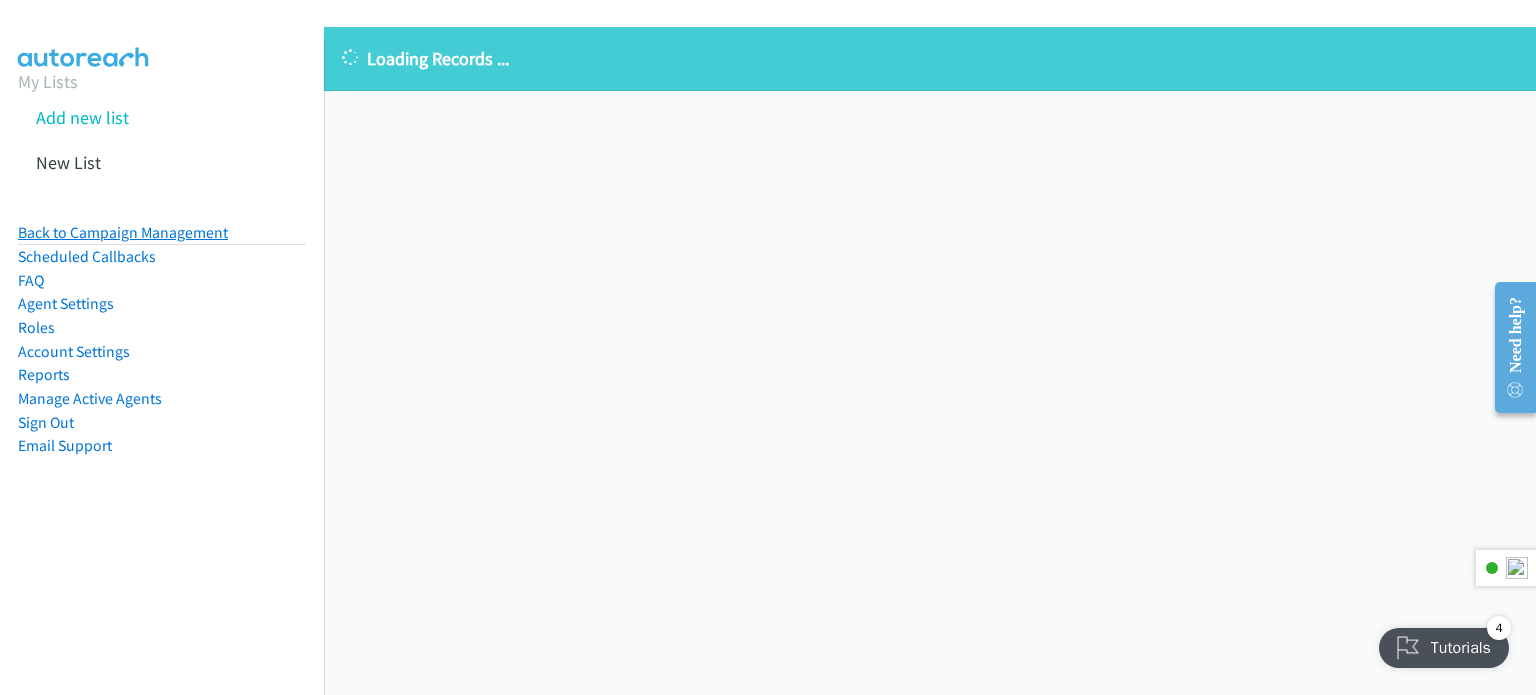 click on "Back to Campaign Management" at bounding box center (123, 232) 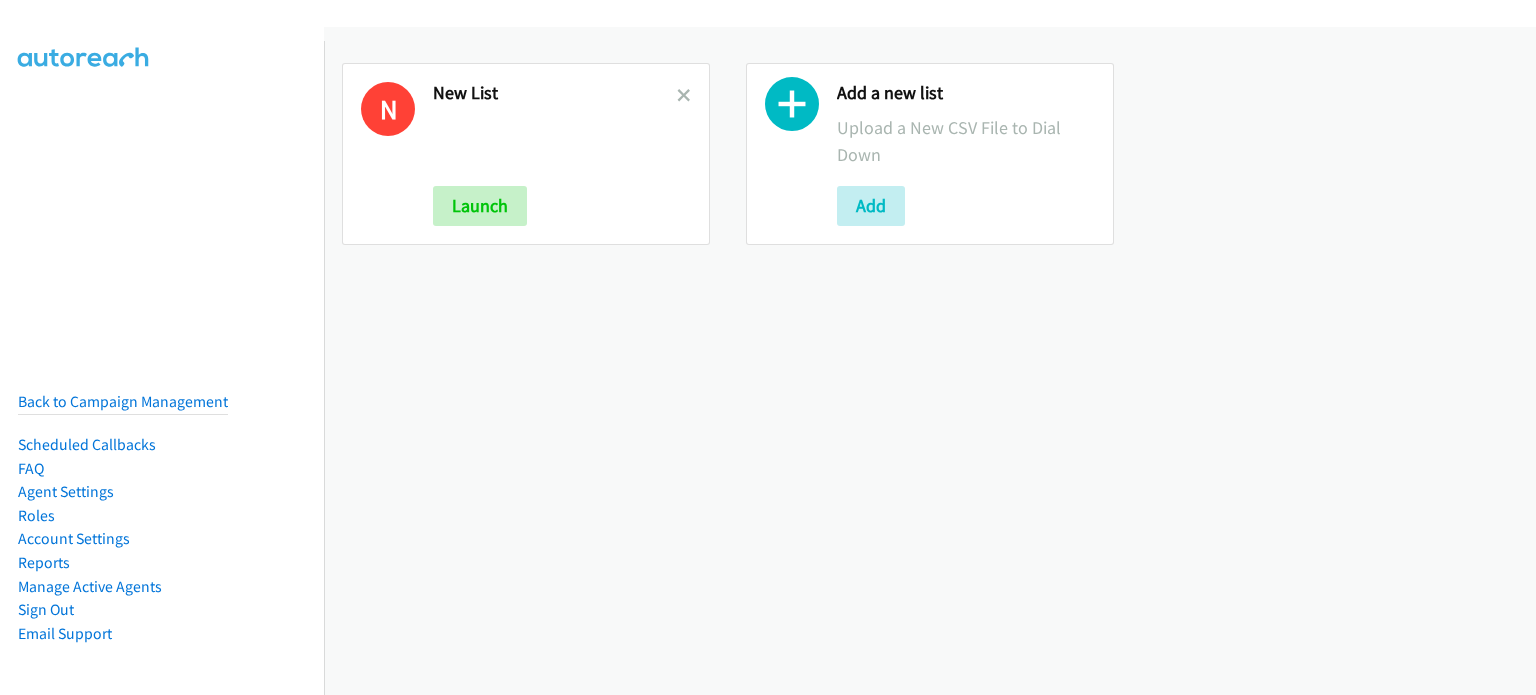 scroll, scrollTop: 0, scrollLeft: 0, axis: both 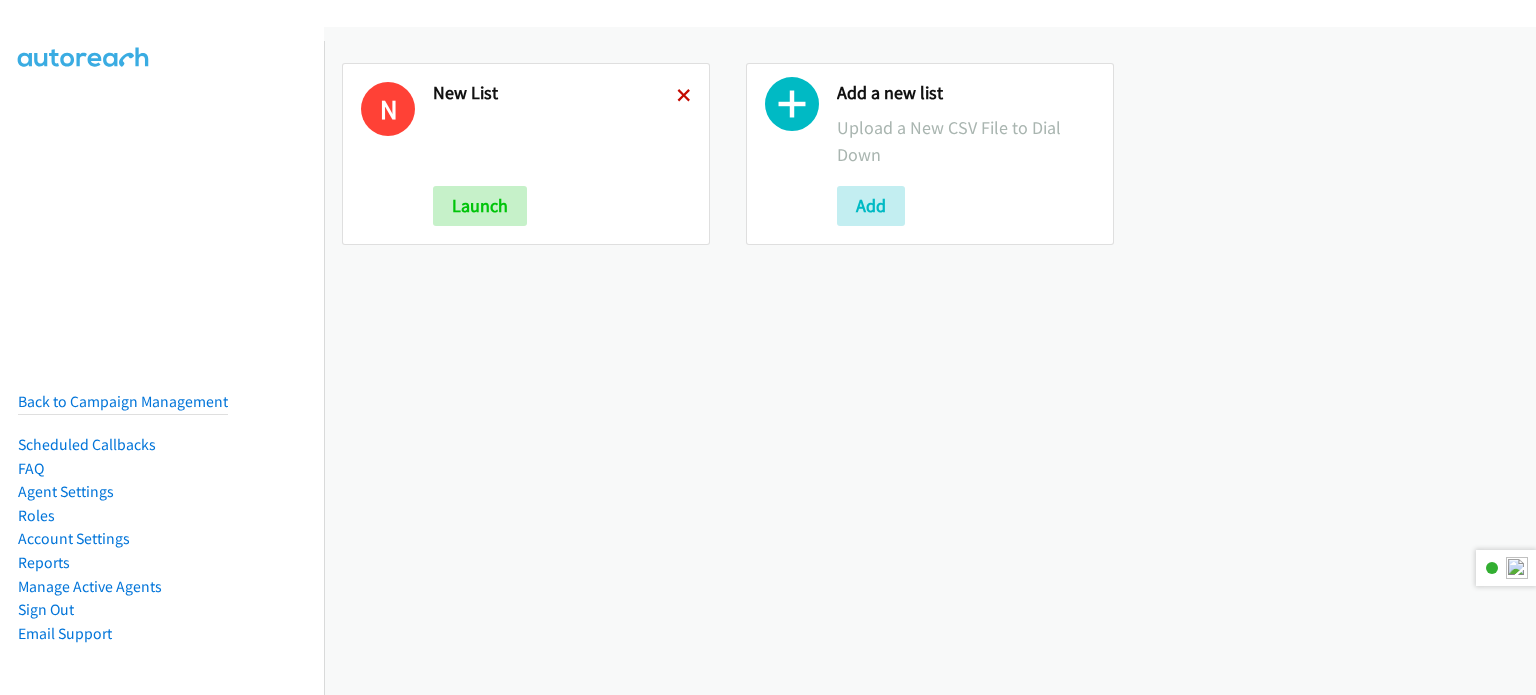 click at bounding box center [684, 97] 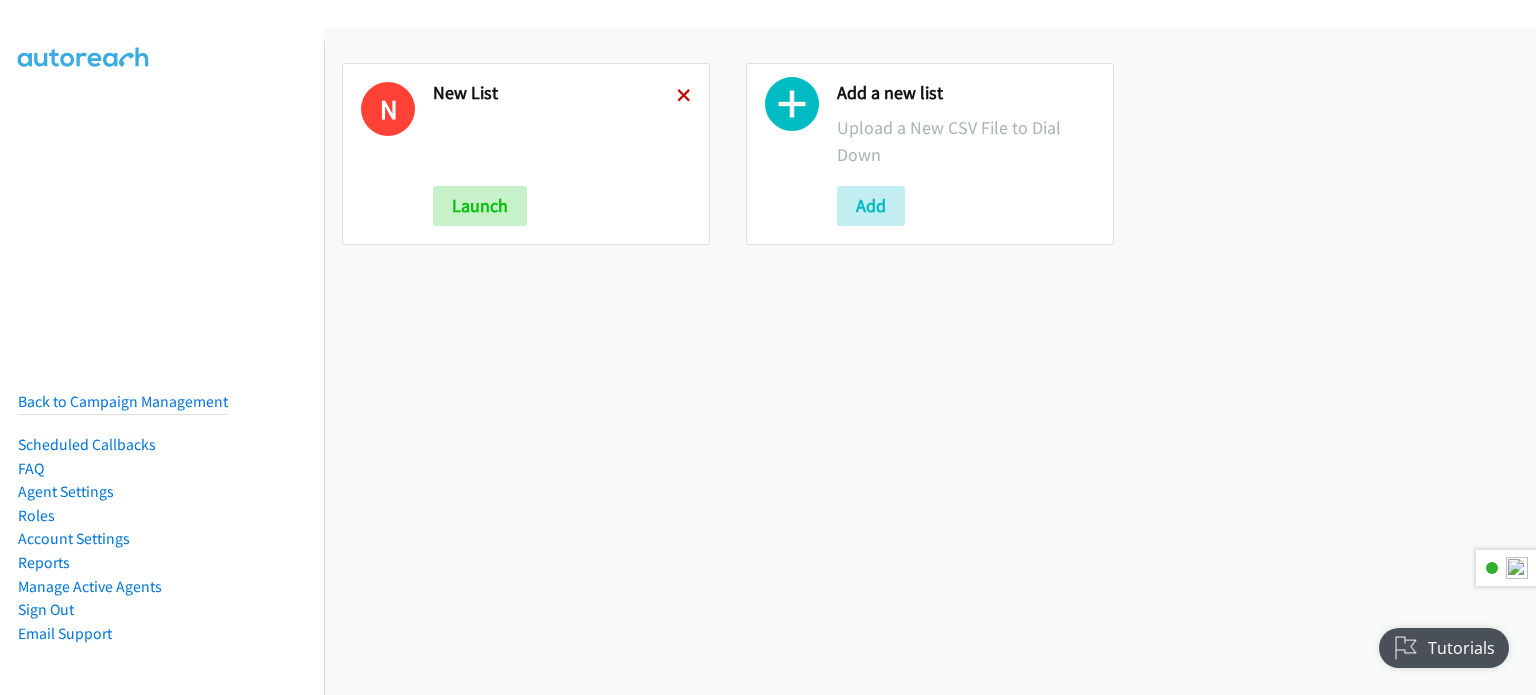 scroll, scrollTop: 0, scrollLeft: 0, axis: both 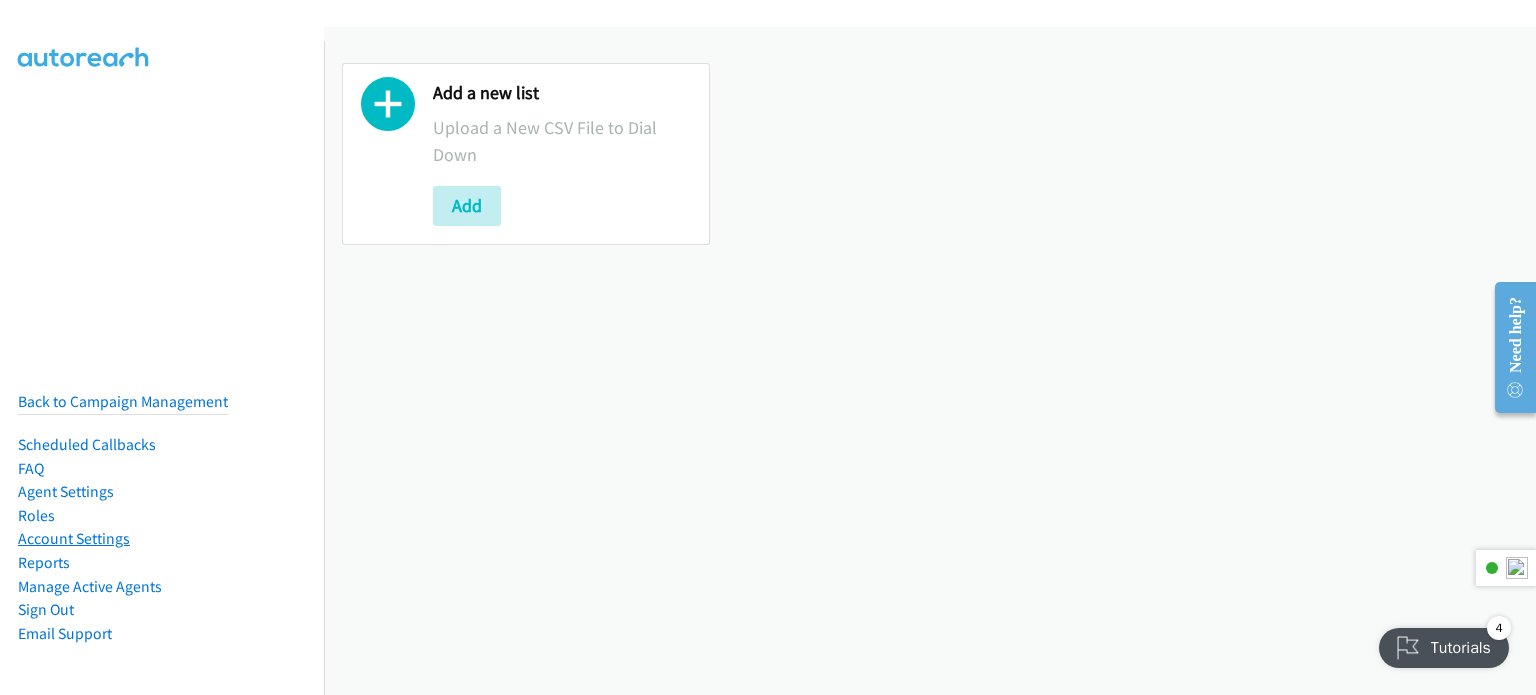 click on "Account Settings" at bounding box center (74, 538) 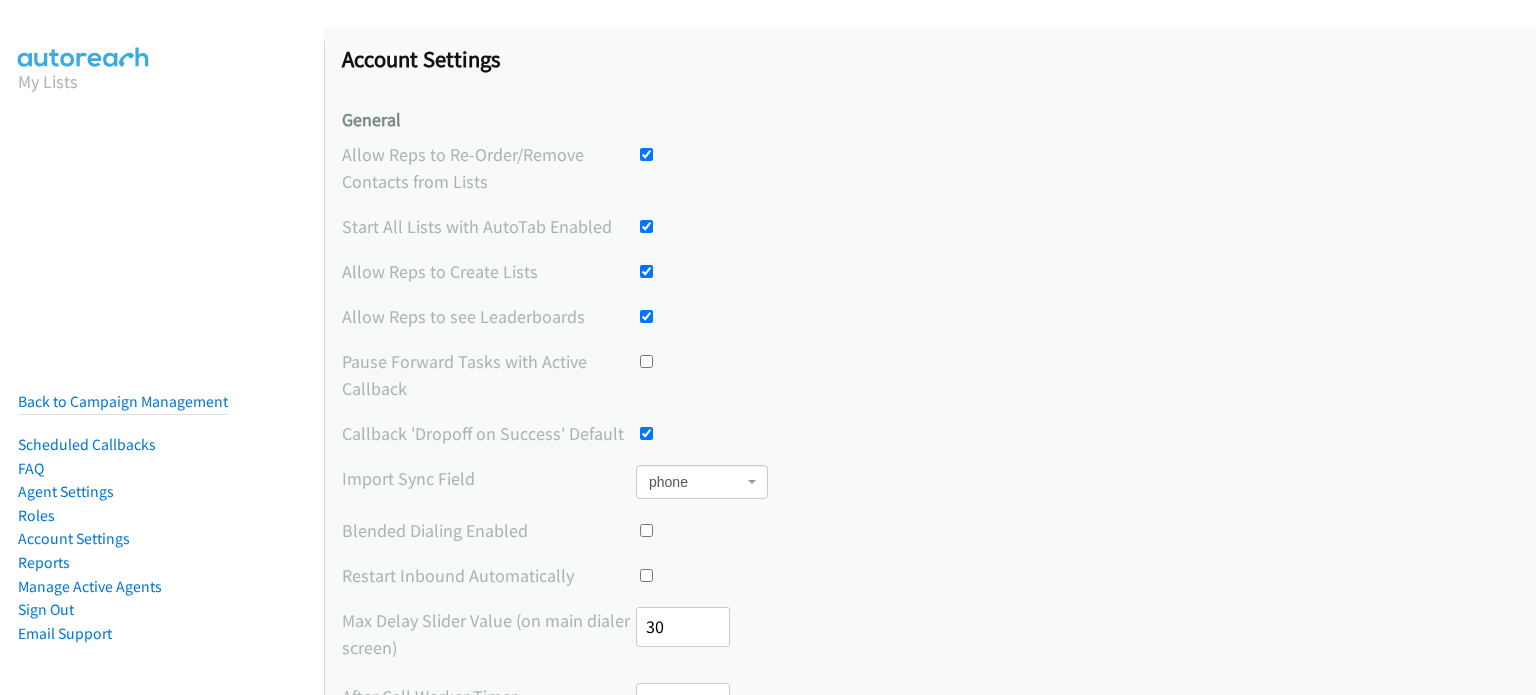 scroll, scrollTop: 0, scrollLeft: 0, axis: both 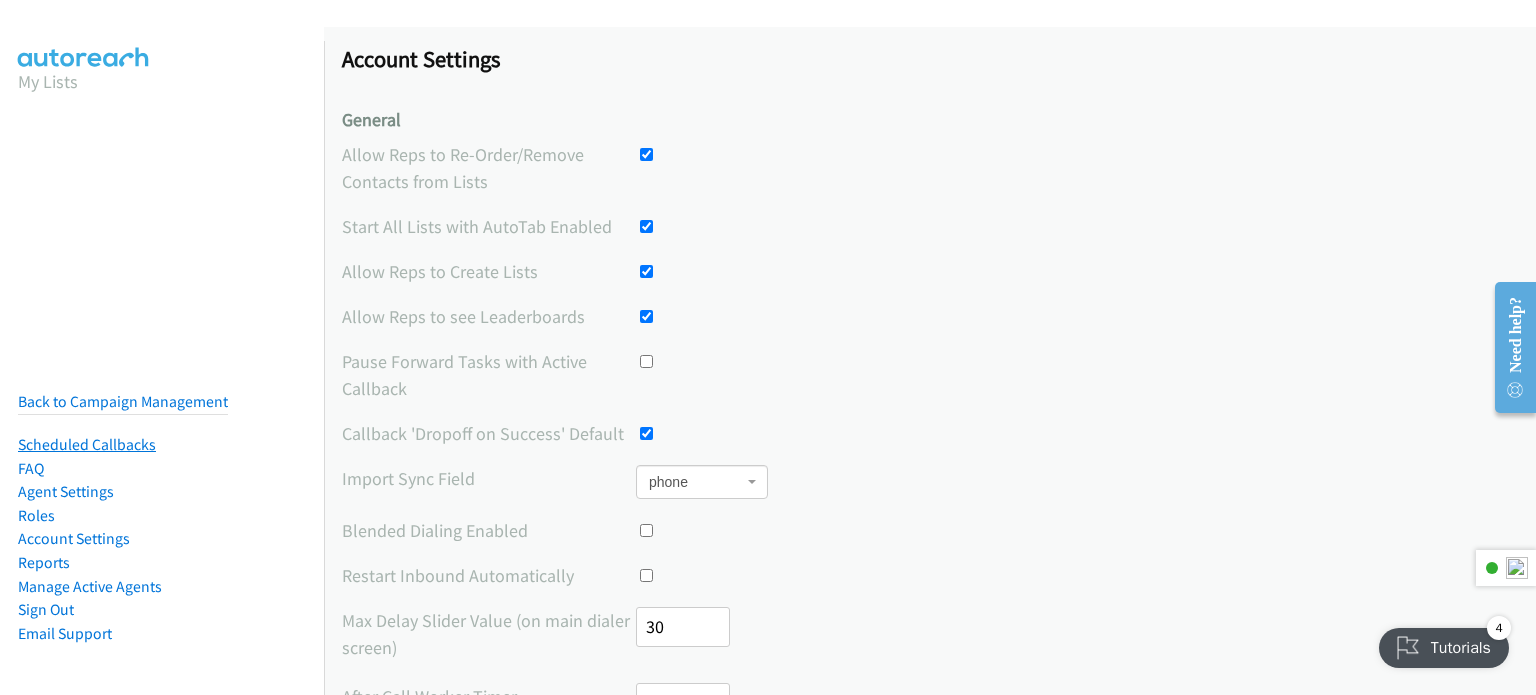 click on "Scheduled Callbacks" at bounding box center (87, 444) 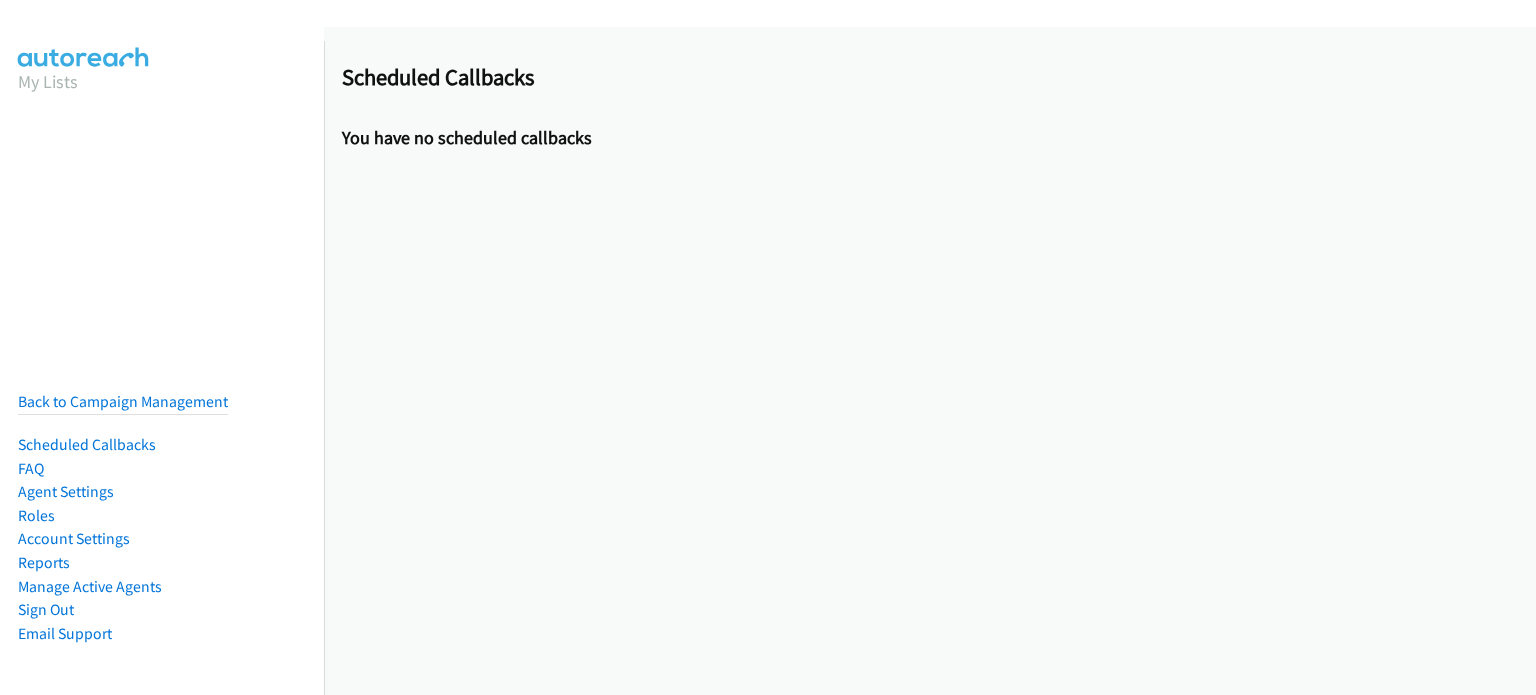 scroll, scrollTop: 0, scrollLeft: 0, axis: both 